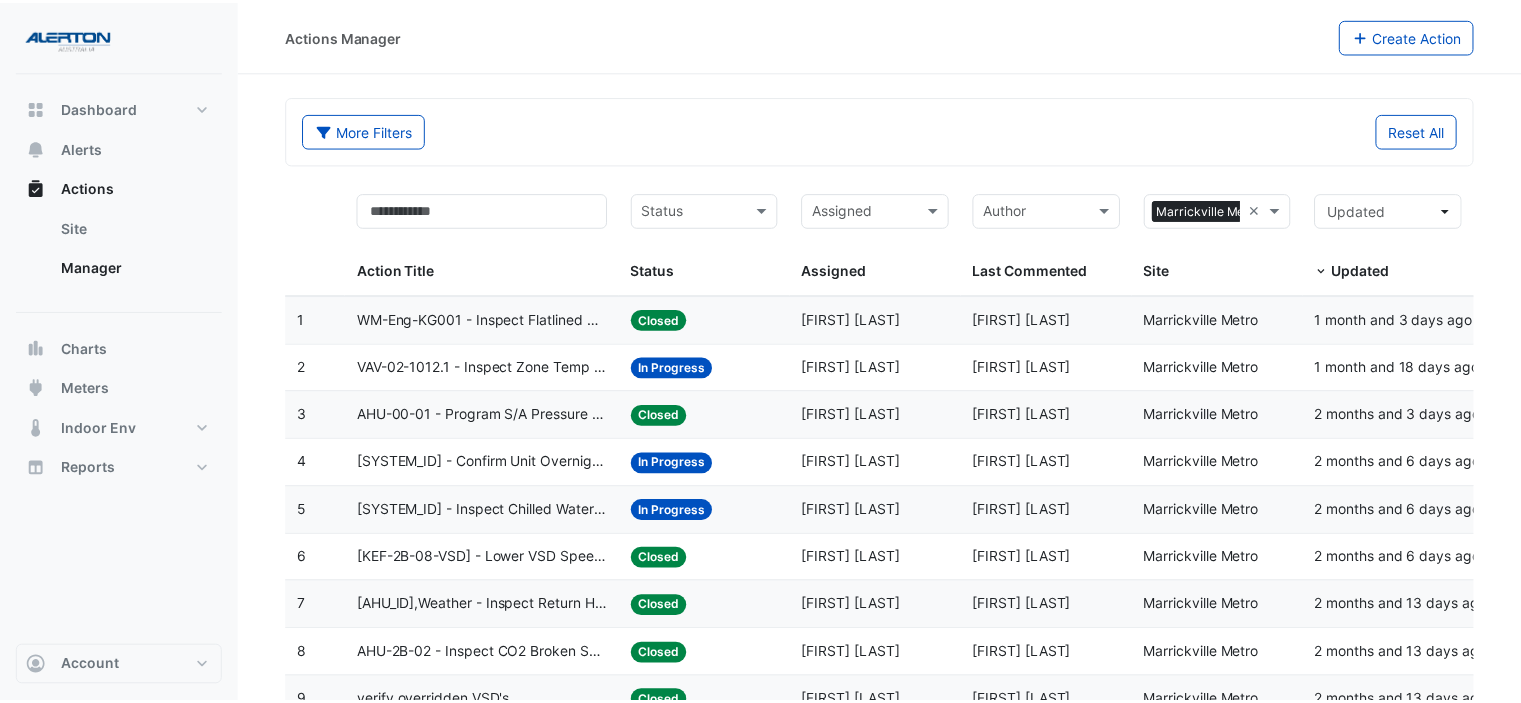 scroll, scrollTop: 0, scrollLeft: 0, axis: both 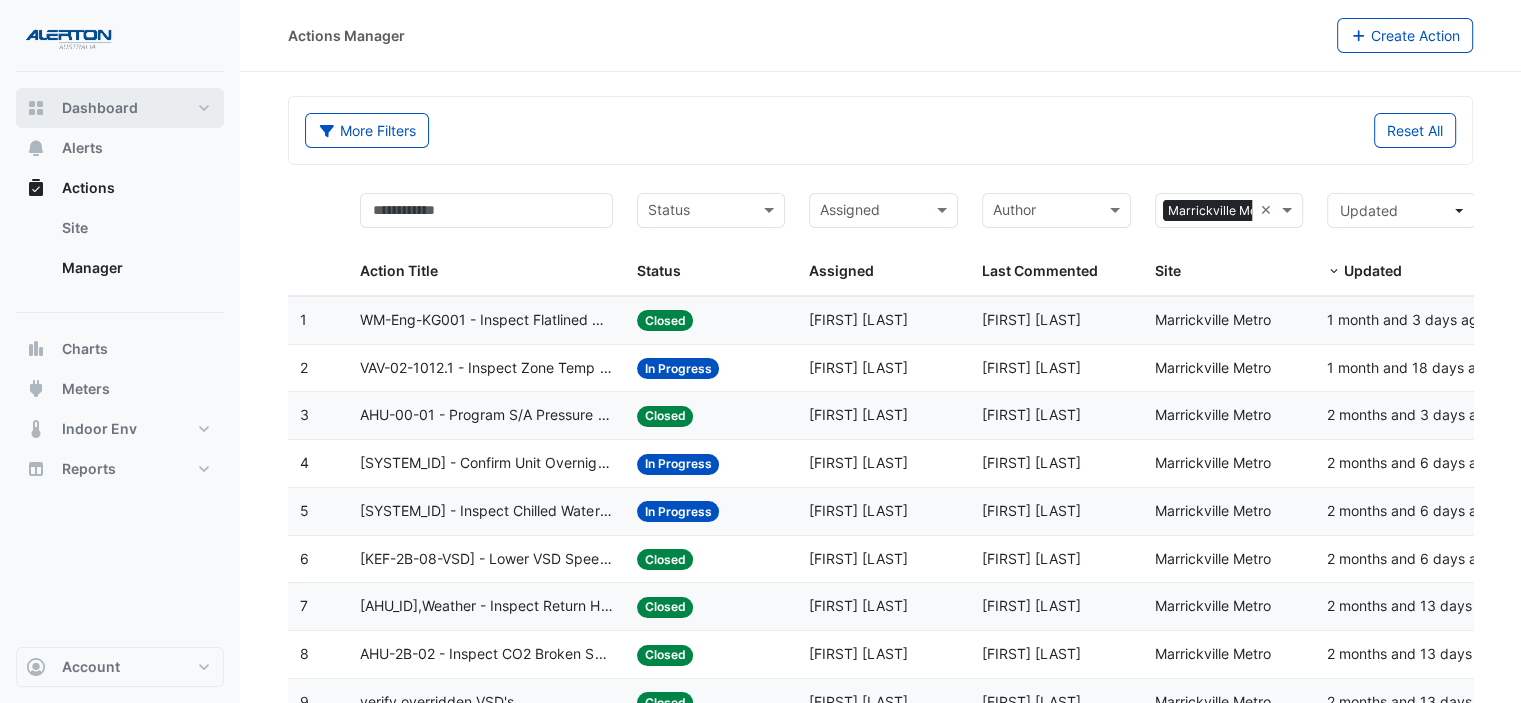 click on "Dashboard" at bounding box center (100, 108) 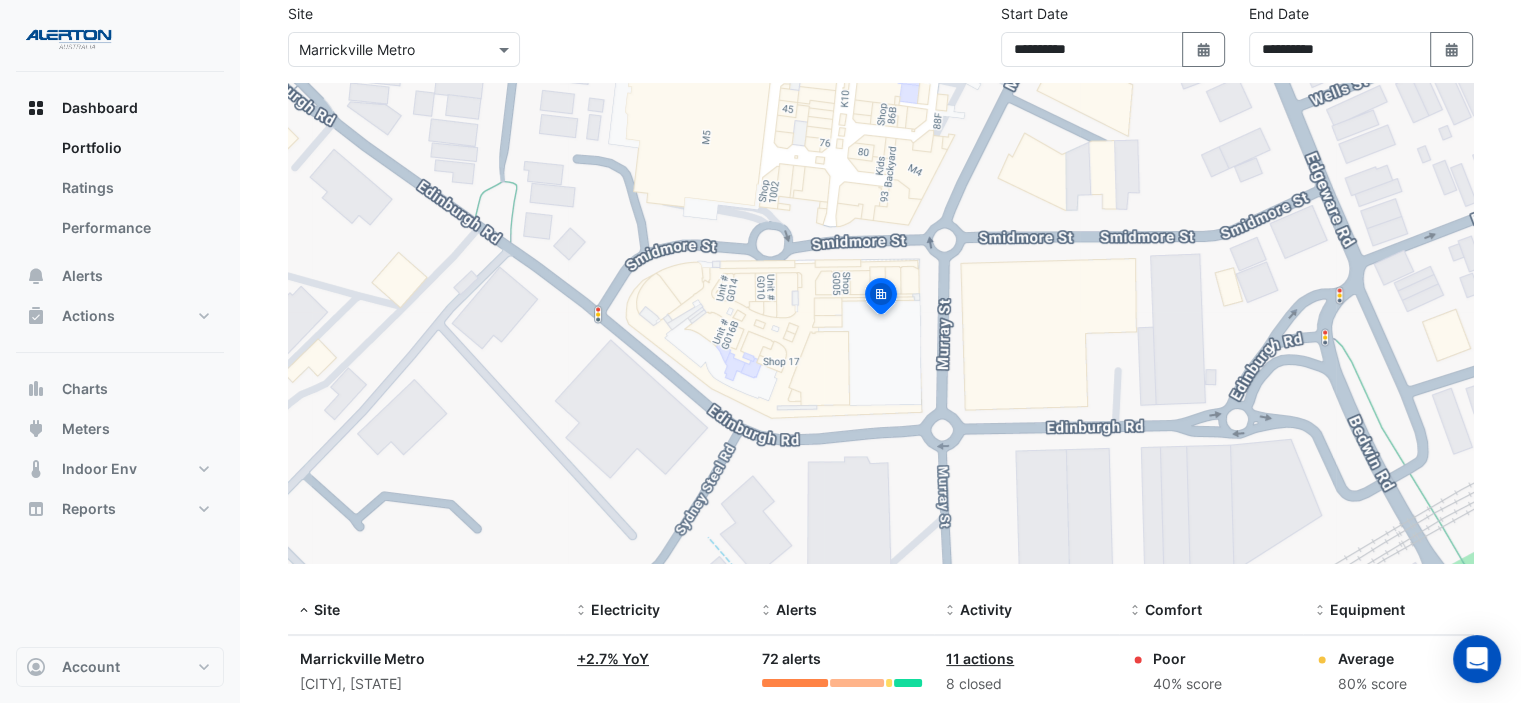 scroll, scrollTop: 189, scrollLeft: 0, axis: vertical 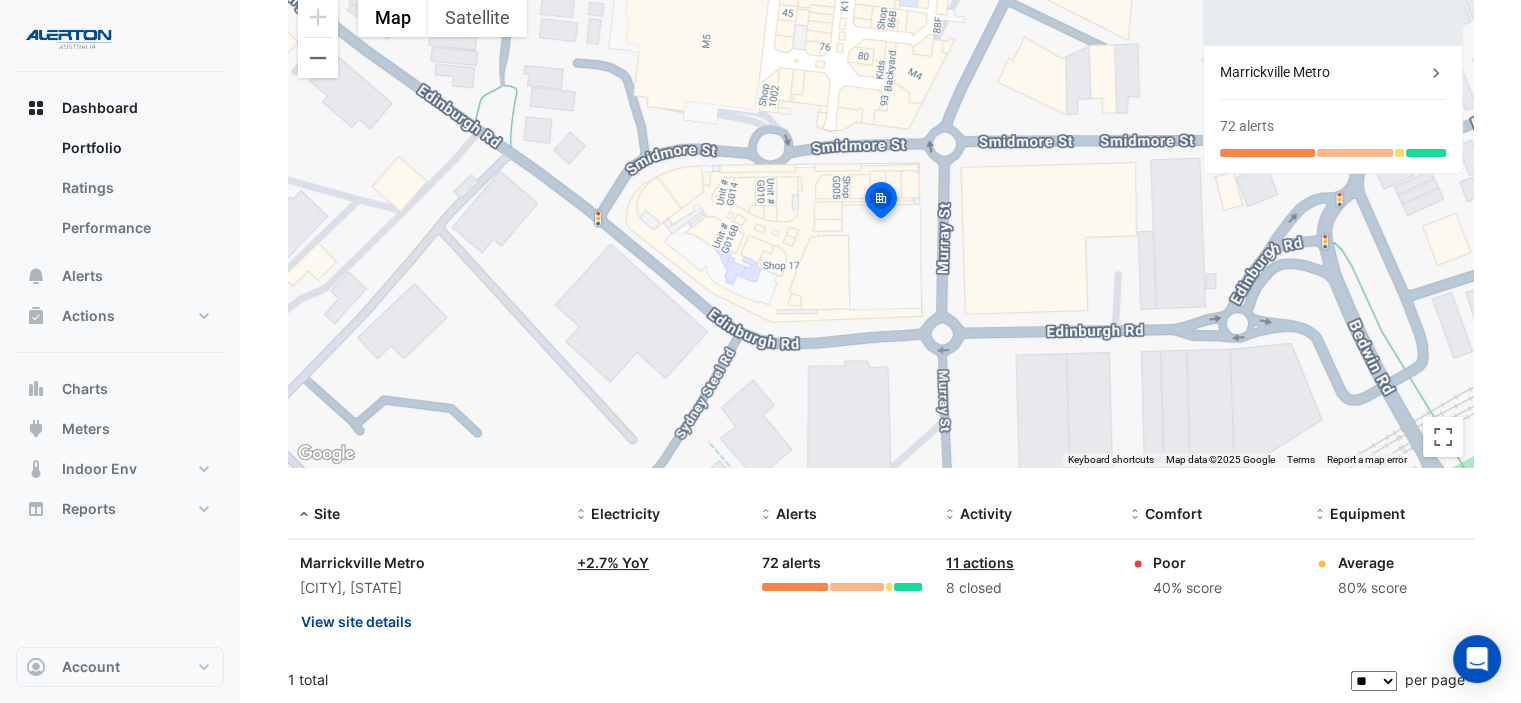 click on "View site details" 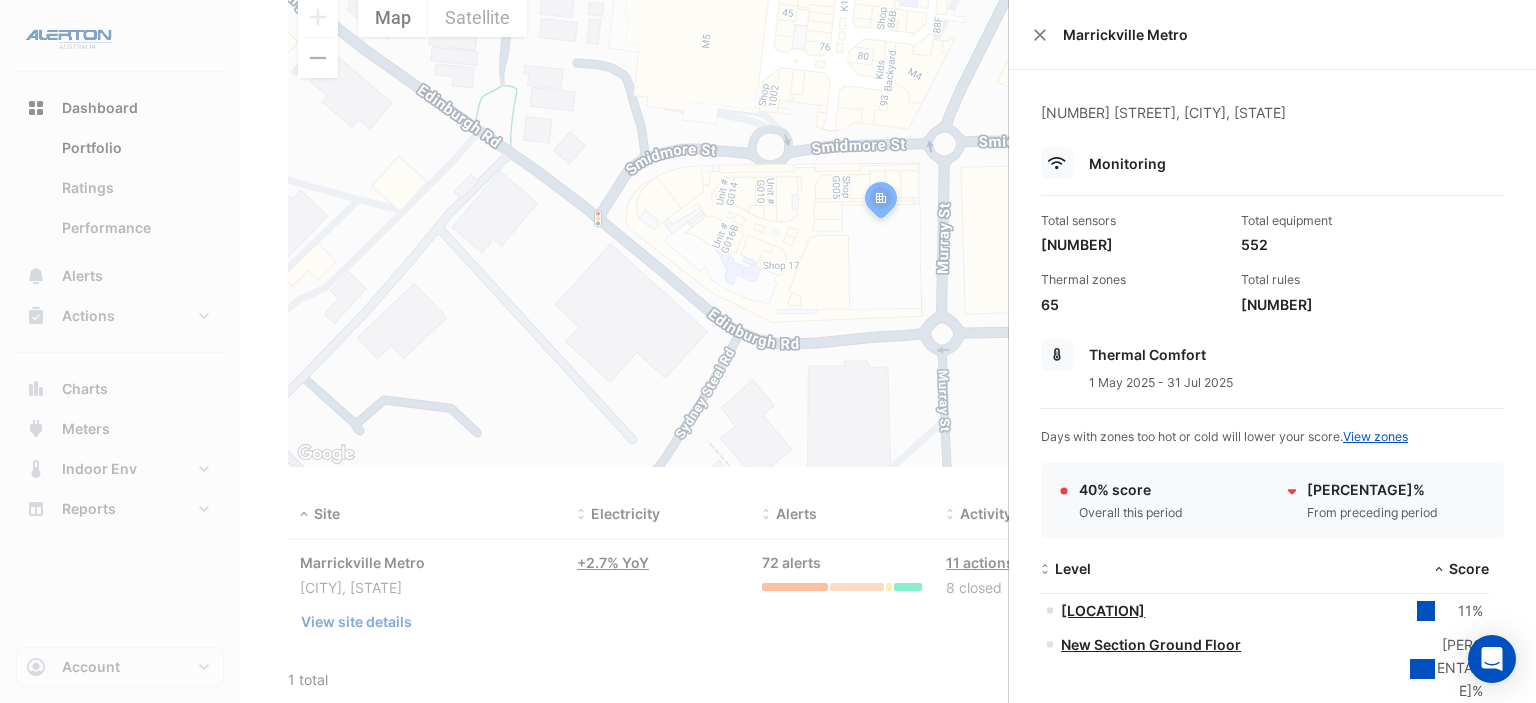 click 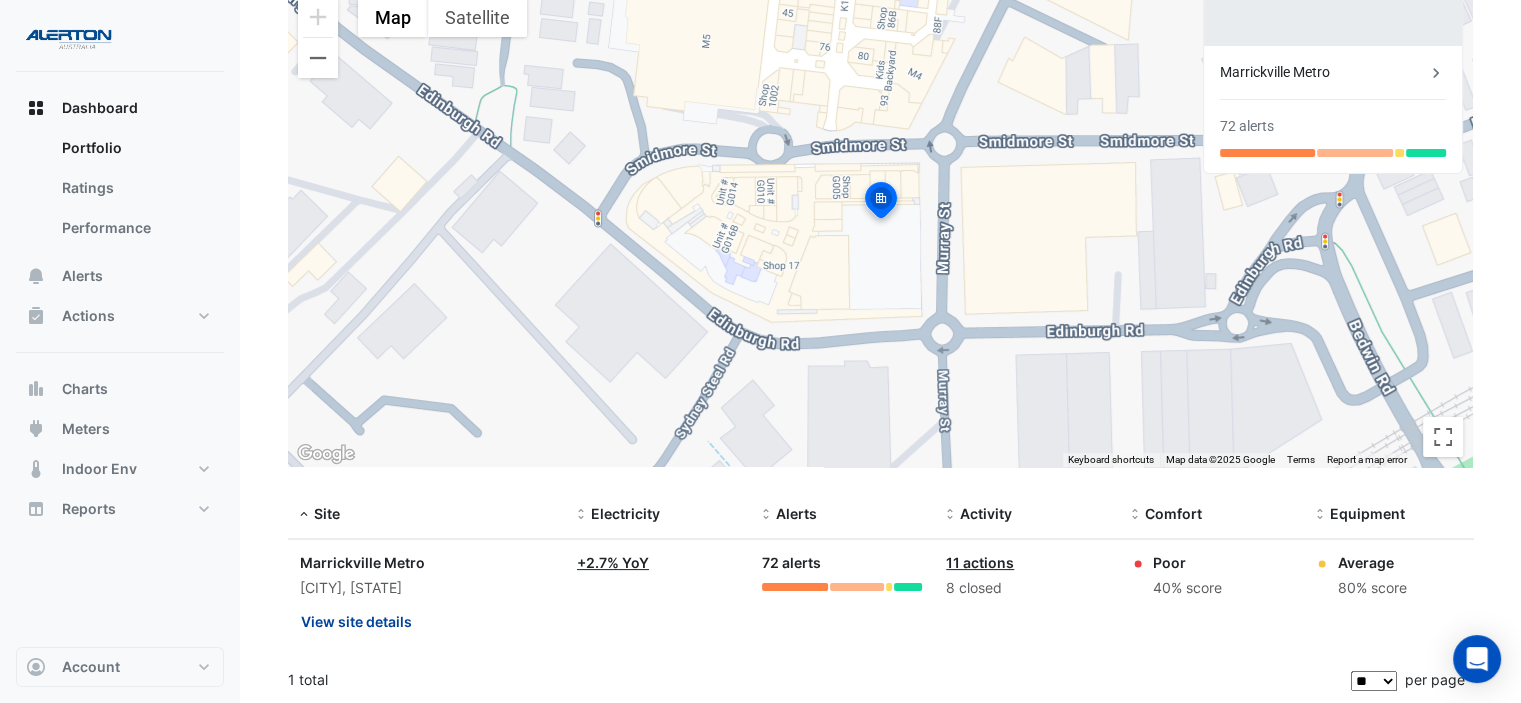 click on "View site details" 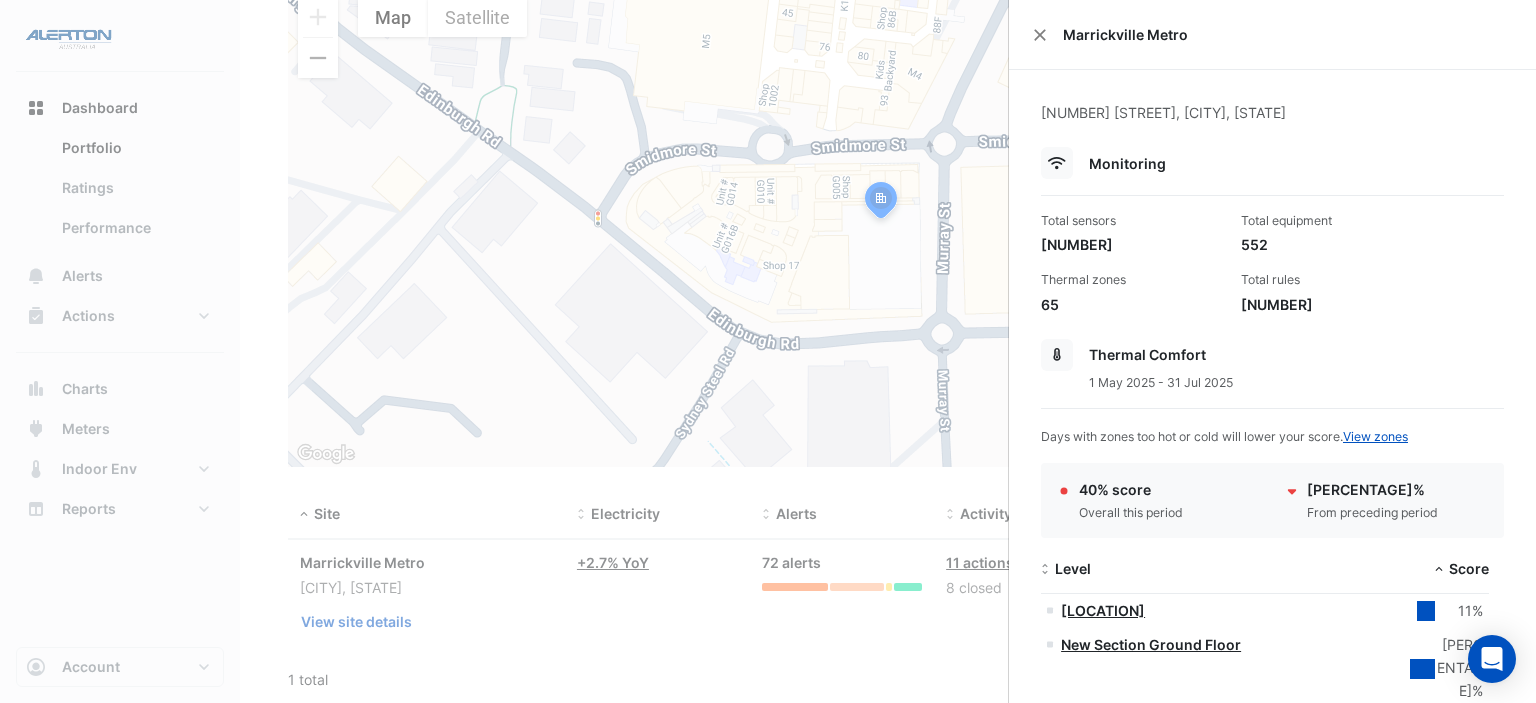 click 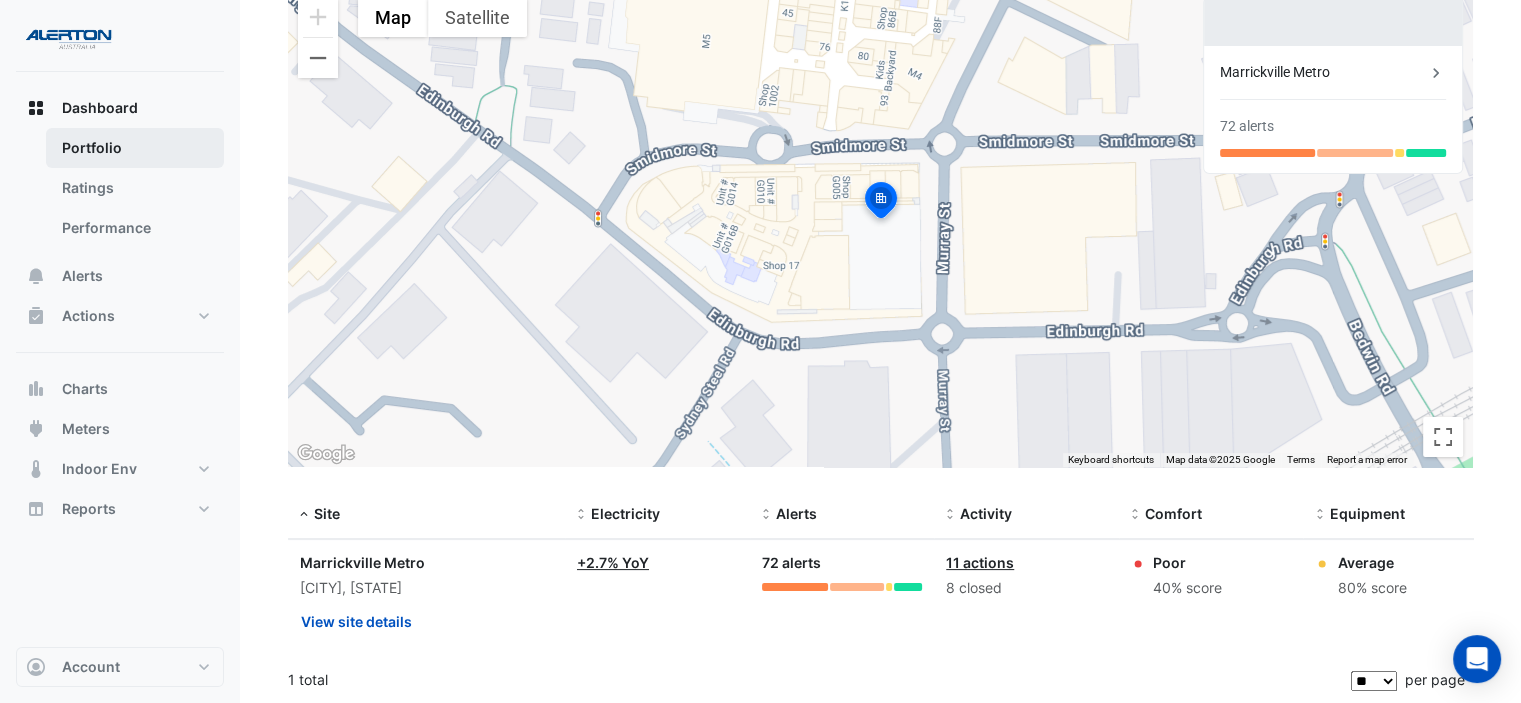 click on "Portfolio" at bounding box center [135, 148] 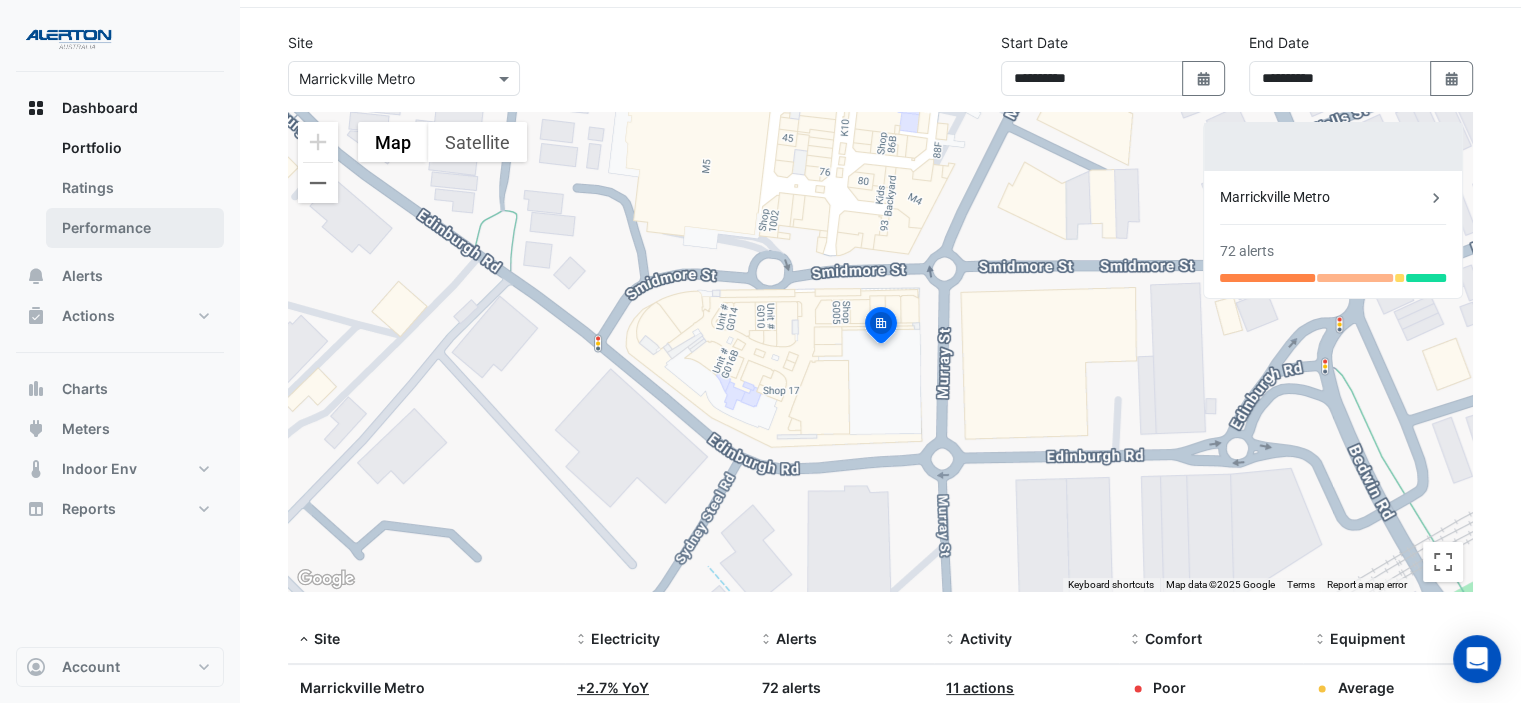 scroll, scrollTop: 0, scrollLeft: 0, axis: both 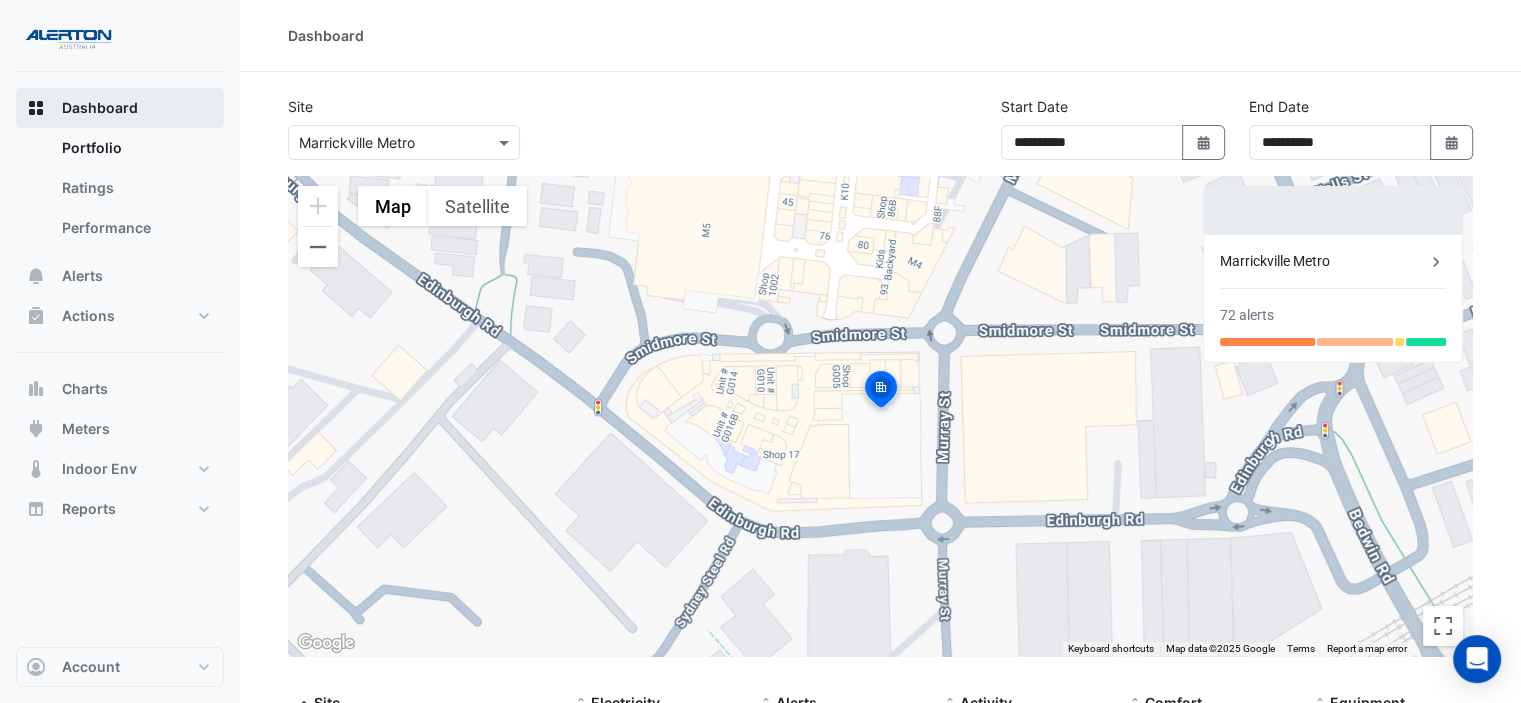 click on "Dashboard" at bounding box center (100, 108) 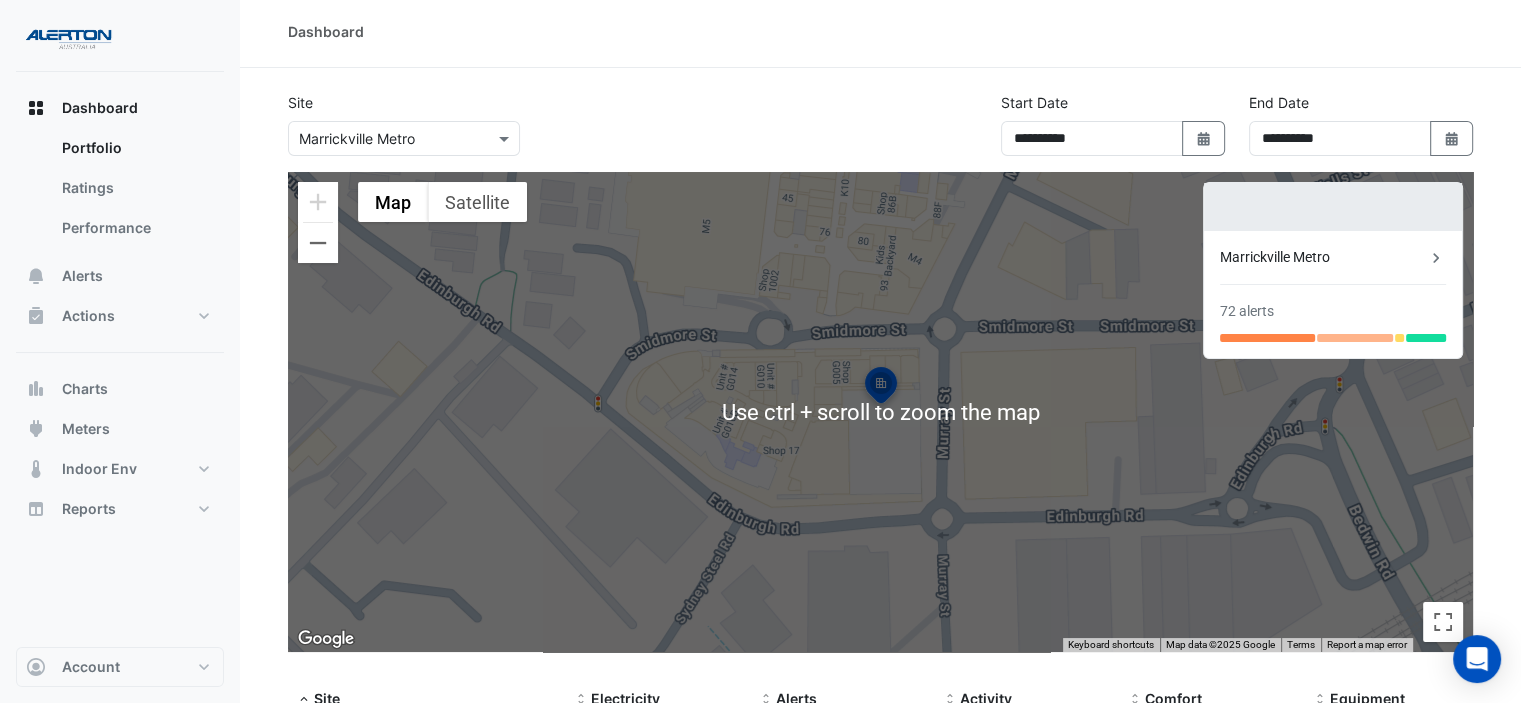 scroll, scrollTop: 0, scrollLeft: 0, axis: both 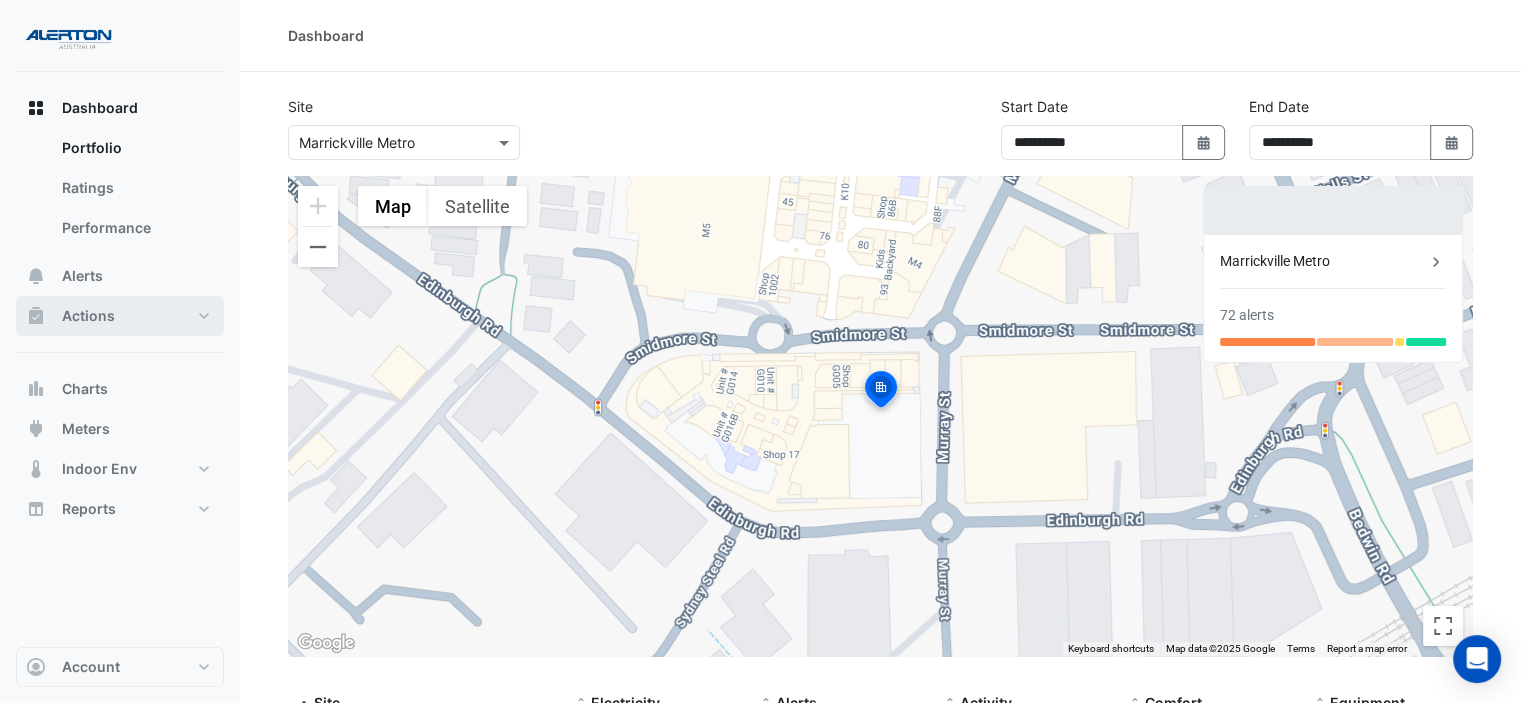 click on "Actions" at bounding box center [120, 316] 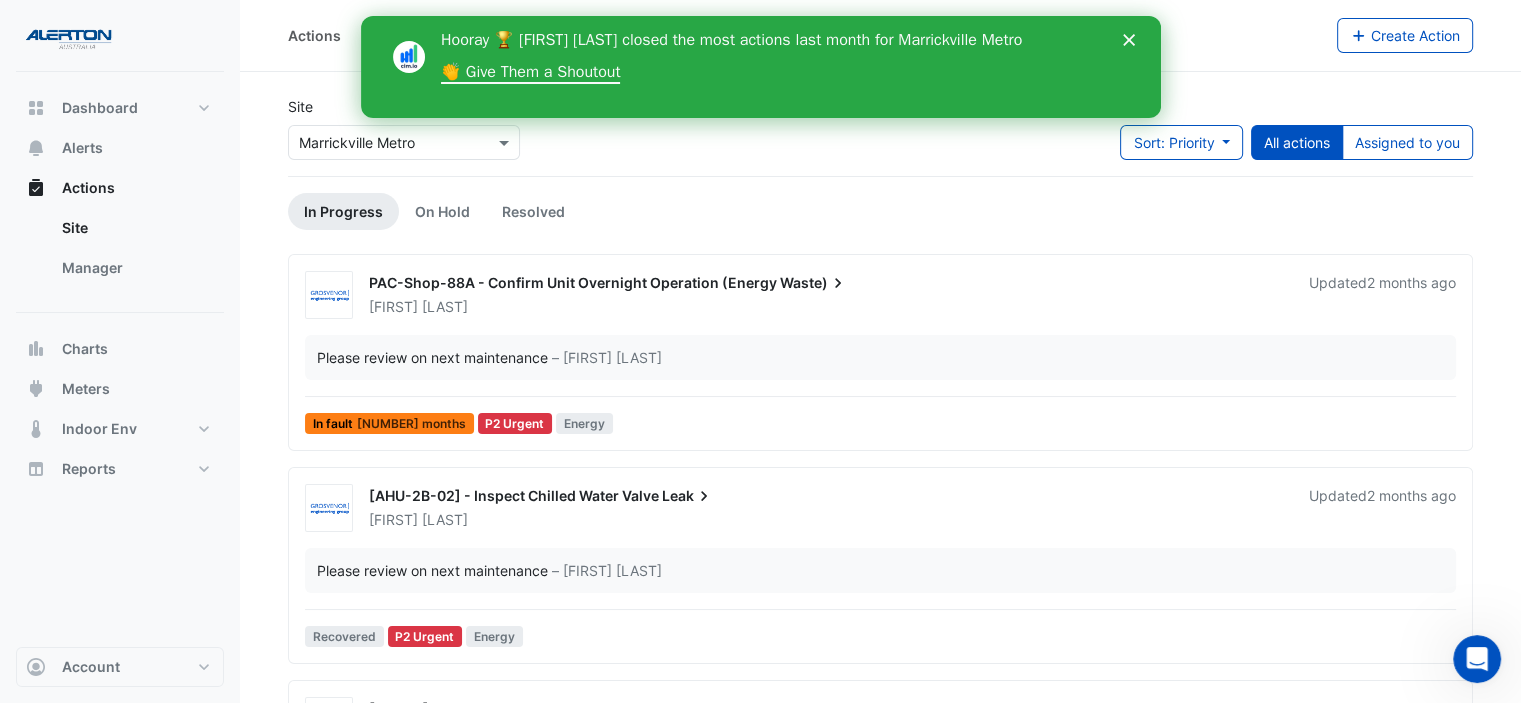 scroll, scrollTop: 0, scrollLeft: 0, axis: both 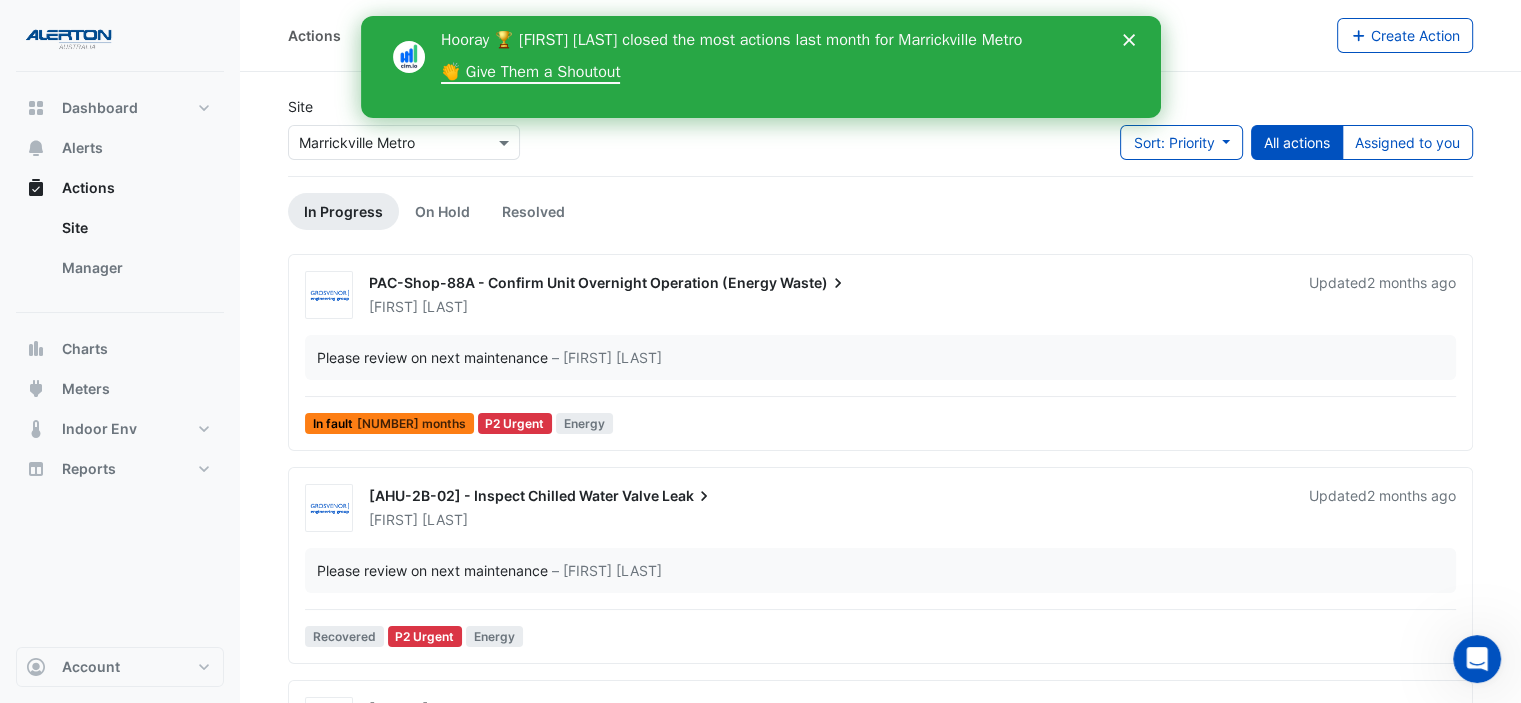 click 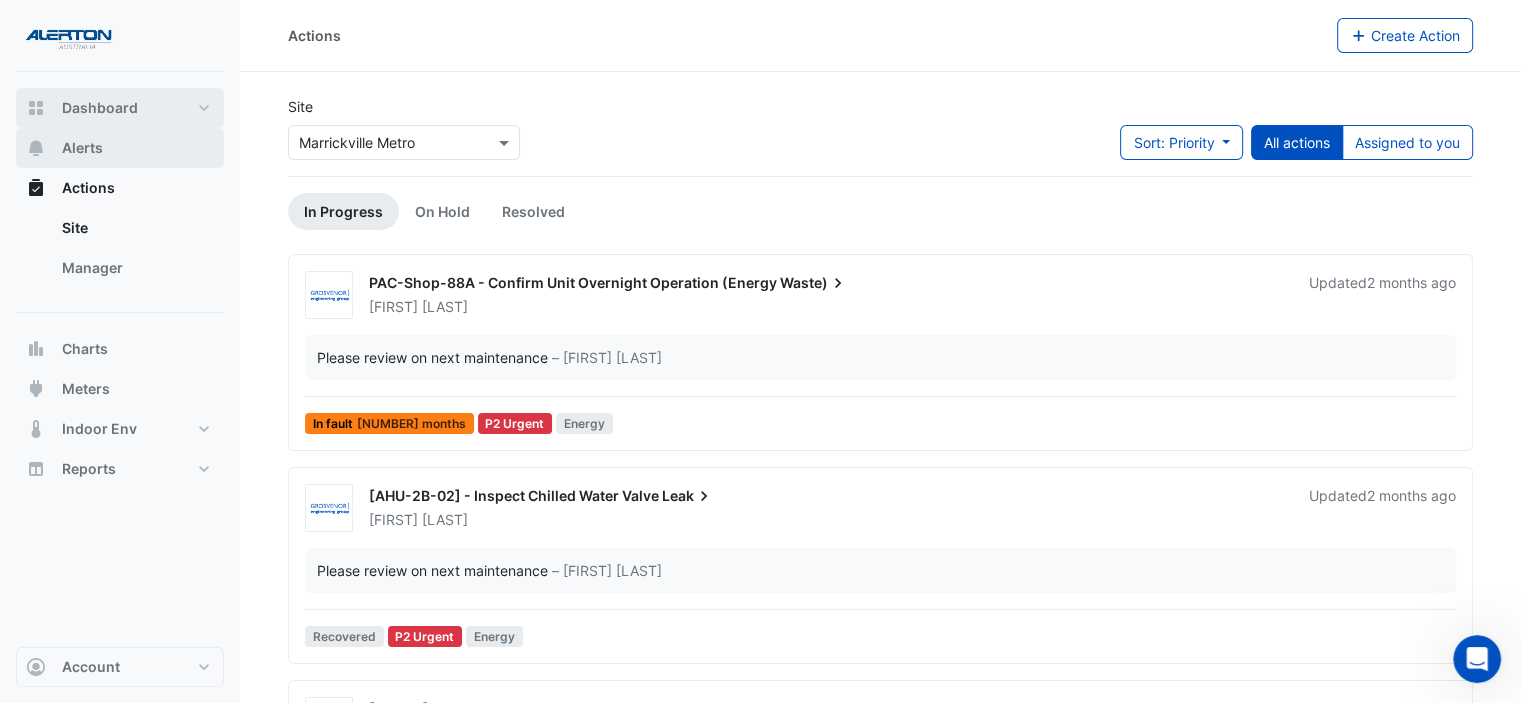 drag, startPoint x: 90, startPoint y: 127, endPoint x: 94, endPoint y: 145, distance: 18.439089 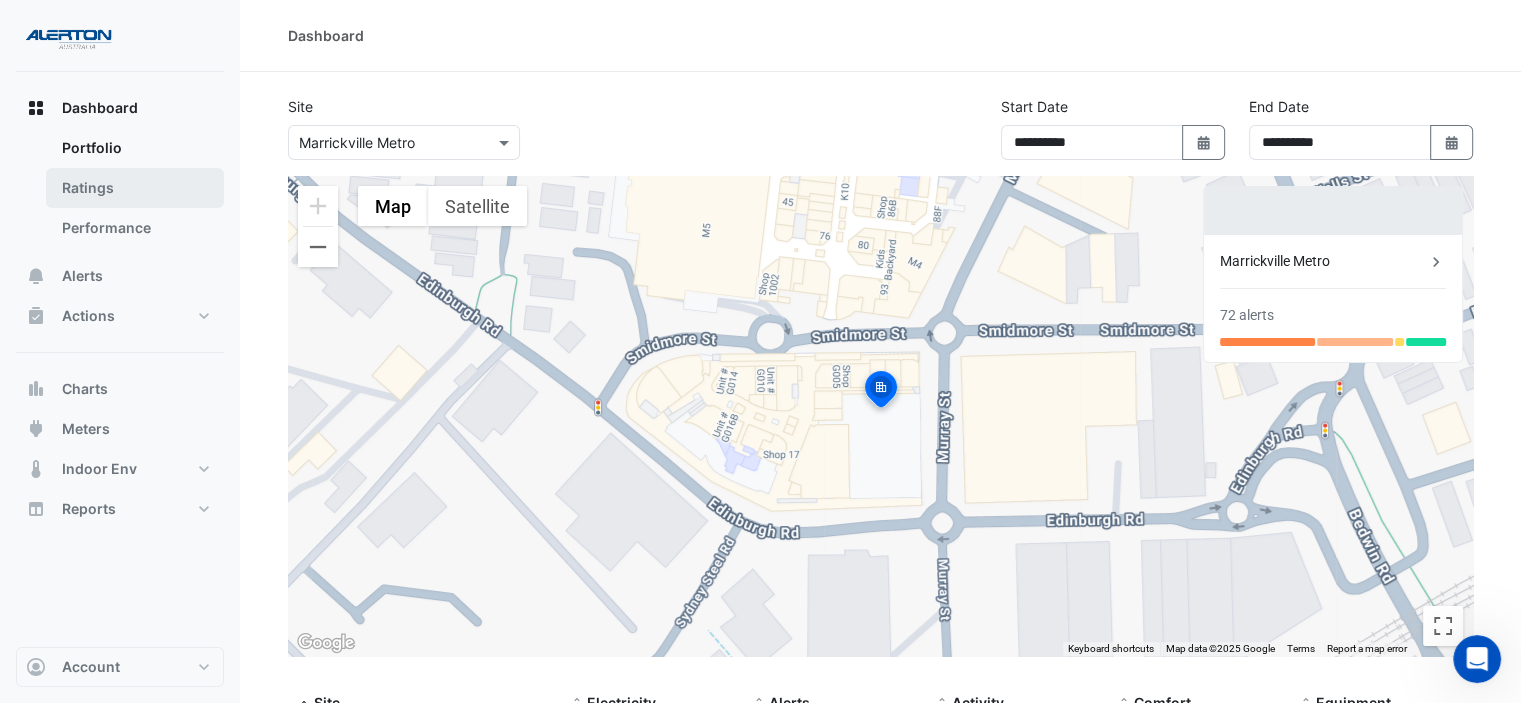 click on "Ratings" at bounding box center [135, 188] 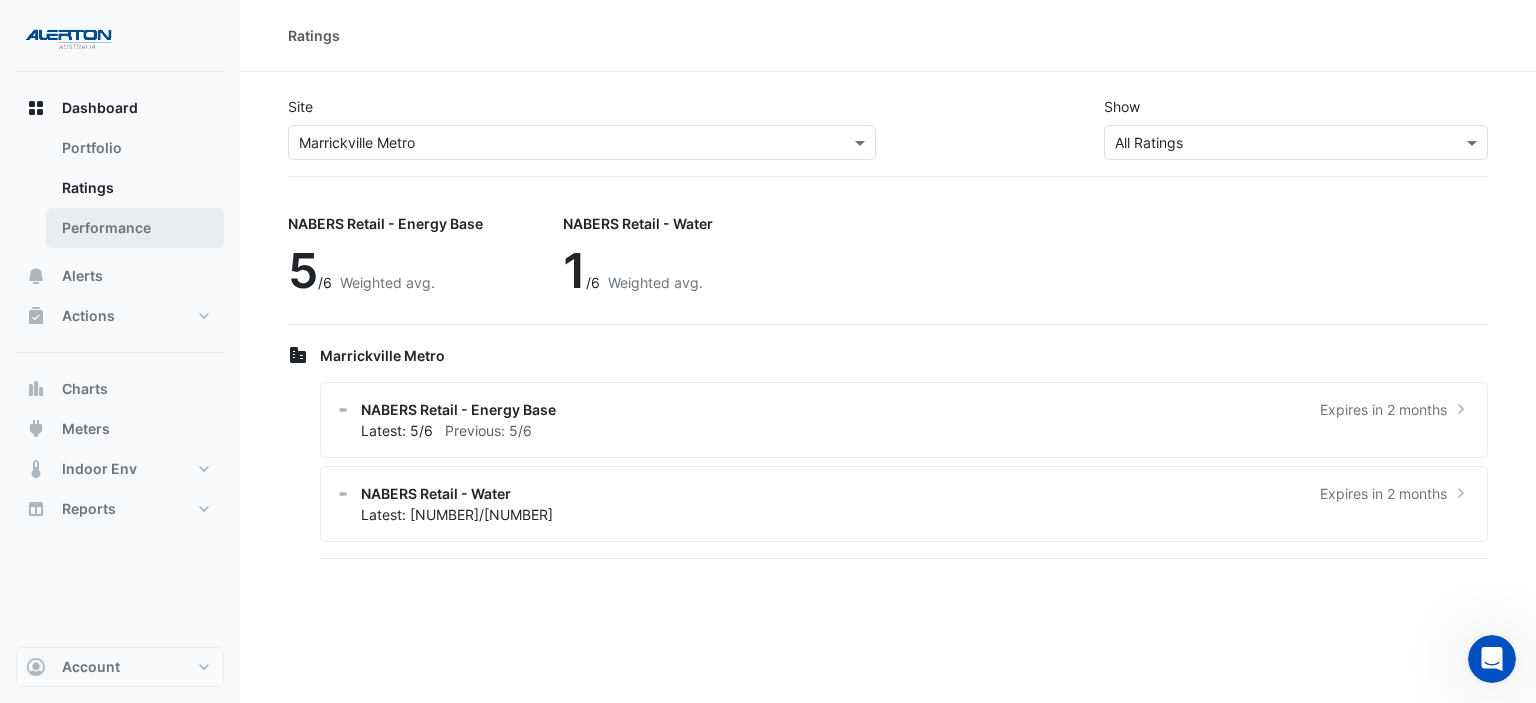 click on "Performance" at bounding box center (135, 228) 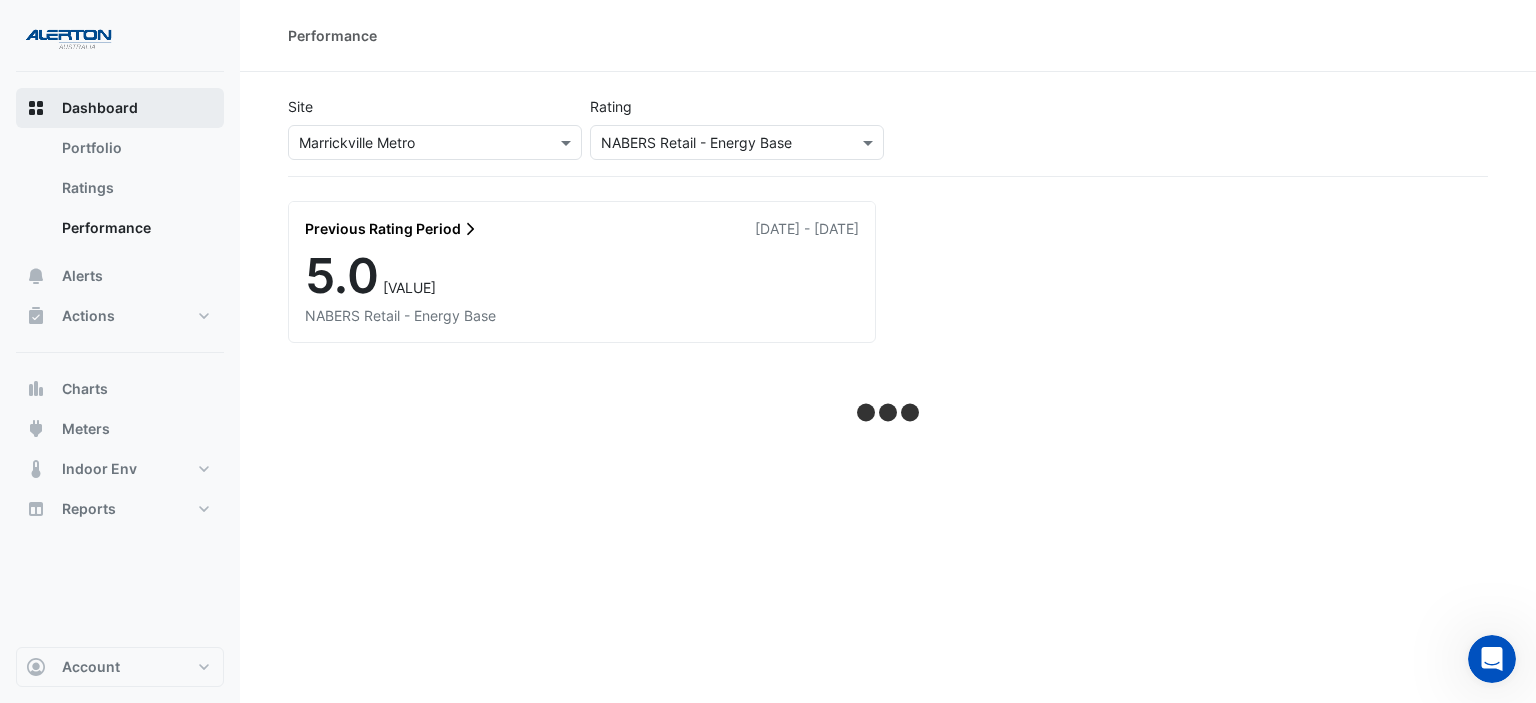 click on "Dashboard" at bounding box center (100, 108) 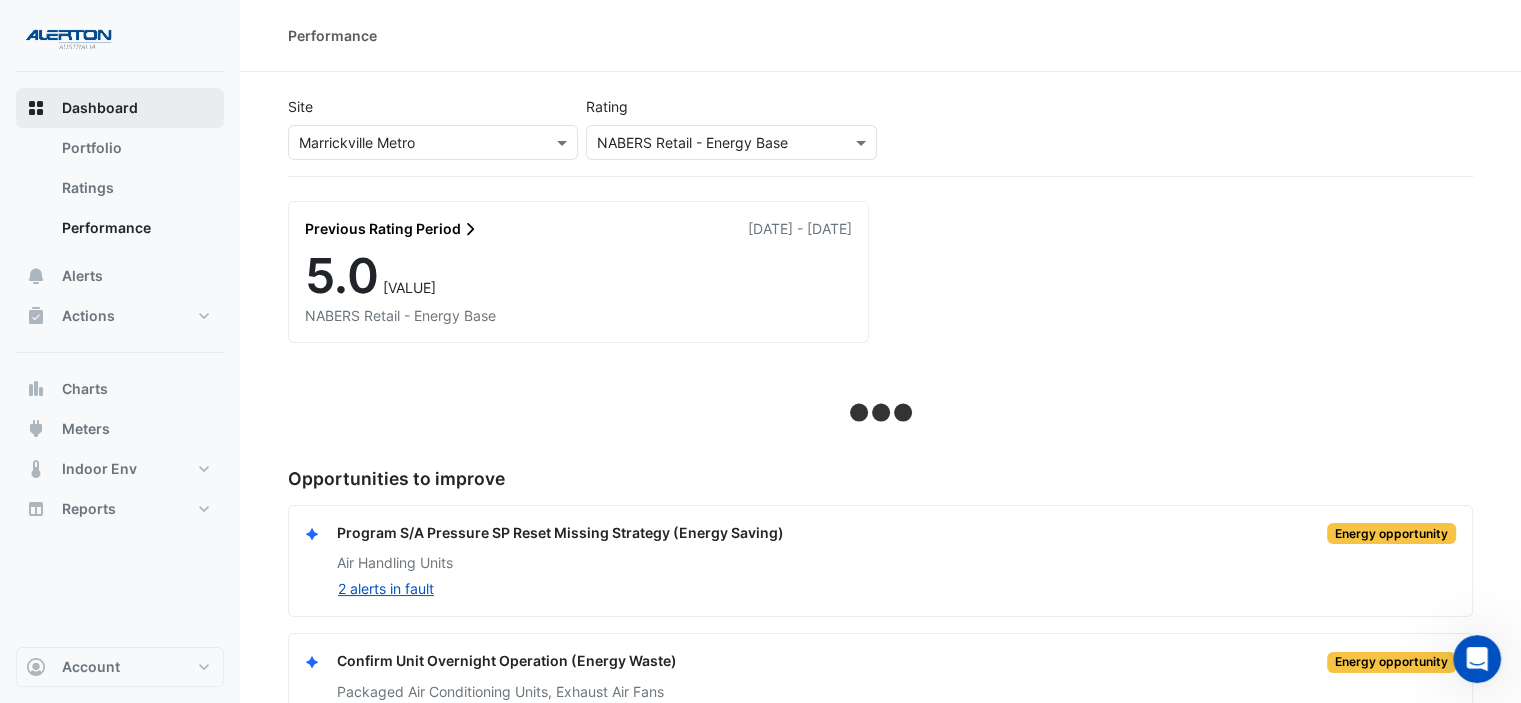 click on "Dashboard" at bounding box center [120, 108] 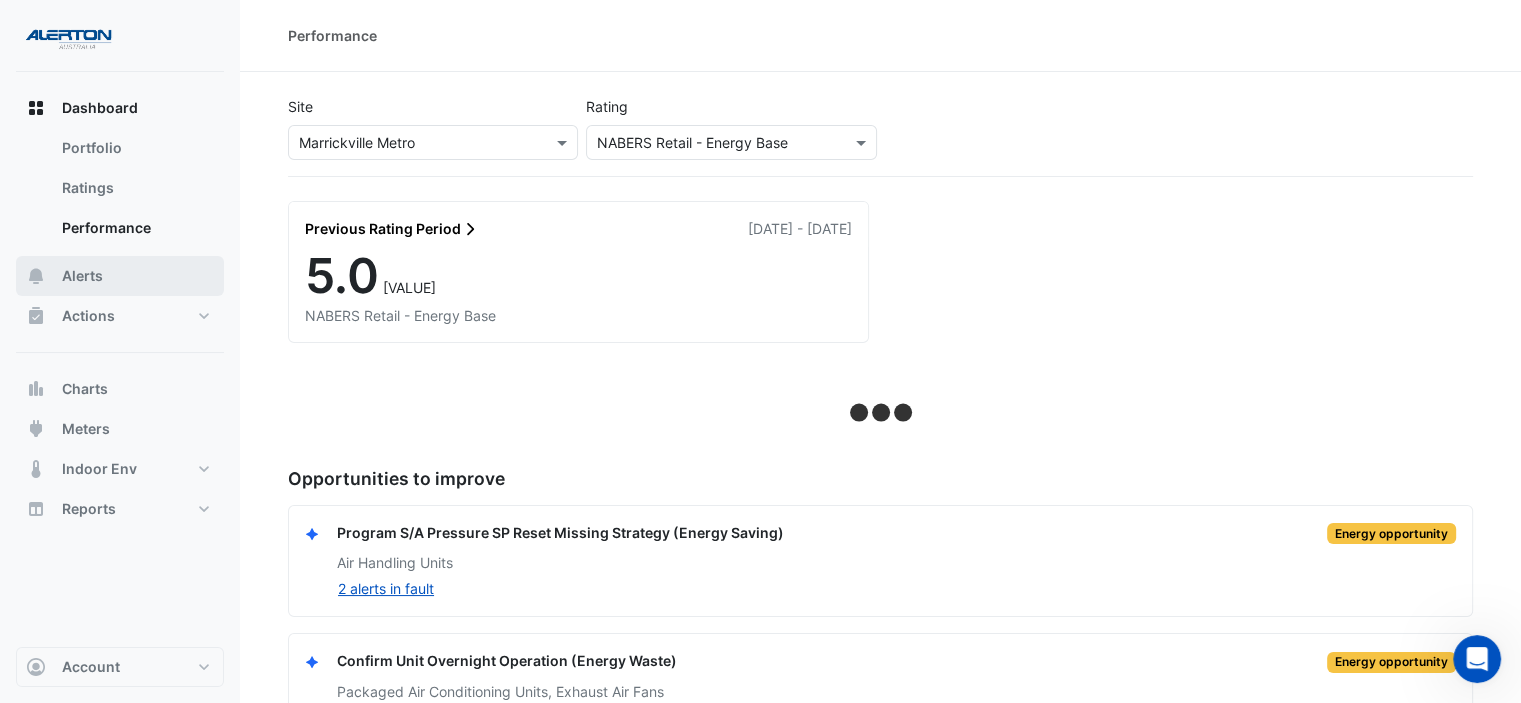 click on "Alerts" at bounding box center [82, 276] 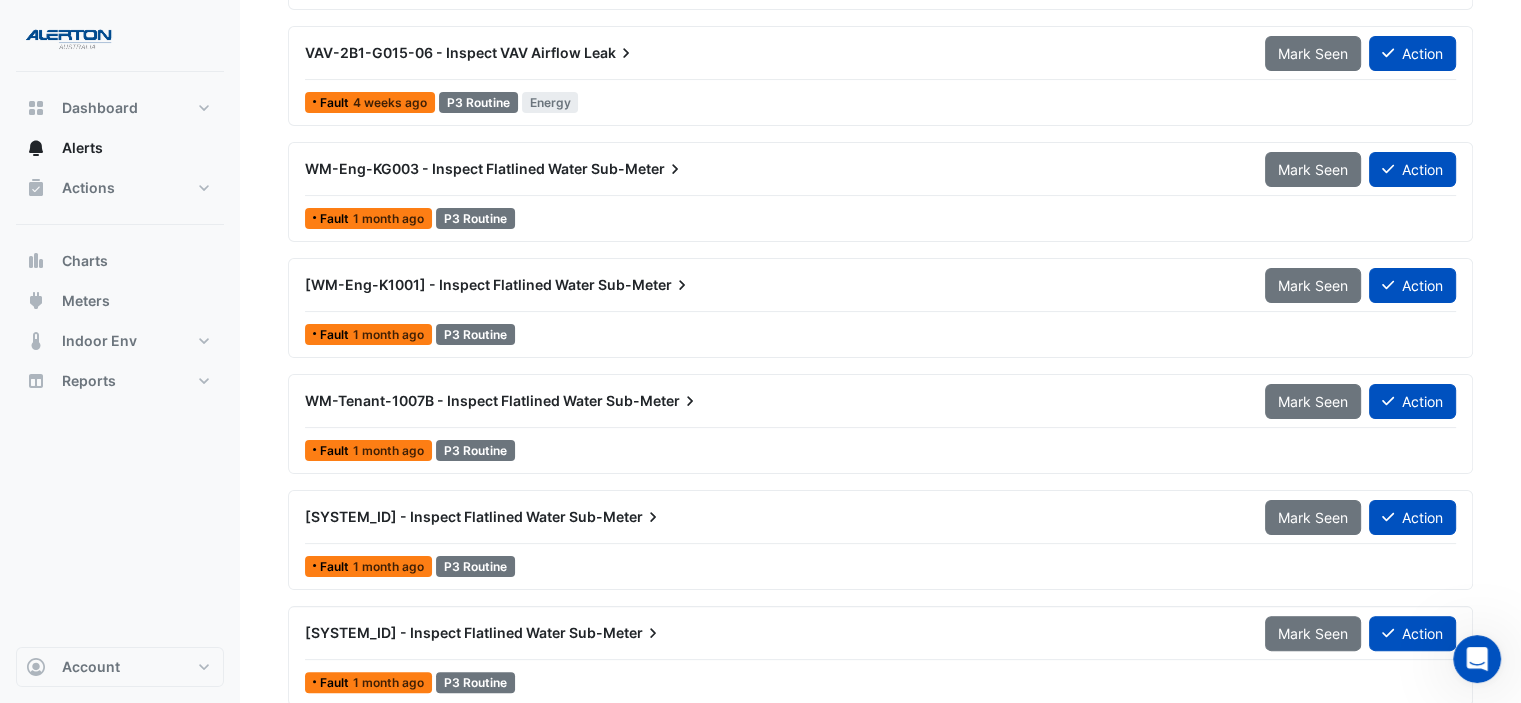 scroll, scrollTop: 0, scrollLeft: 0, axis: both 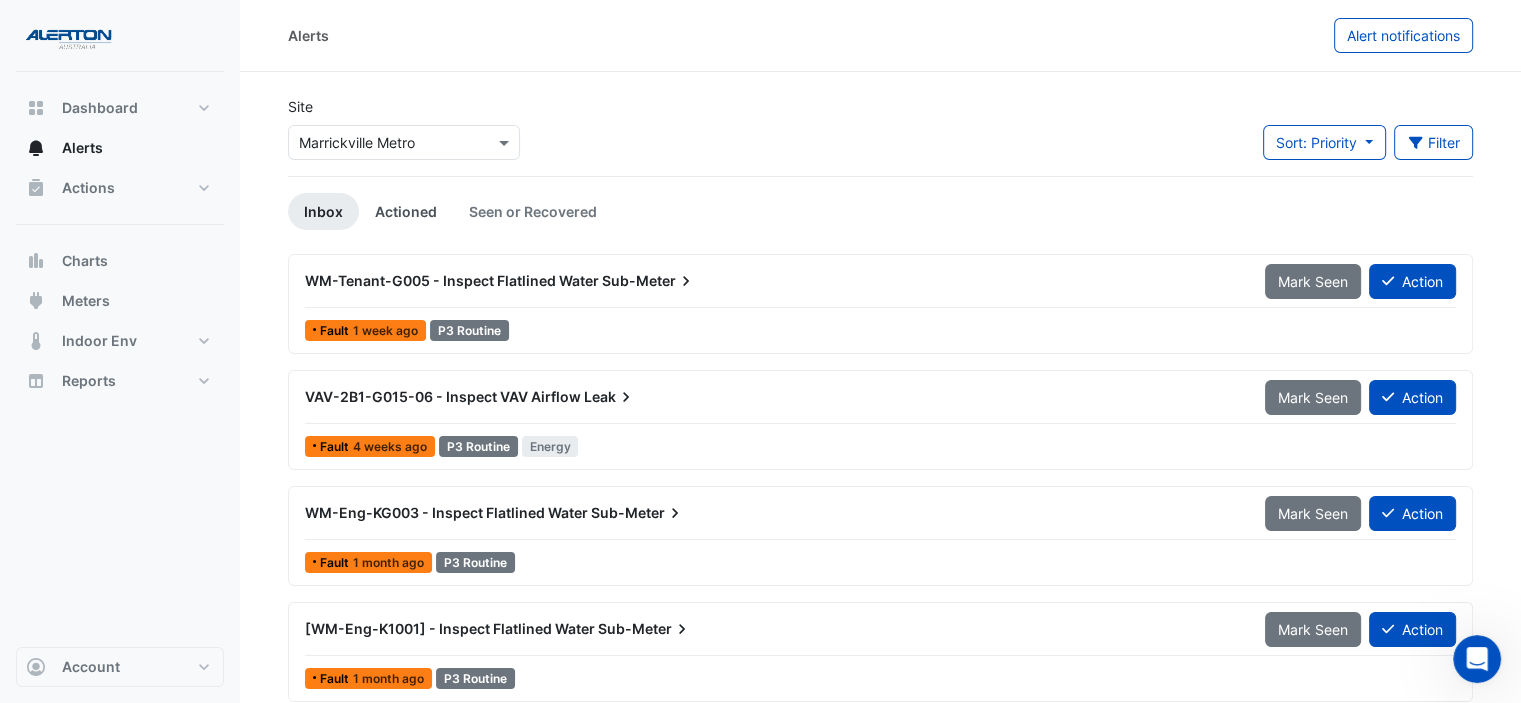click on "Actioned" at bounding box center (406, 211) 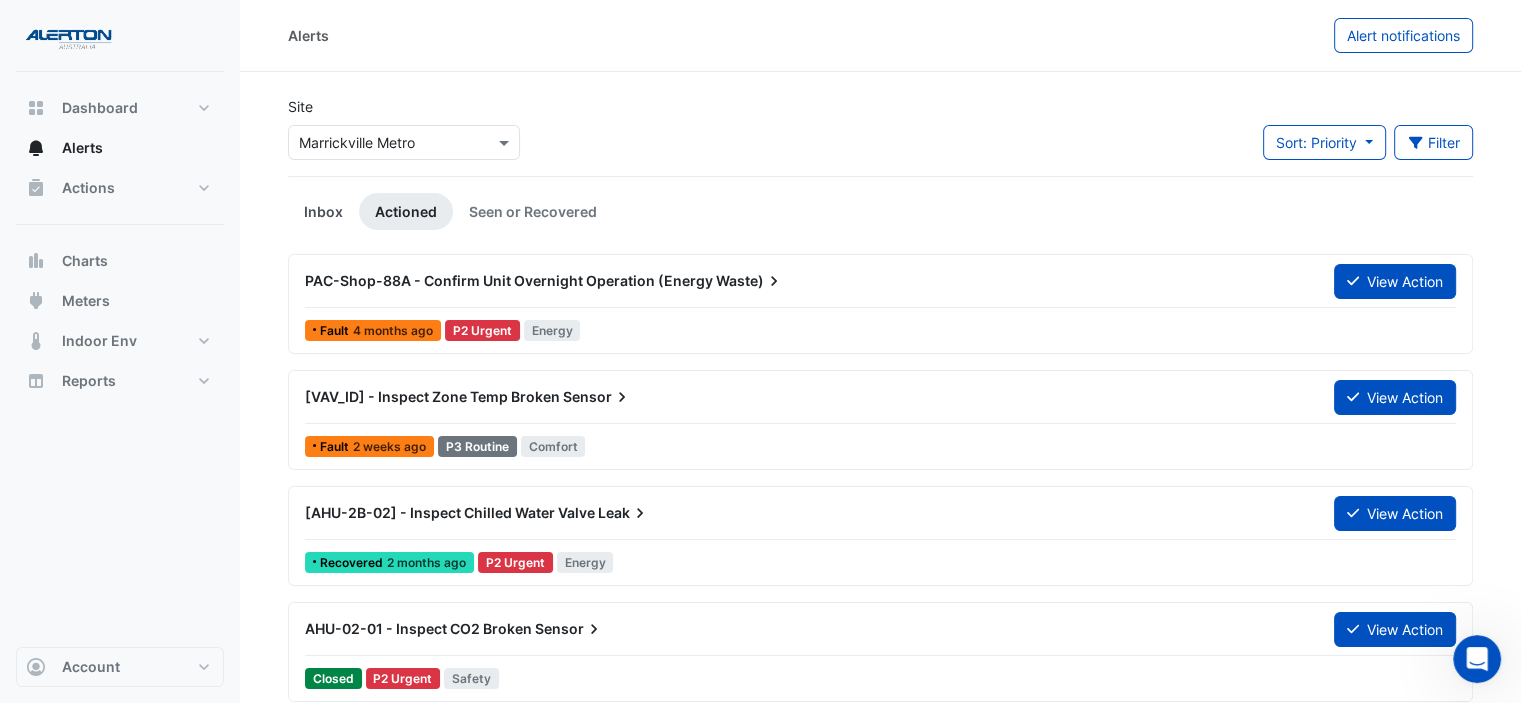 click on "Inbox" at bounding box center (323, 211) 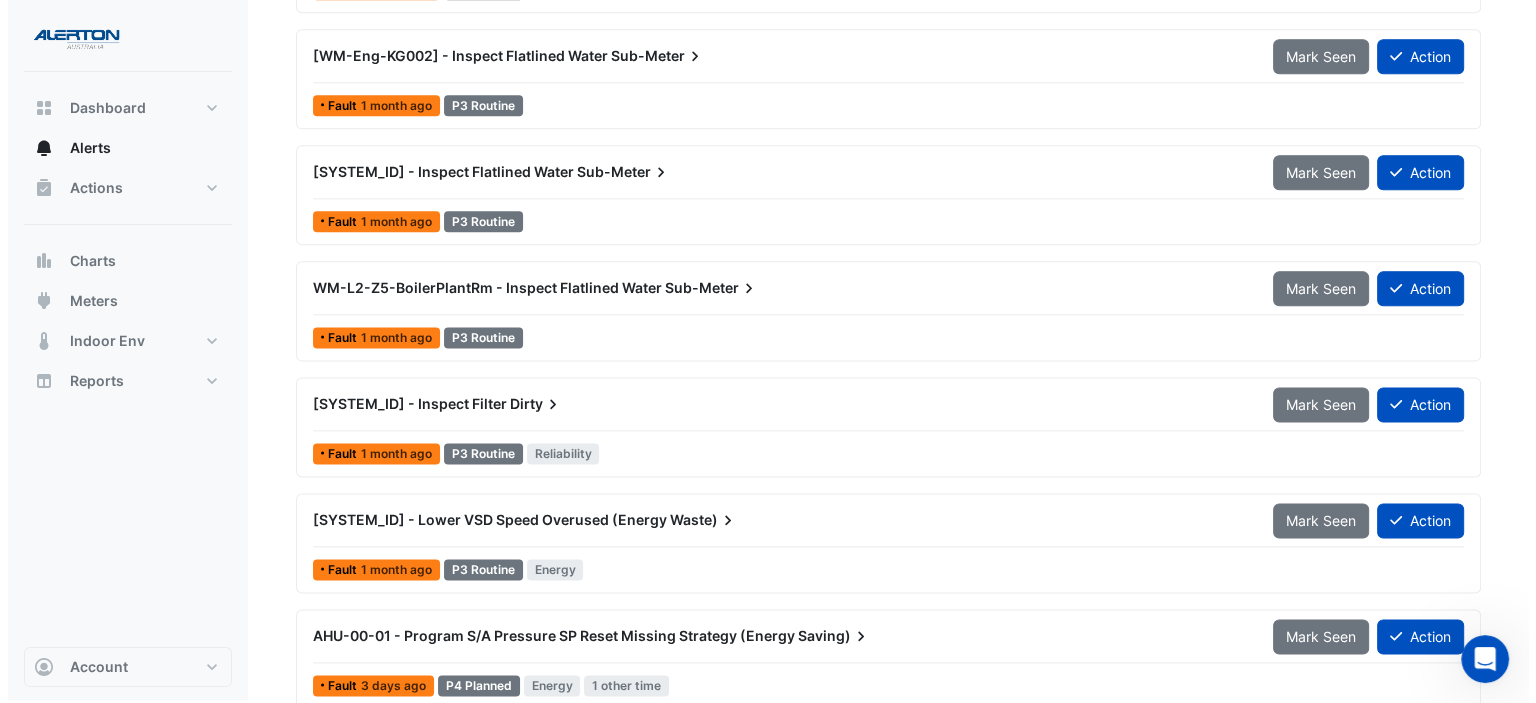scroll, scrollTop: 2544, scrollLeft: 0, axis: vertical 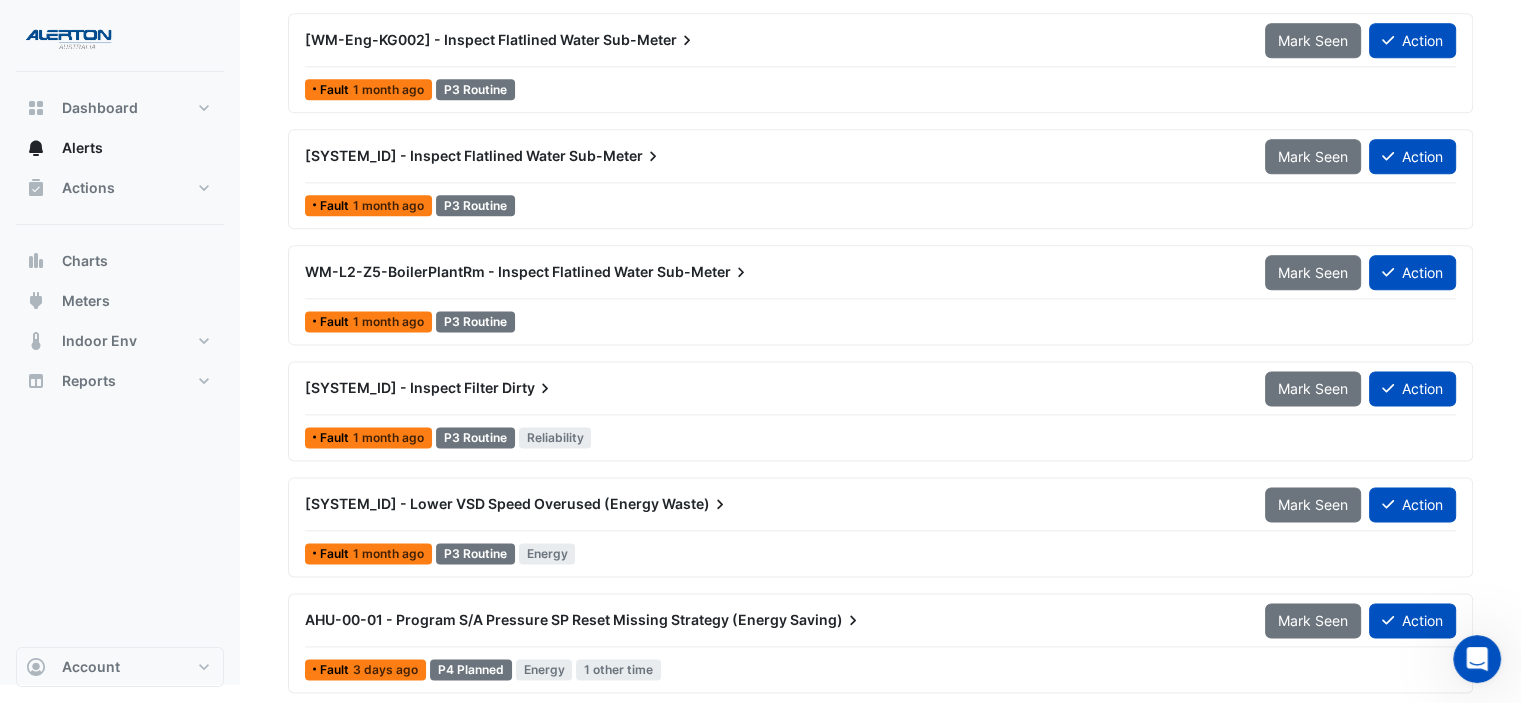 click on "[SYSTEM_ID] - Lower VSD Speed Overused (Energy" at bounding box center [482, 503] 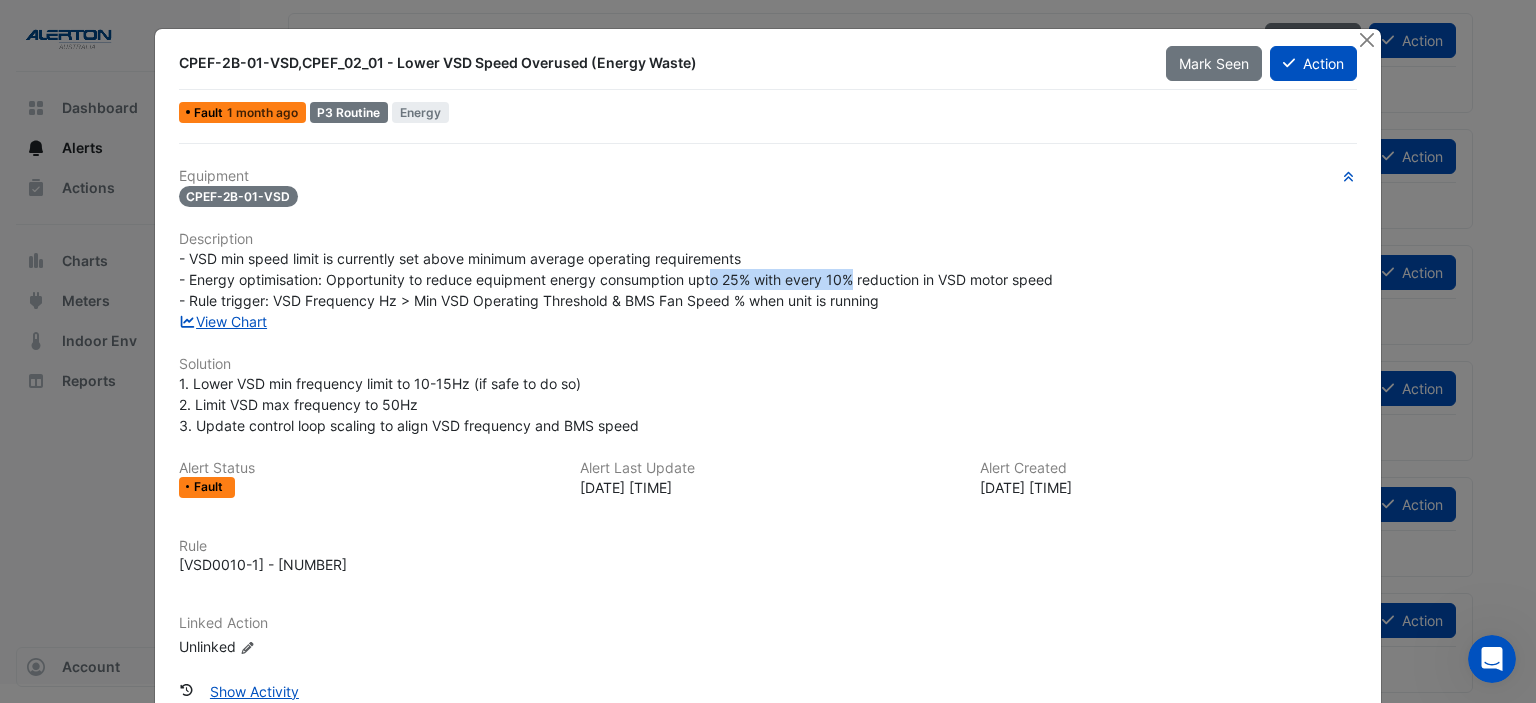 drag, startPoint x: 703, startPoint y: 275, endPoint x: 847, endPoint y: 278, distance: 144.03125 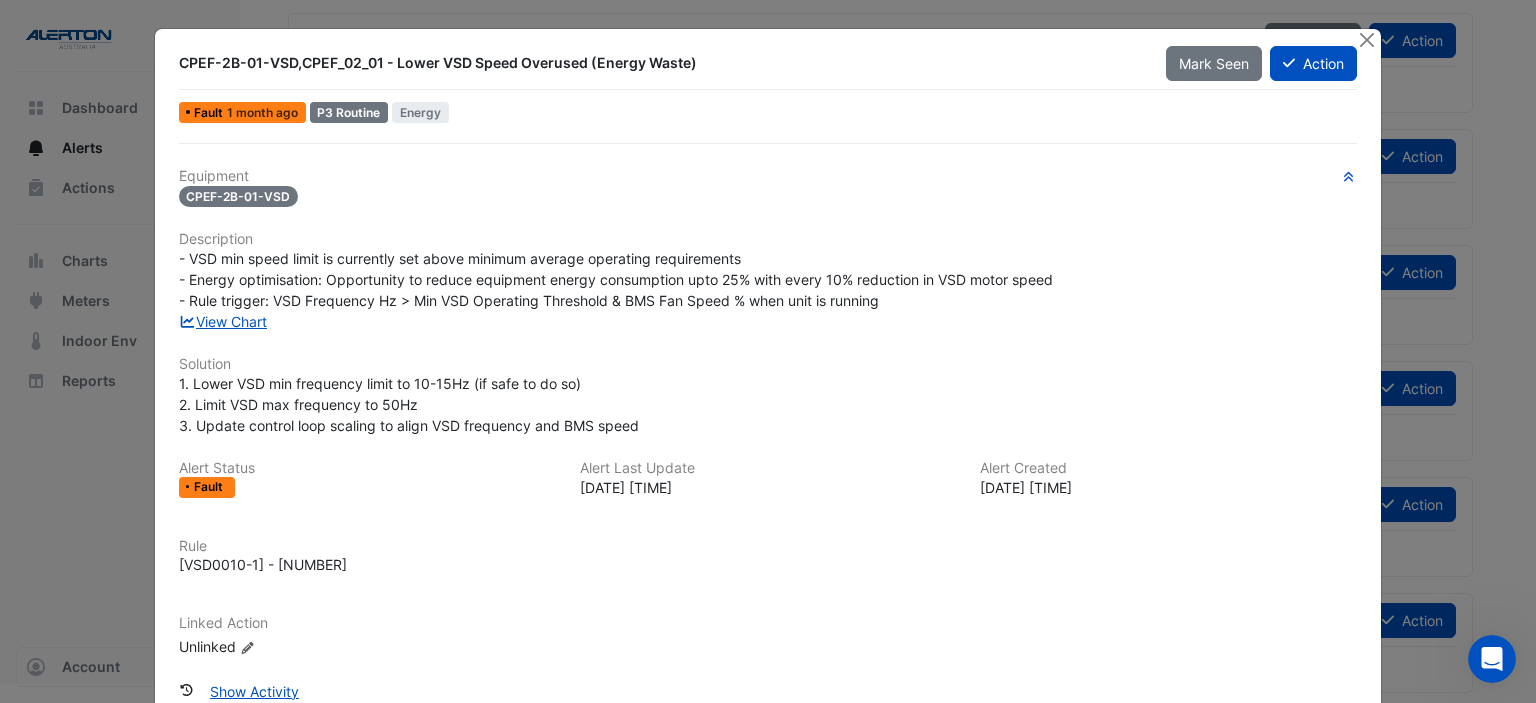 click on "- VSD min speed limit is currently set above minimum average operating requirements
- Energy optimisation: Opportunity to reduce equipment energy consumption upto 25% with every 10% reduction in VSD motor speed
- Rule trigger: VSD Frequency Hz > Min VSD Operating Threshold & BMS Fan Speed % when unit is running" 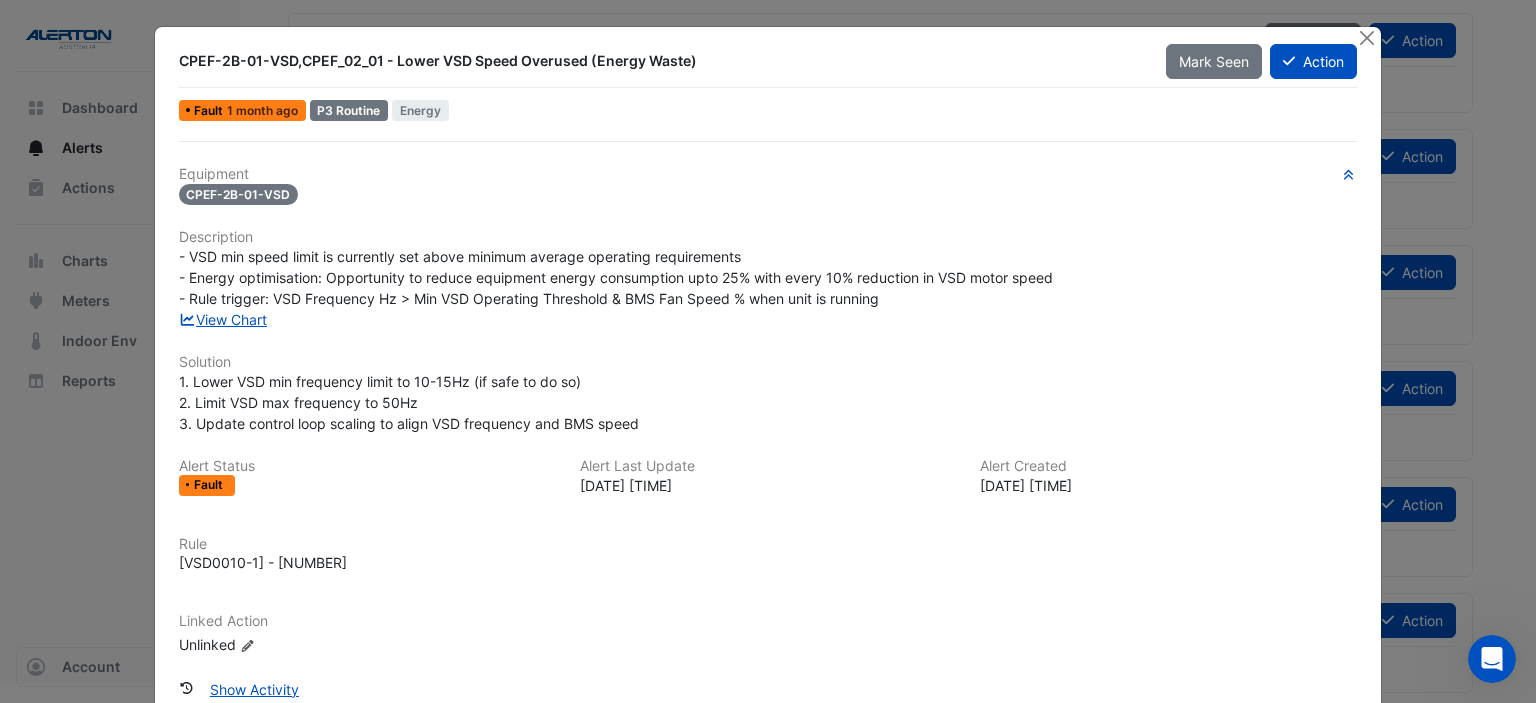 scroll, scrollTop: 0, scrollLeft: 0, axis: both 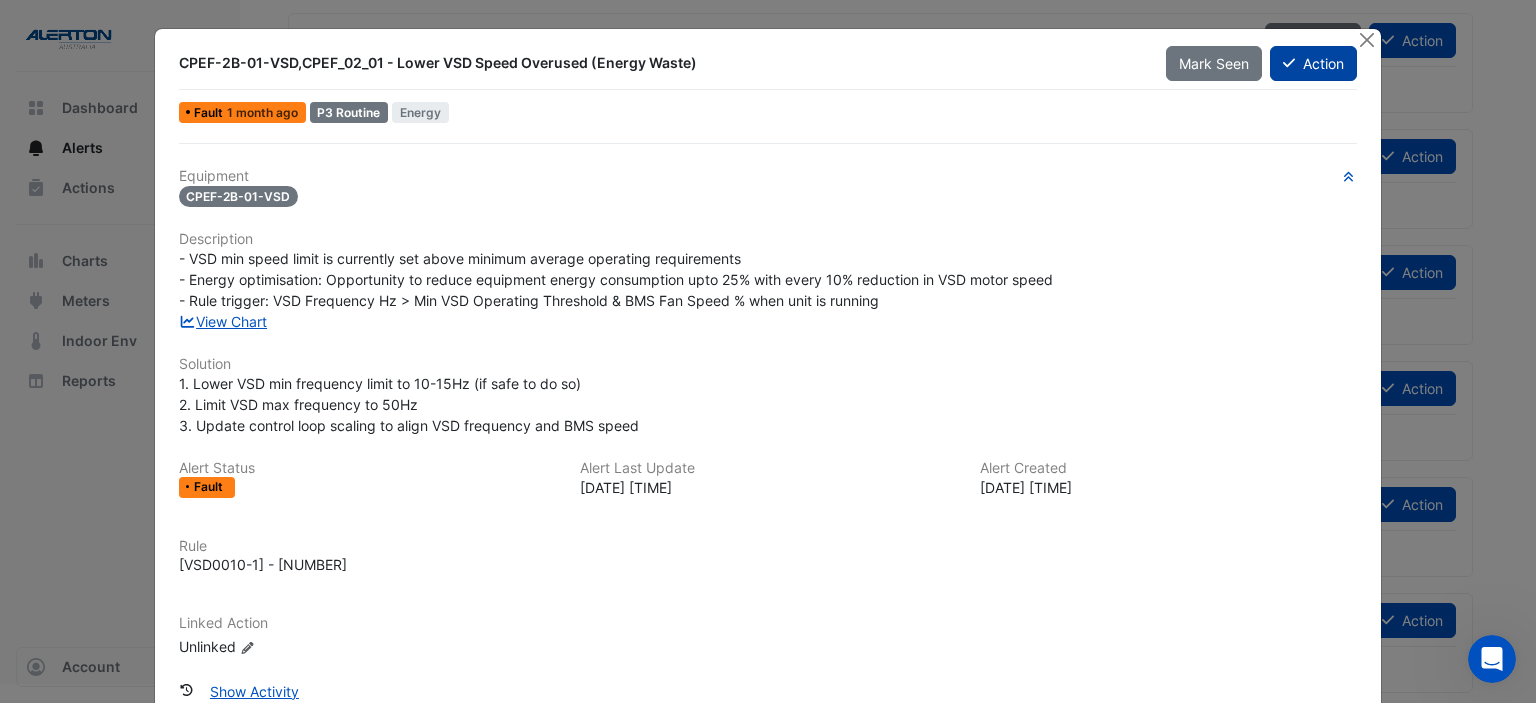 click on "Action" 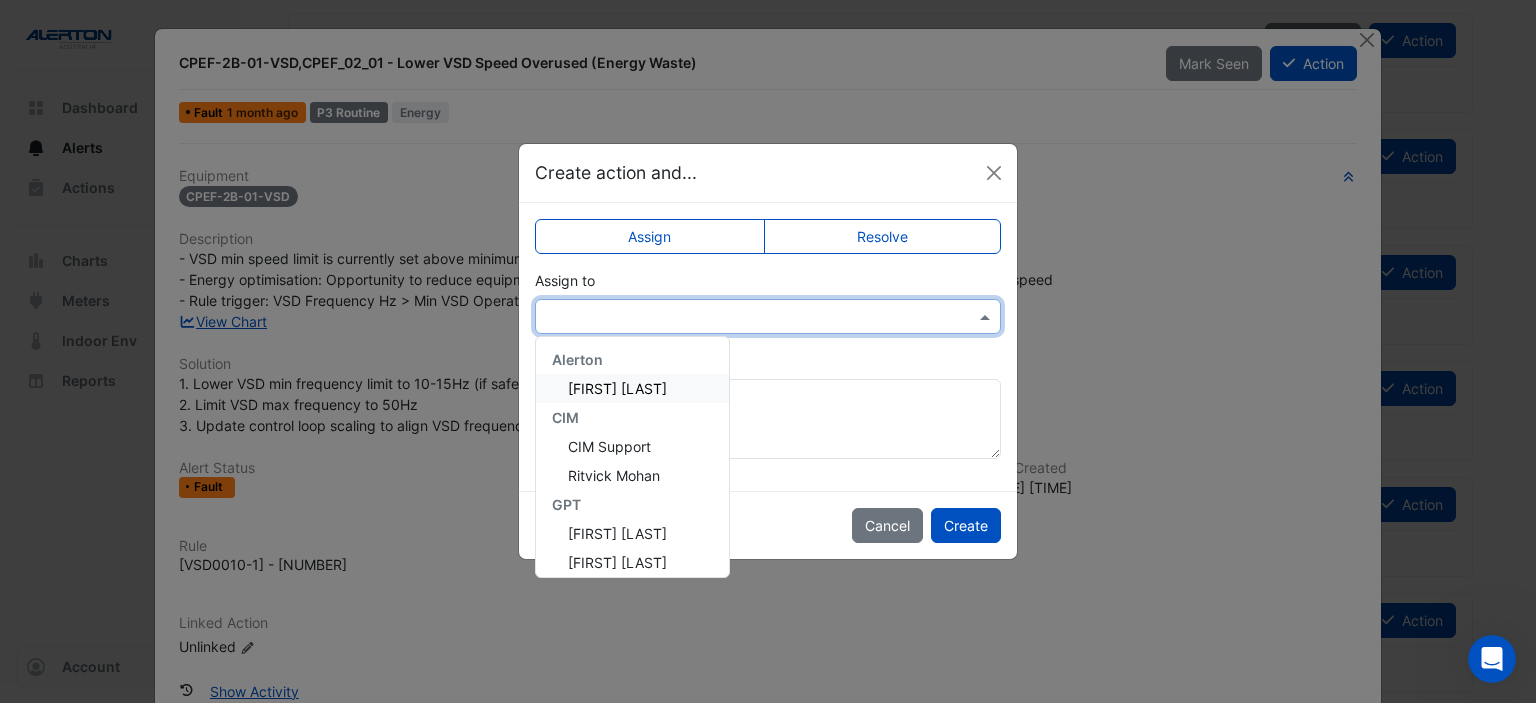 click at bounding box center (748, 317) 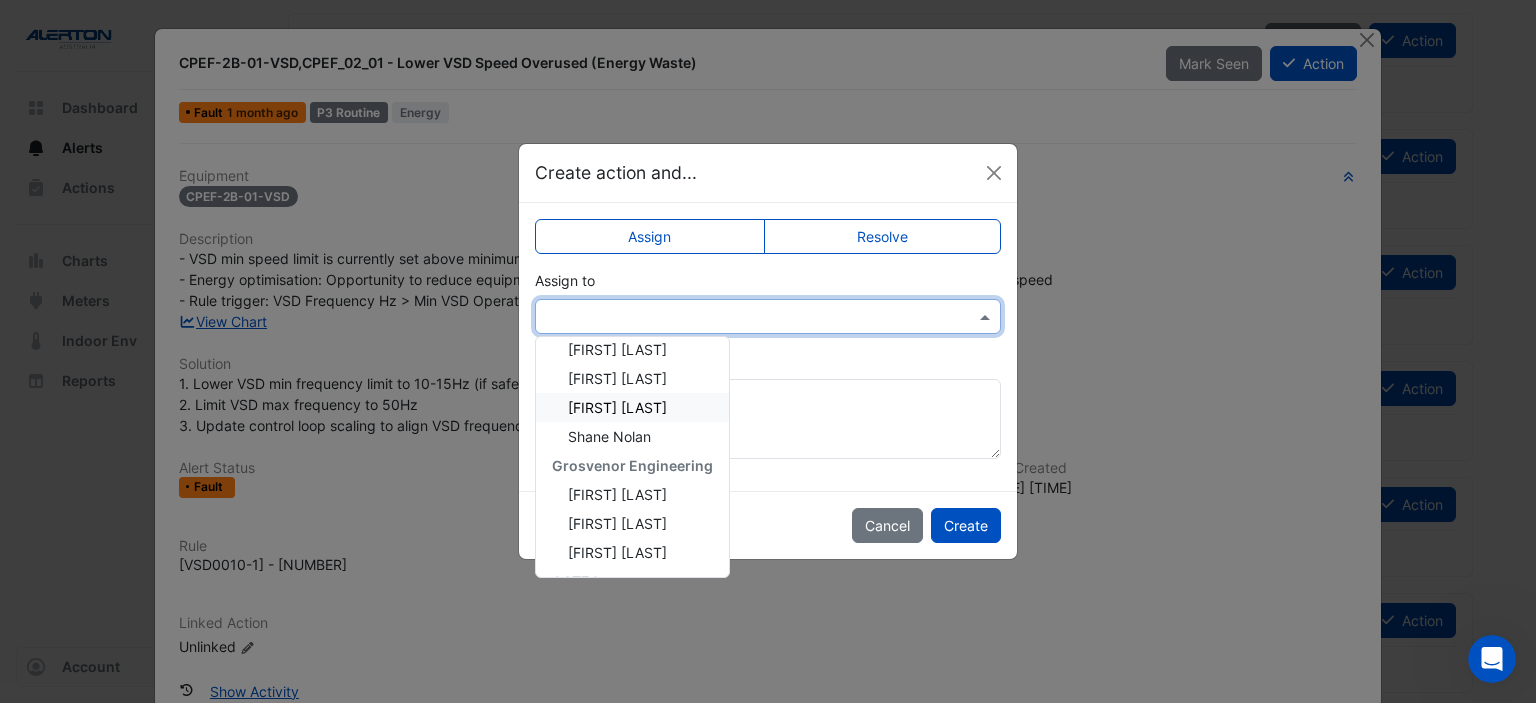 scroll, scrollTop: 400, scrollLeft: 0, axis: vertical 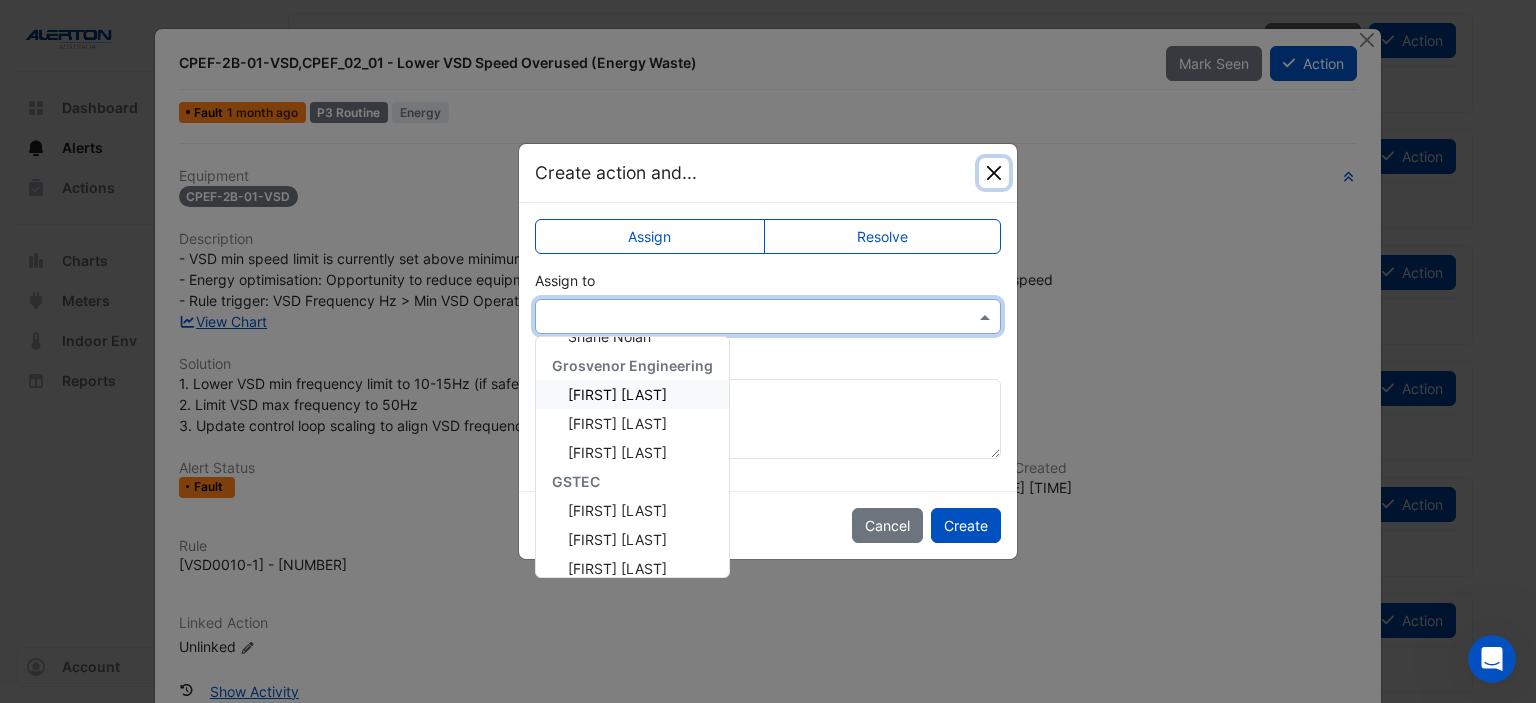 click 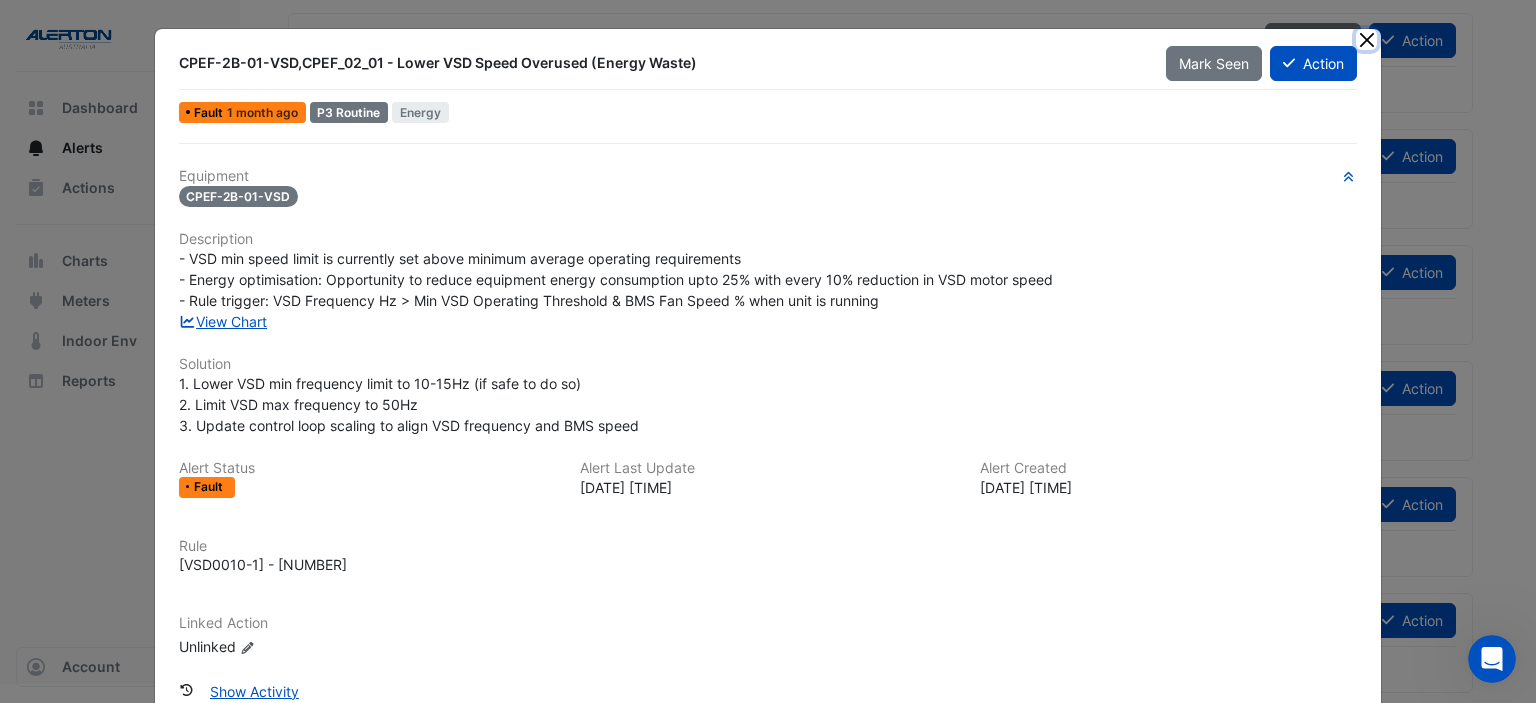 click 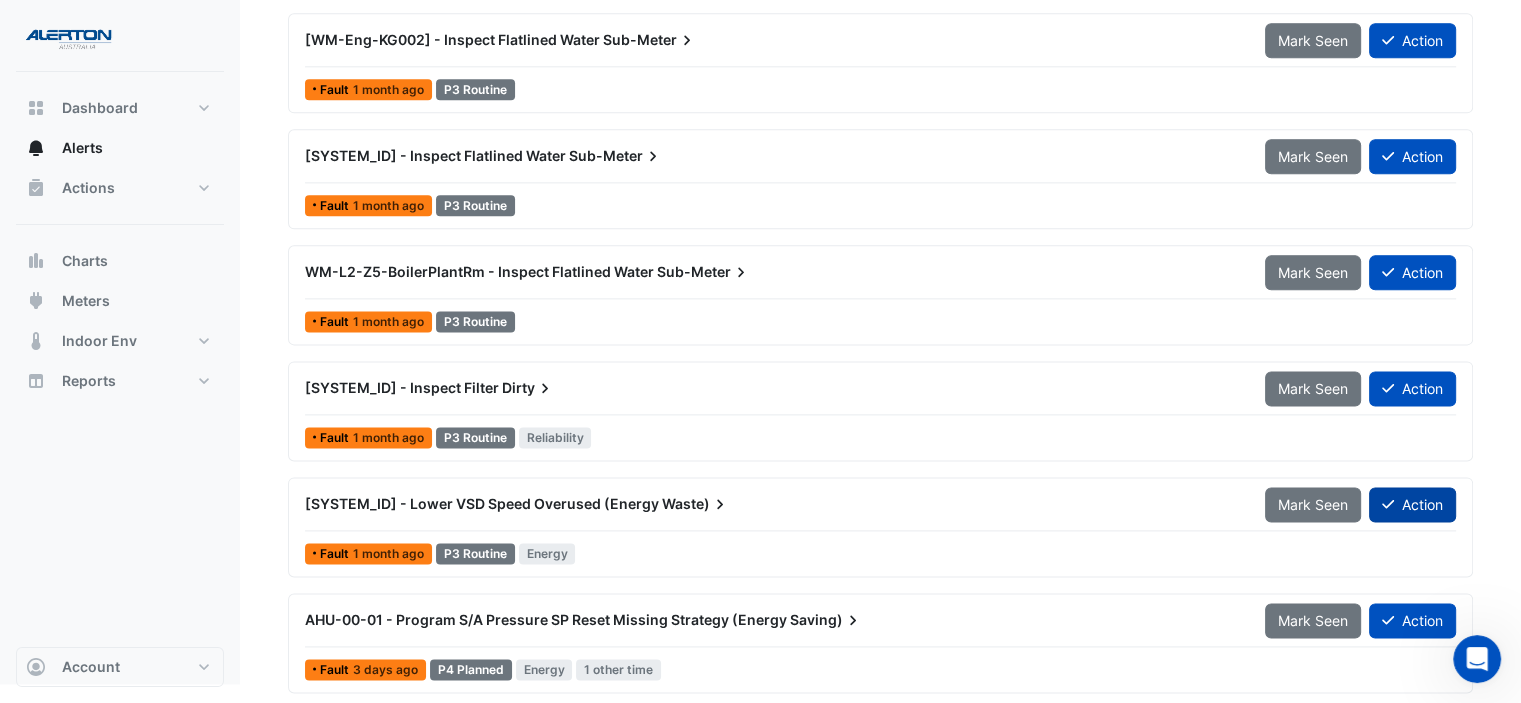 click on "Action" at bounding box center [1412, 504] 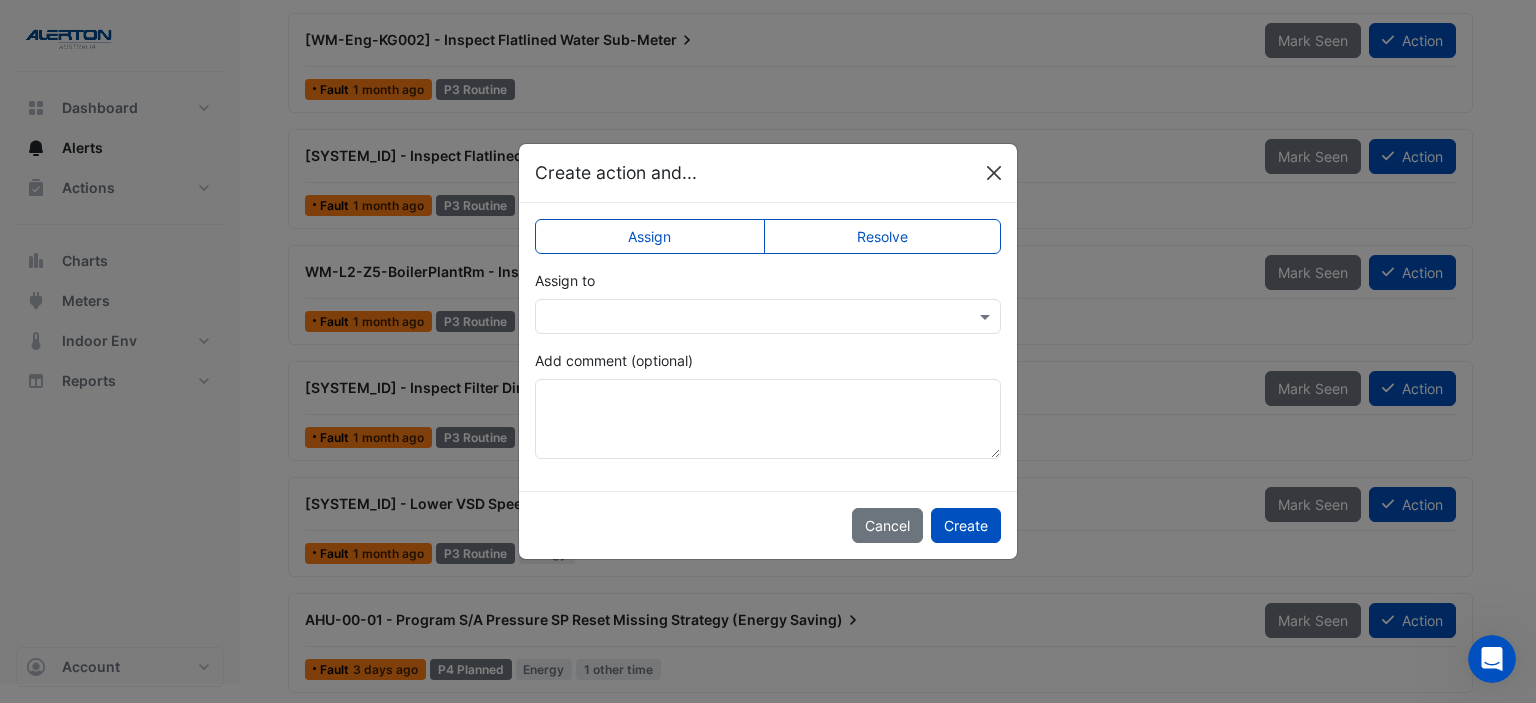 click 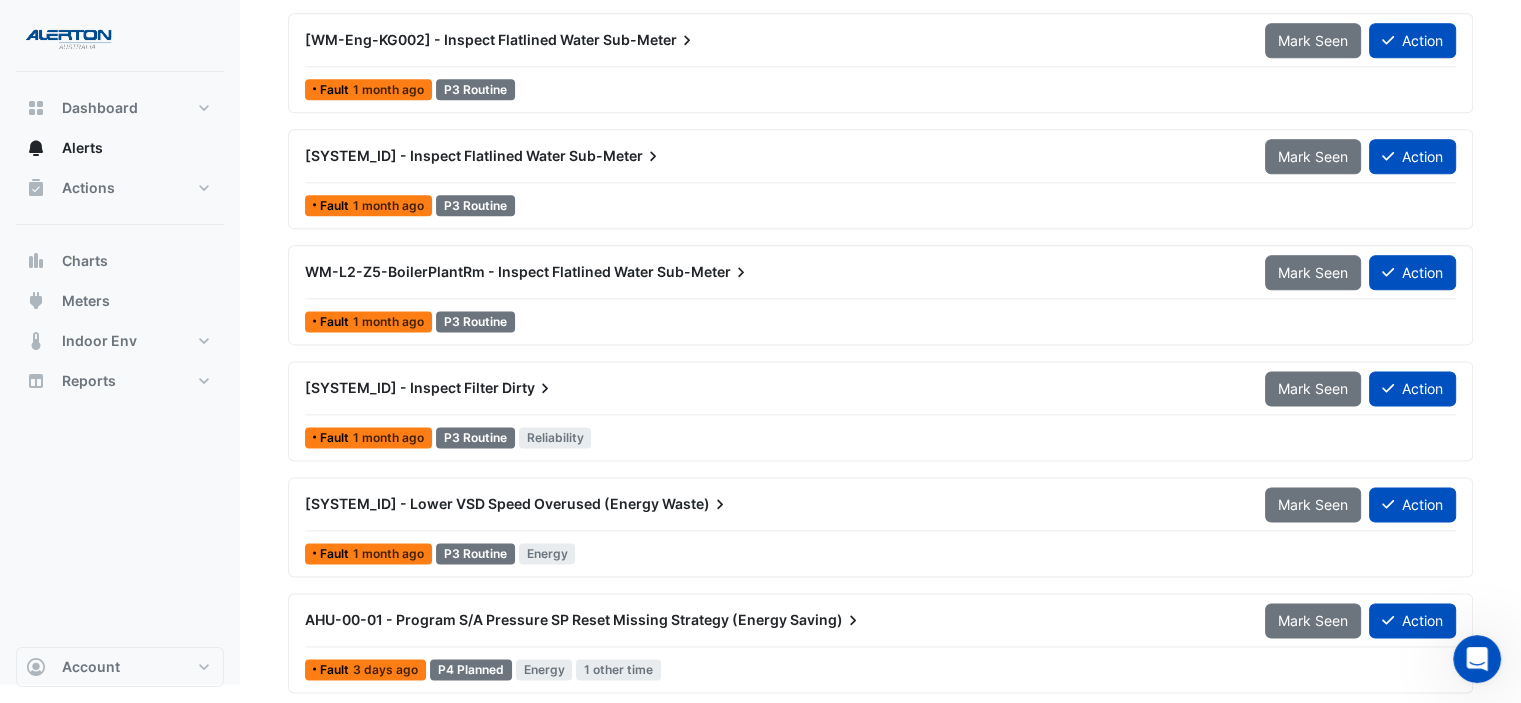 click on "[SYSTEM_ID] - Lower VSD Speed Overused (Energy" at bounding box center [482, 503] 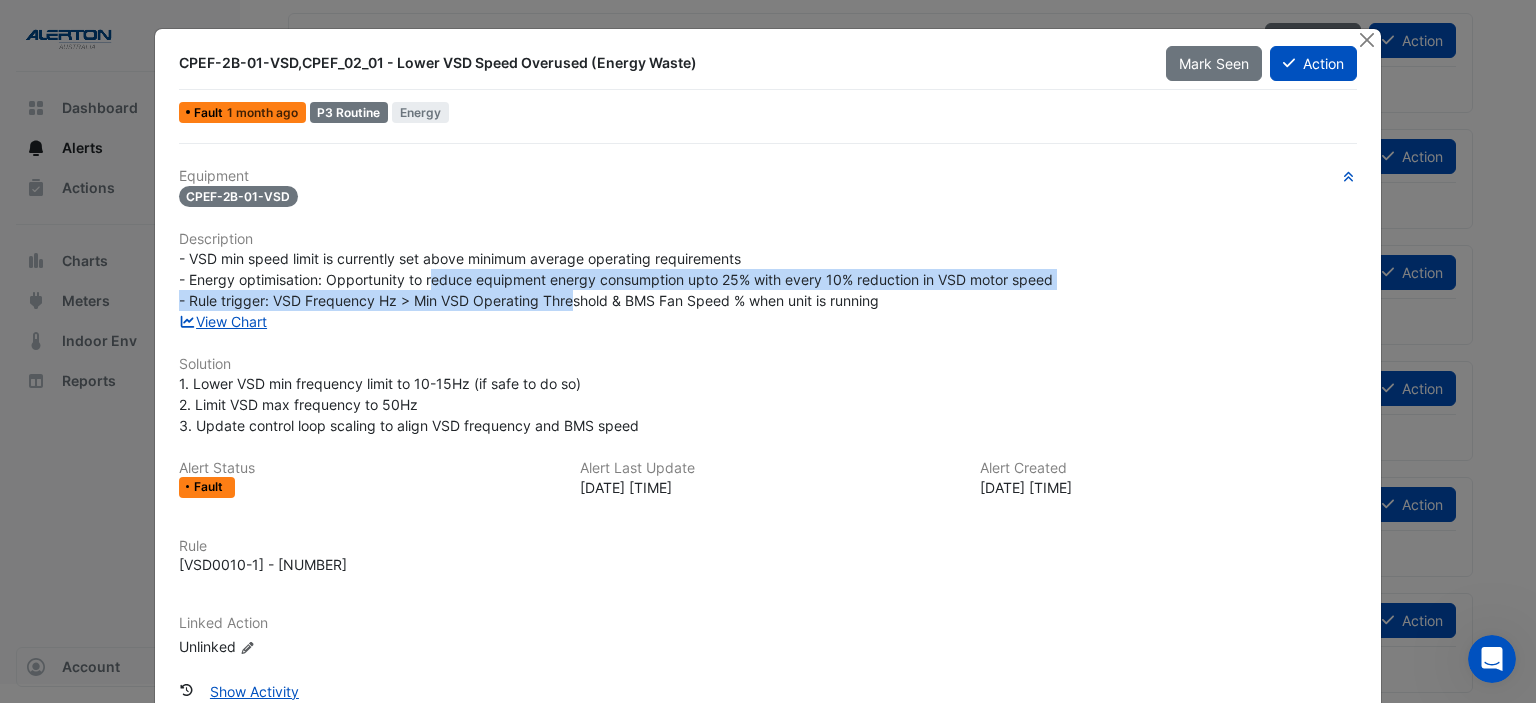 drag, startPoint x: 426, startPoint y: 281, endPoint x: 593, endPoint y: 283, distance: 167.01198 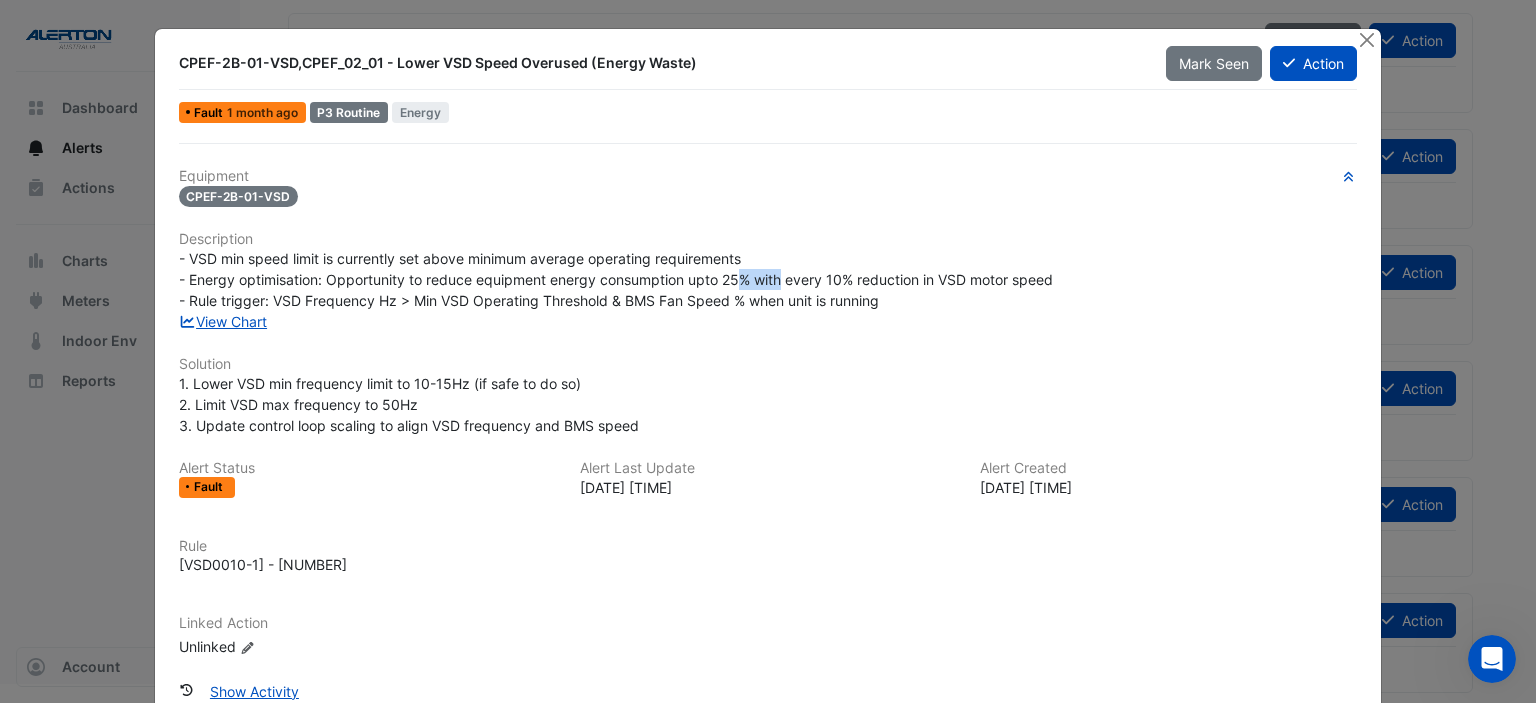 drag, startPoint x: 744, startPoint y: 275, endPoint x: 778, endPoint y: 277, distance: 34.058773 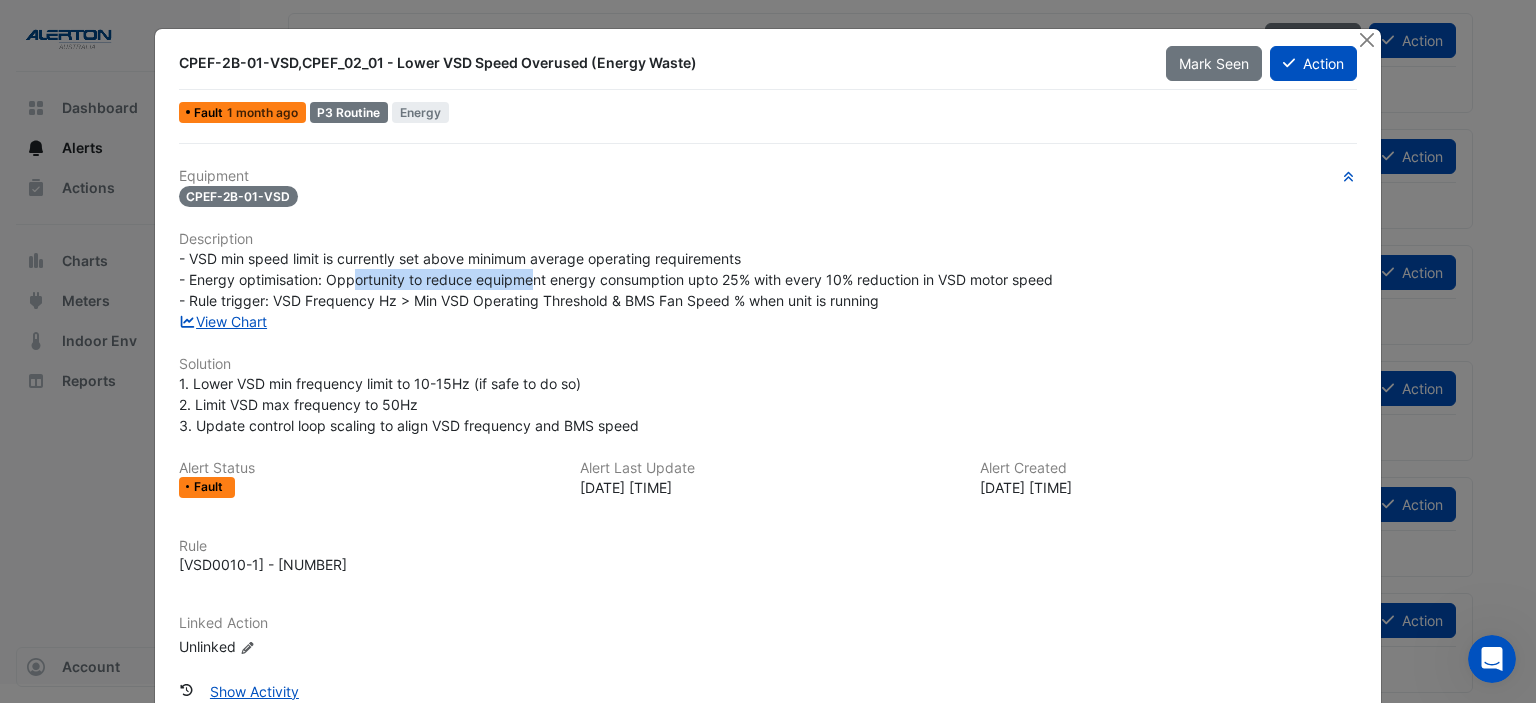 drag, startPoint x: 345, startPoint y: 276, endPoint x: 524, endPoint y: 287, distance: 179.33768 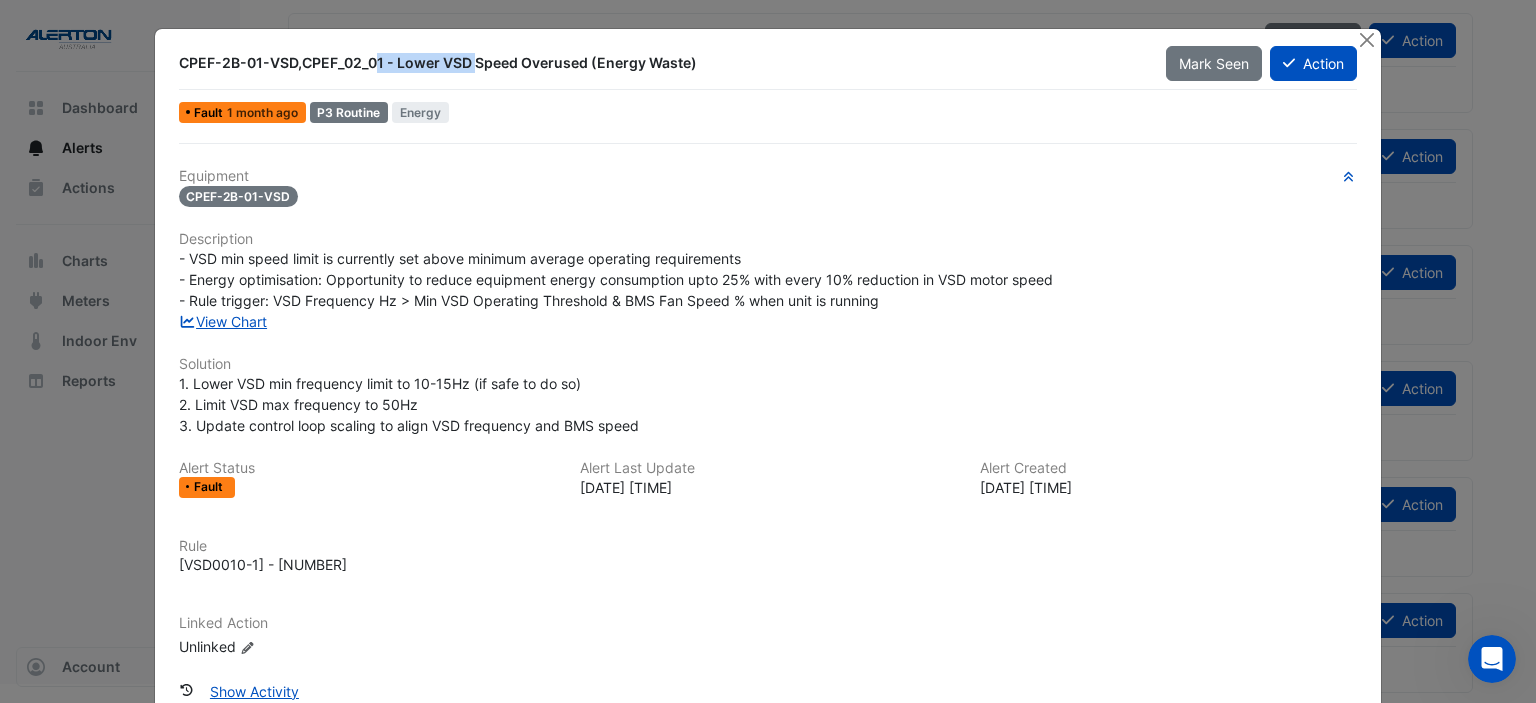 drag, startPoint x: 261, startPoint y: 61, endPoint x: 375, endPoint y: 68, distance: 114.21471 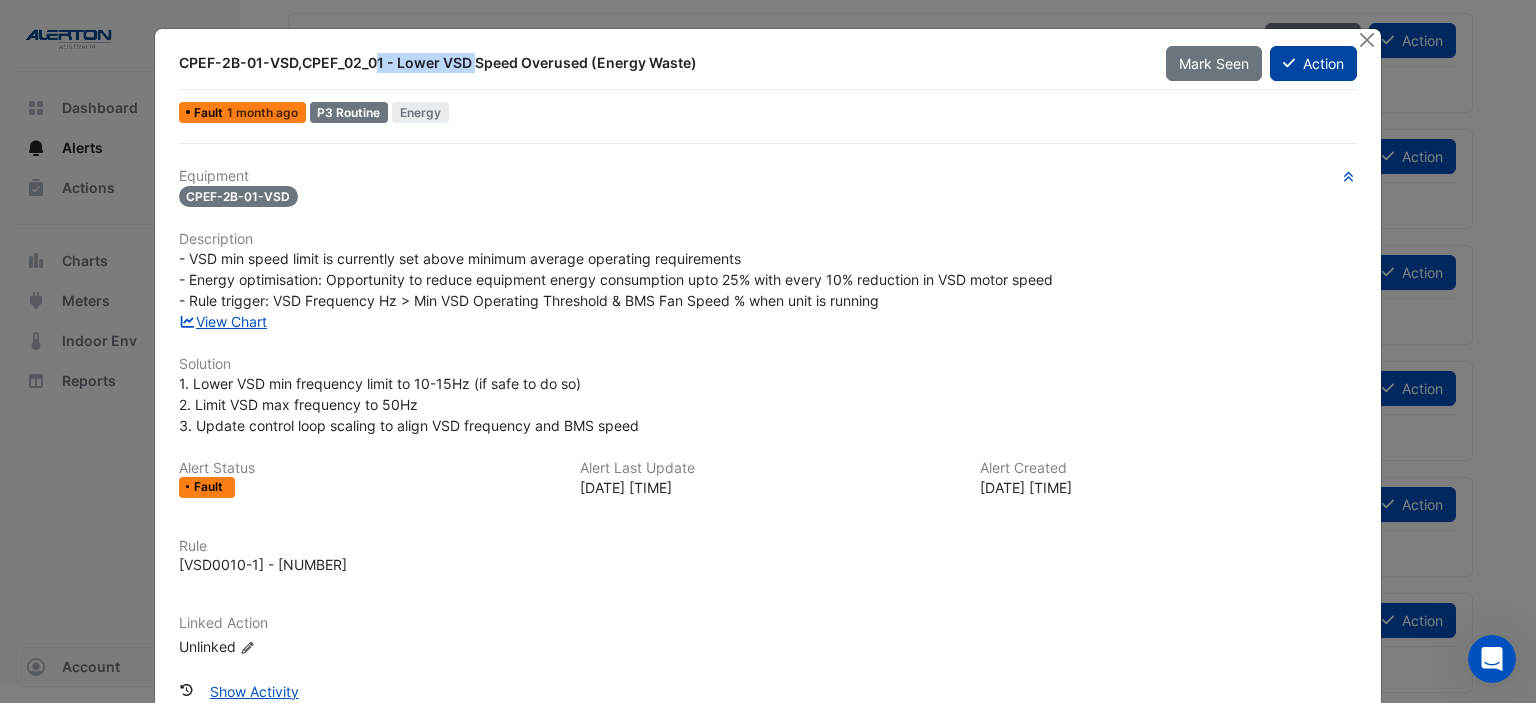 click on "Action" 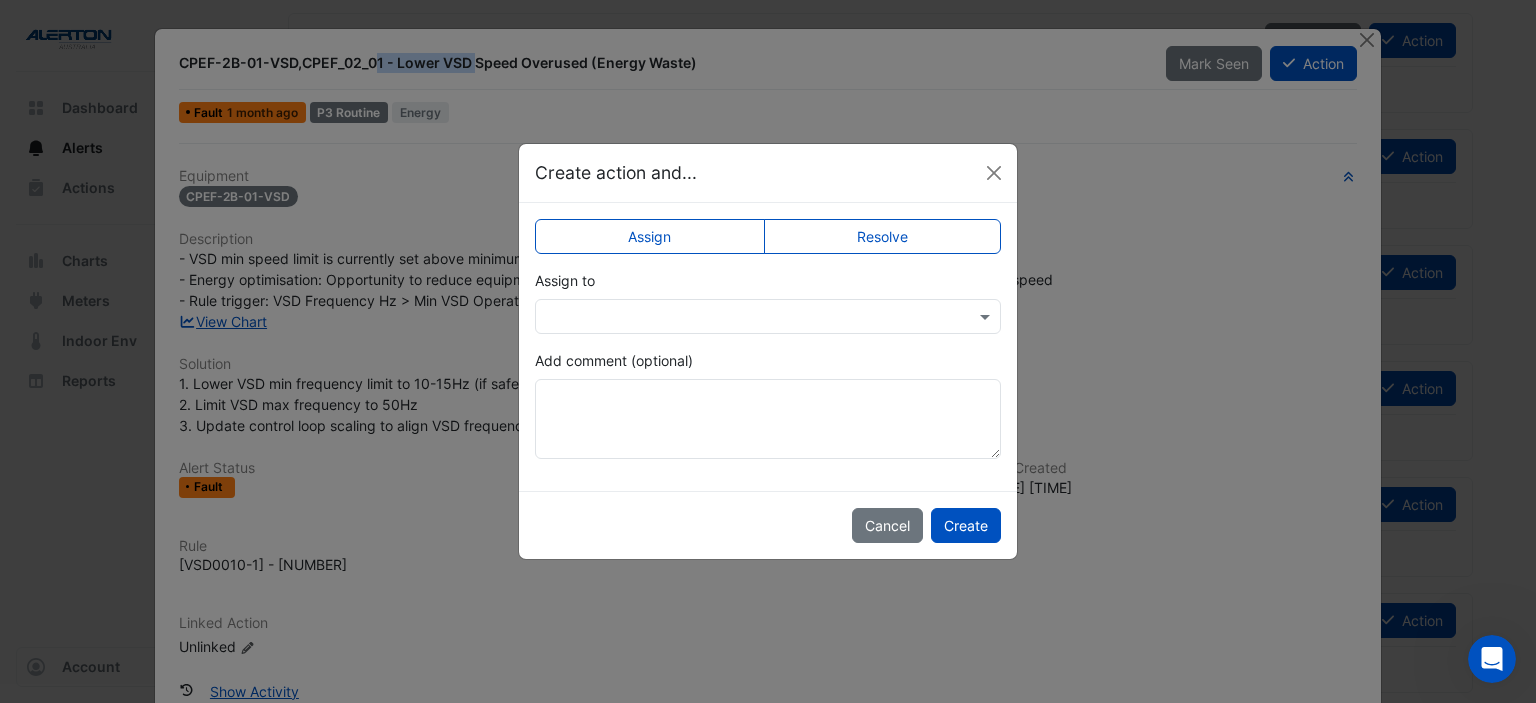 click at bounding box center (768, 316) 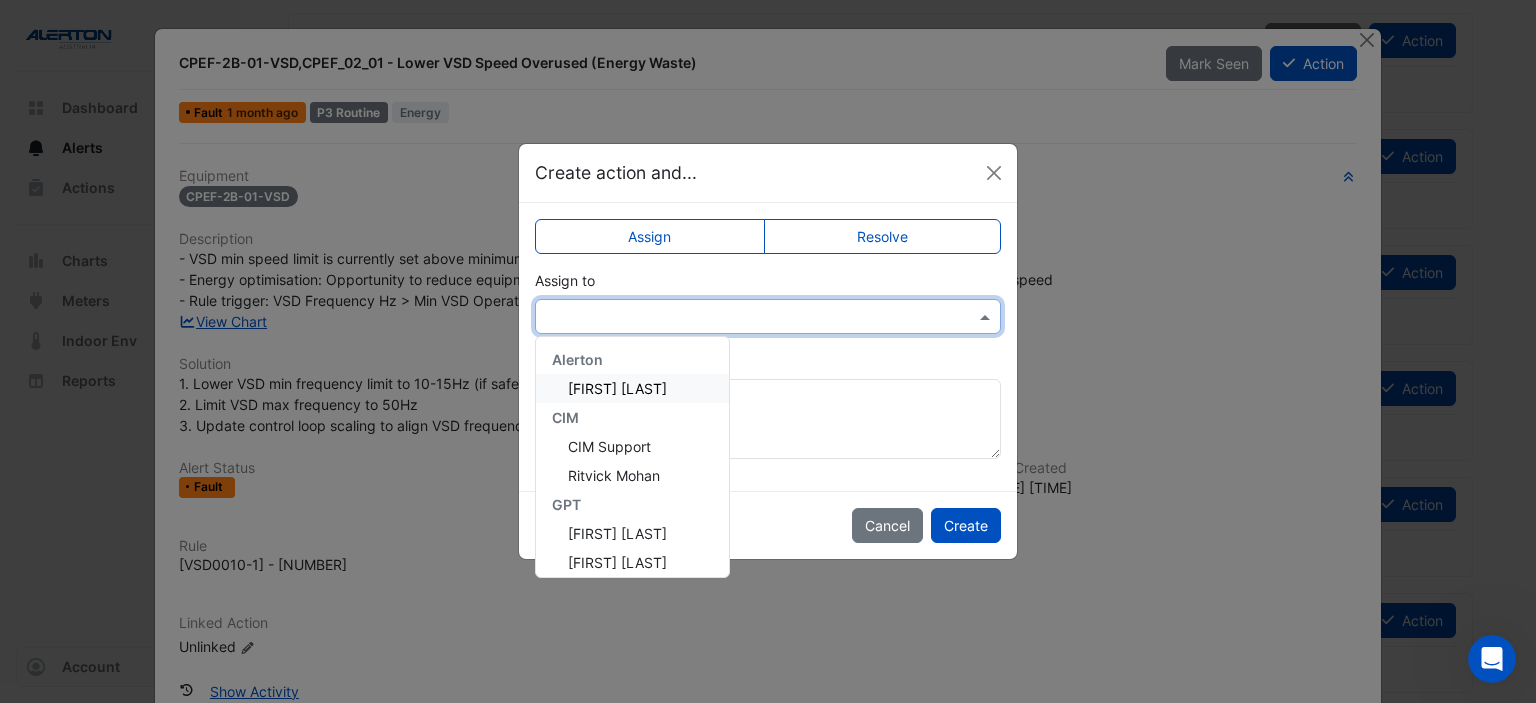 click on "[FIRST] [LAST]" at bounding box center [617, 388] 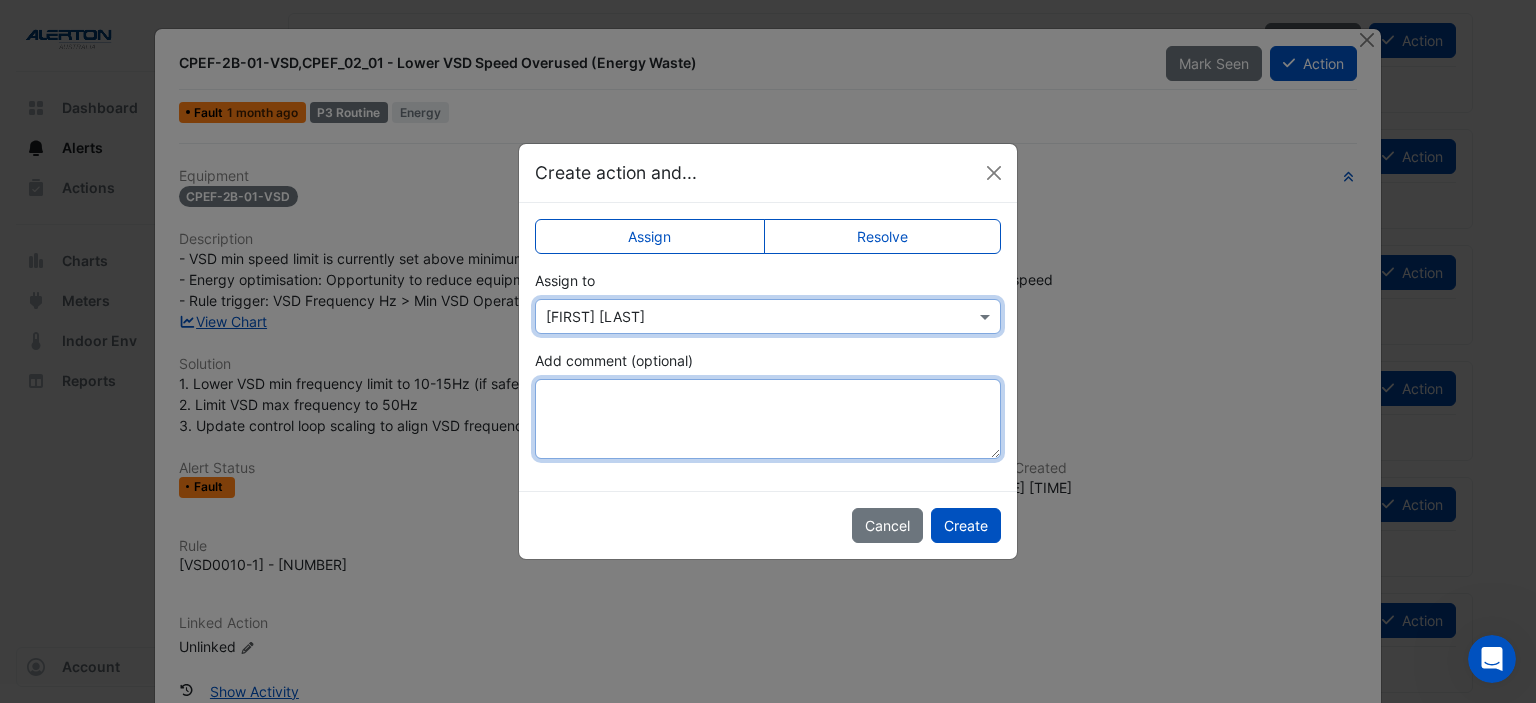 click on "Add comment (optional)" at bounding box center (768, 419) 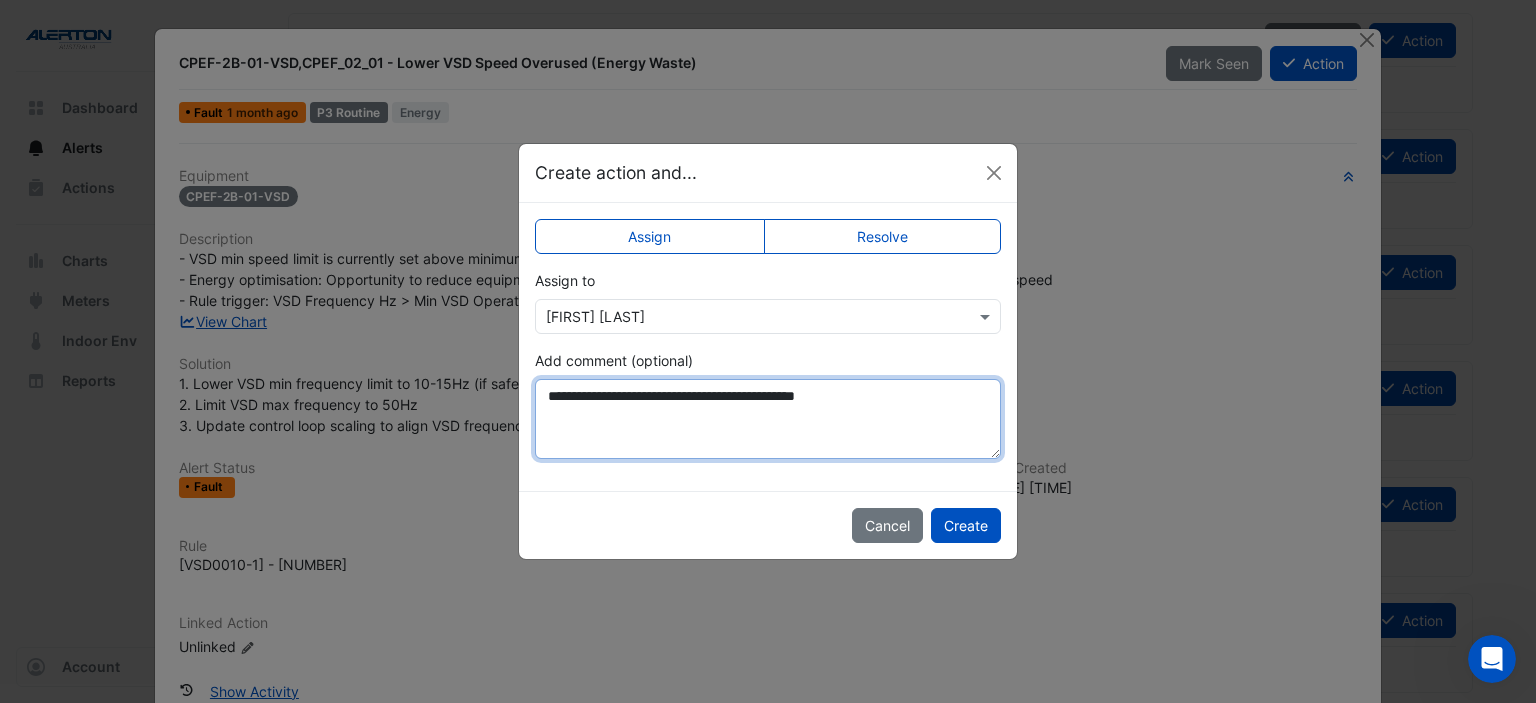 type on "**********" 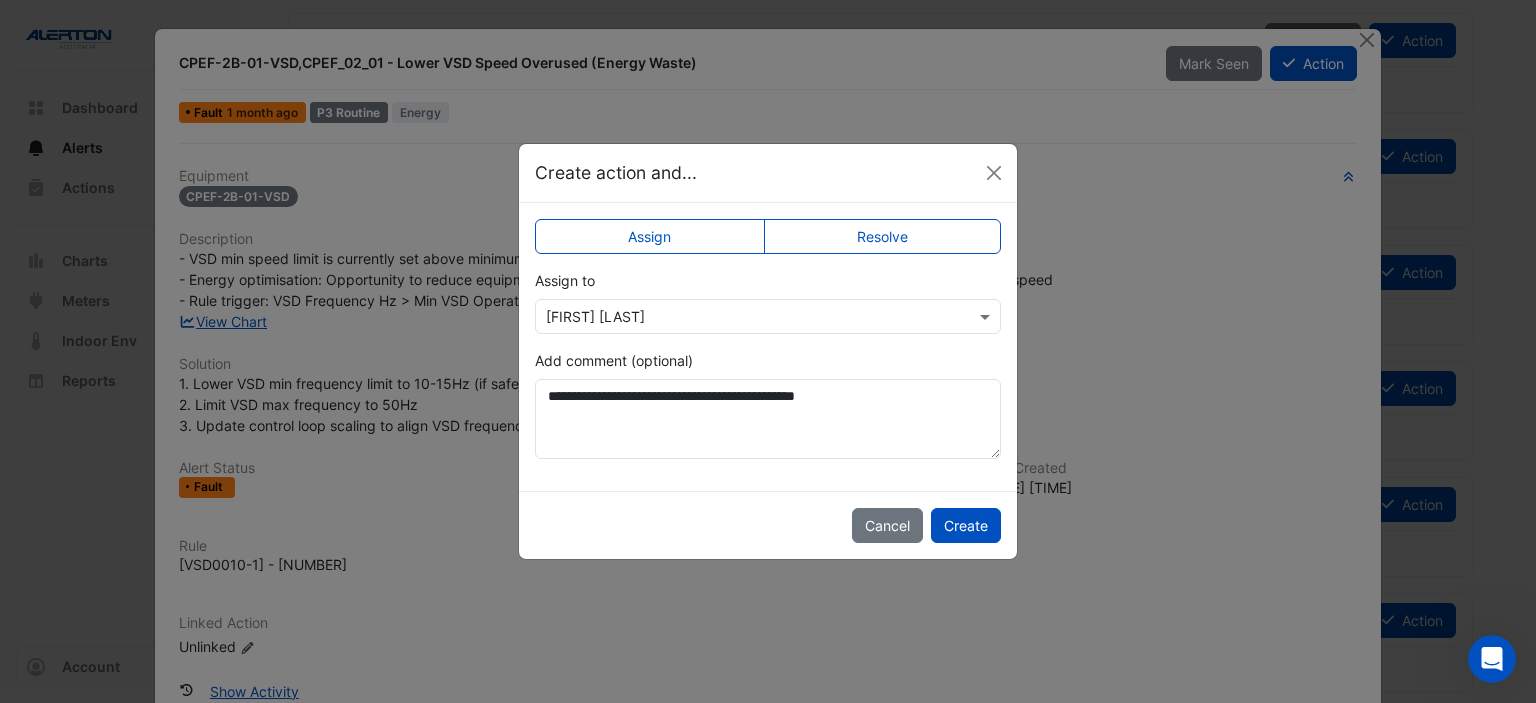 drag, startPoint x: 750, startPoint y: 159, endPoint x: 1031, endPoint y: 156, distance: 281.01602 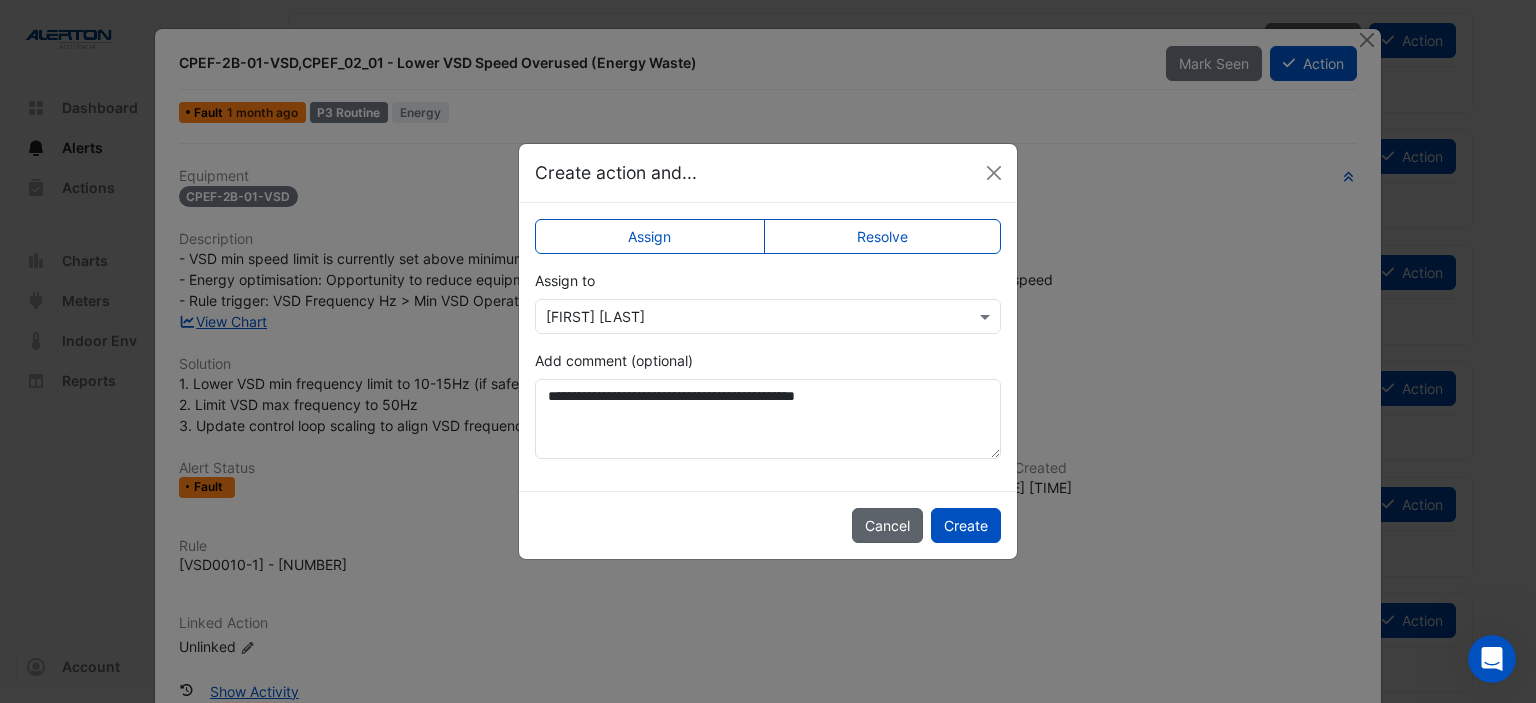 click on "Cancel" 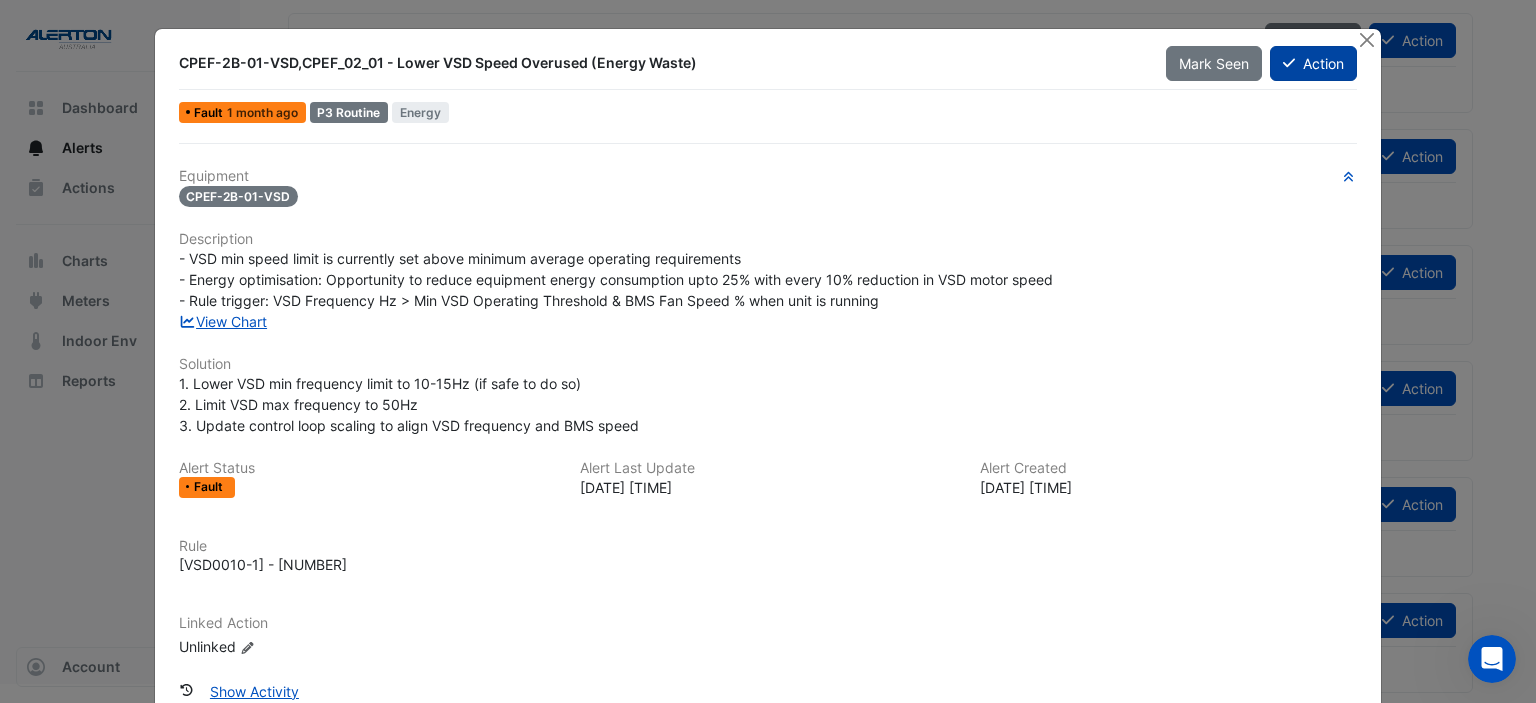 click on "Action" 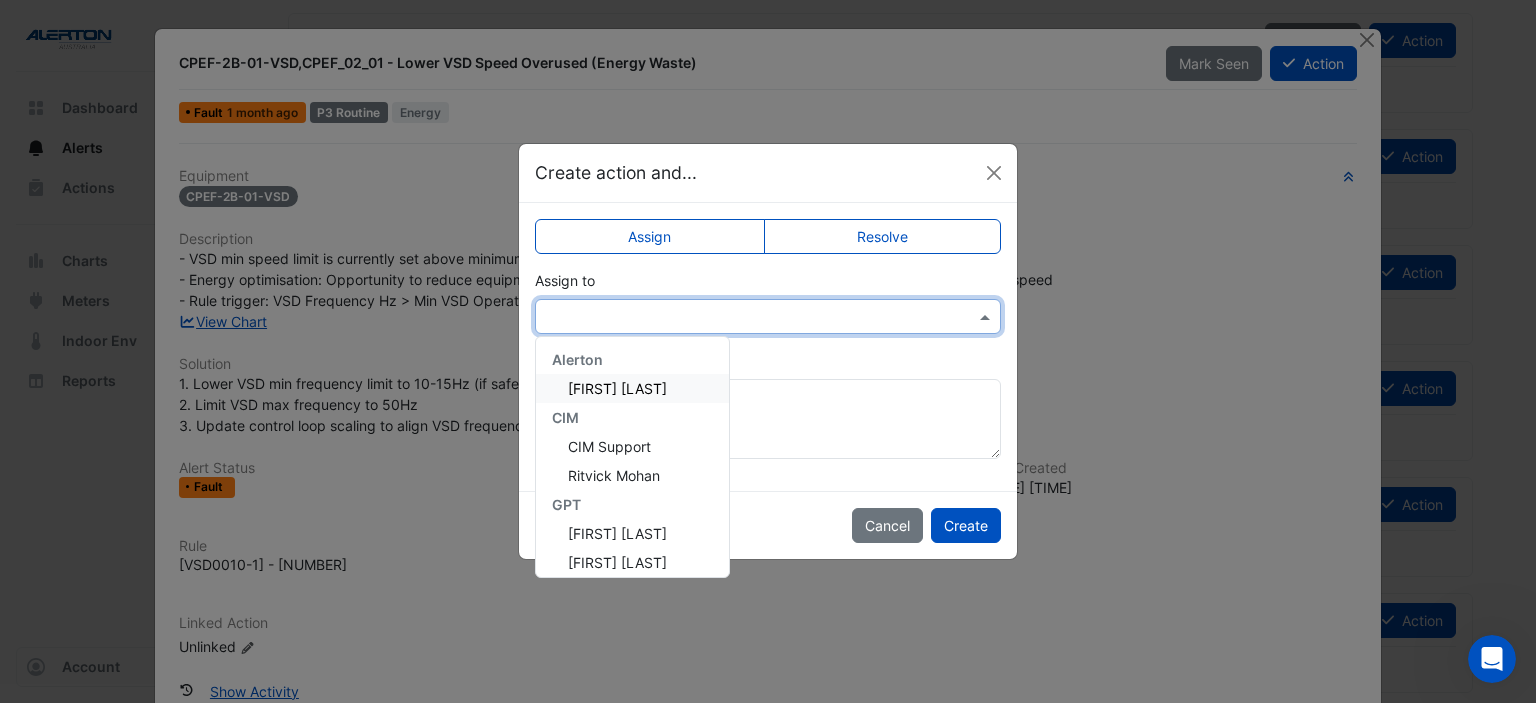 click at bounding box center (748, 317) 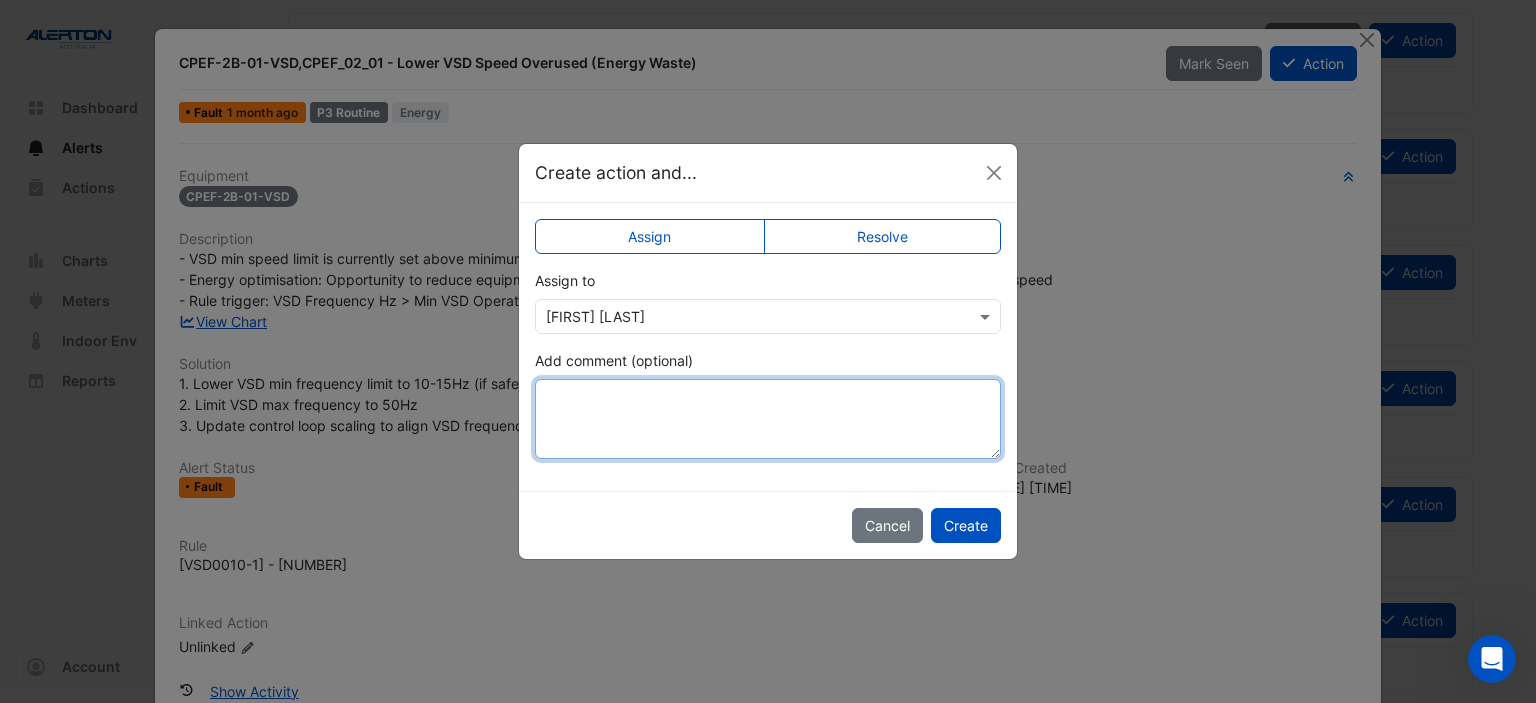 click on "Add comment (optional)" at bounding box center [768, 419] 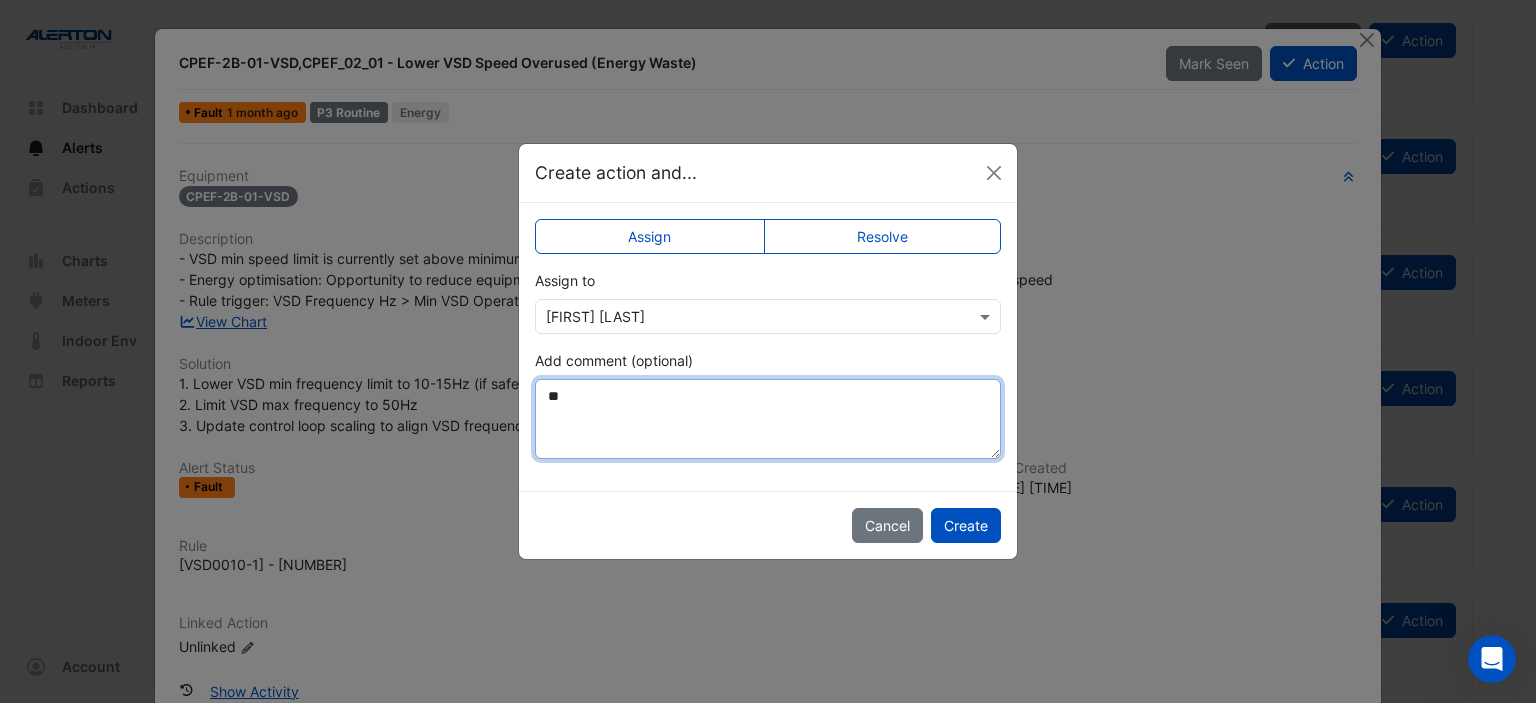 type on "*" 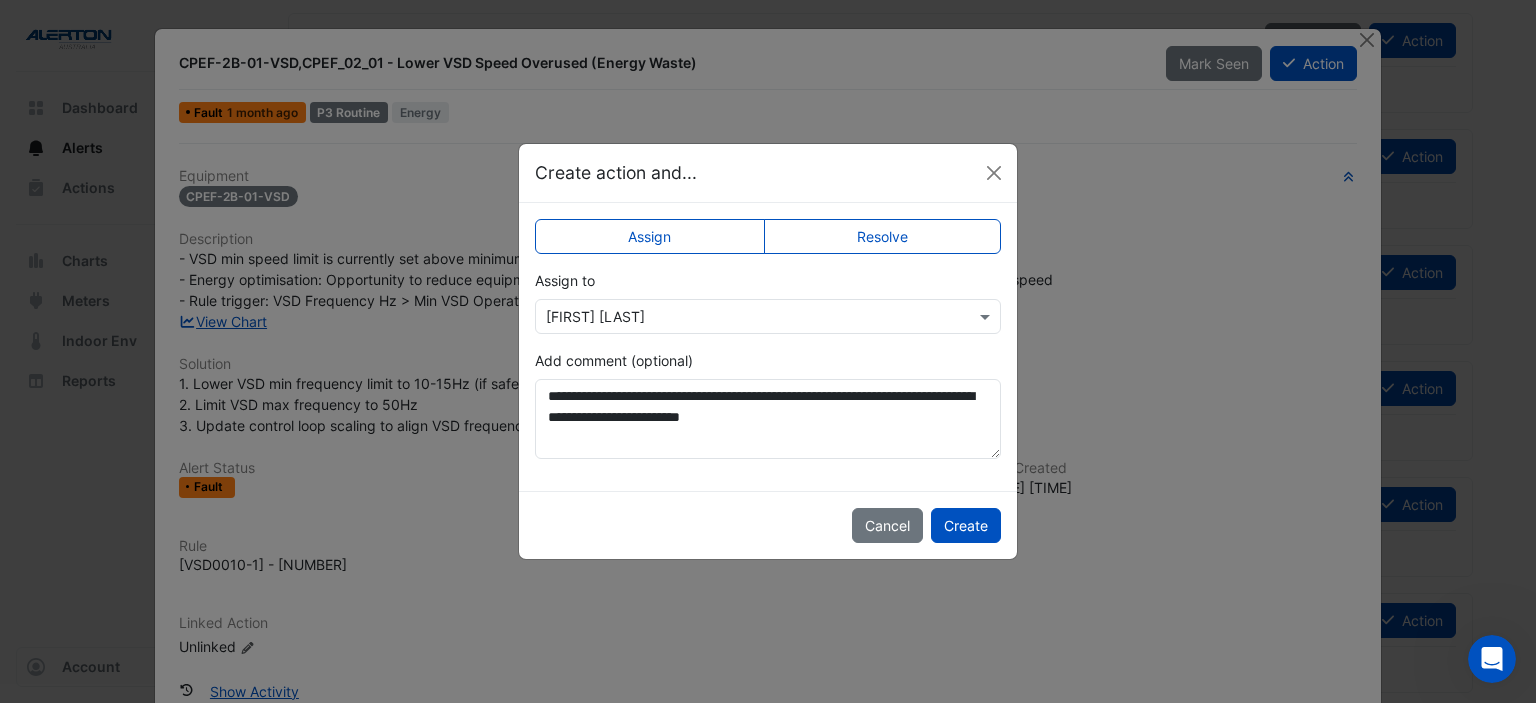 drag, startPoint x: 604, startPoint y: 155, endPoint x: 782, endPoint y: 161, distance: 178.10109 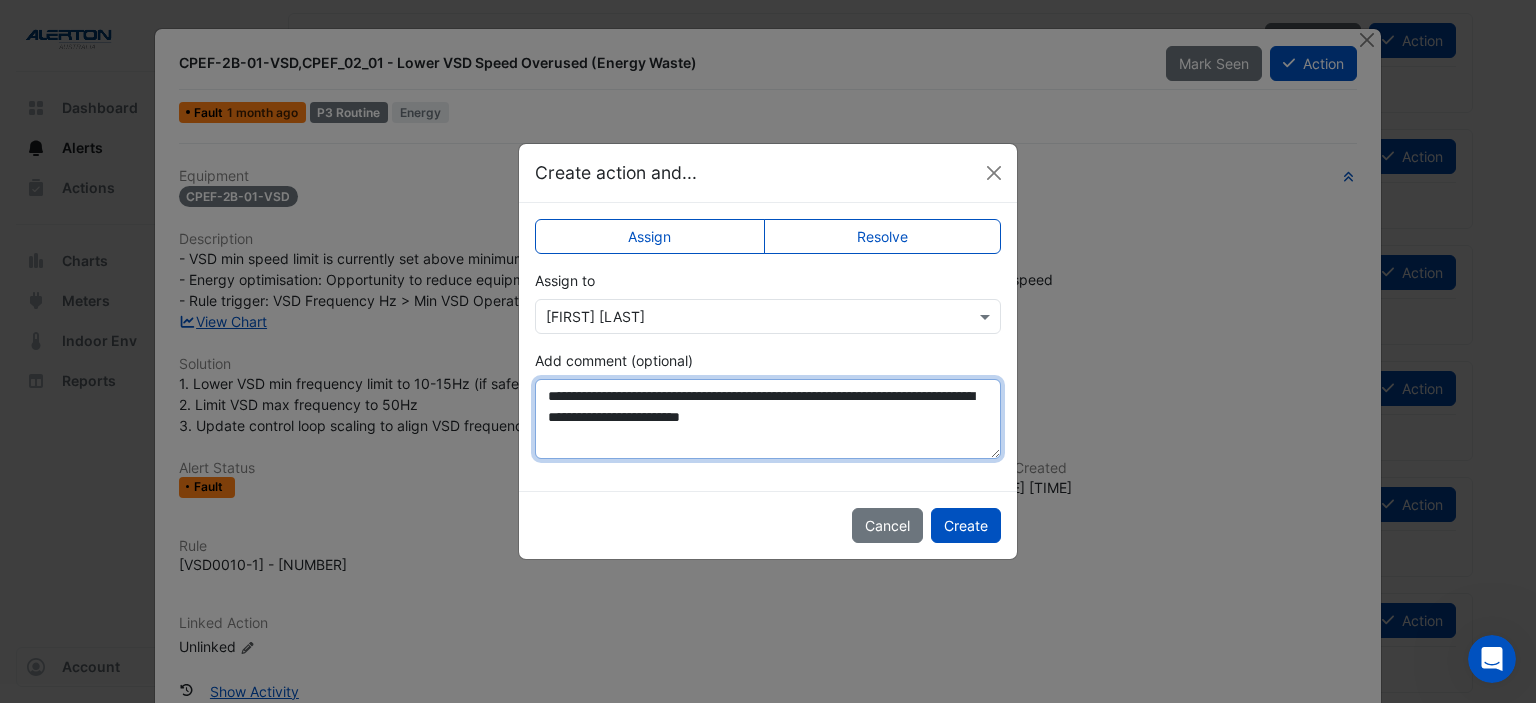 click on "**********" at bounding box center [768, 419] 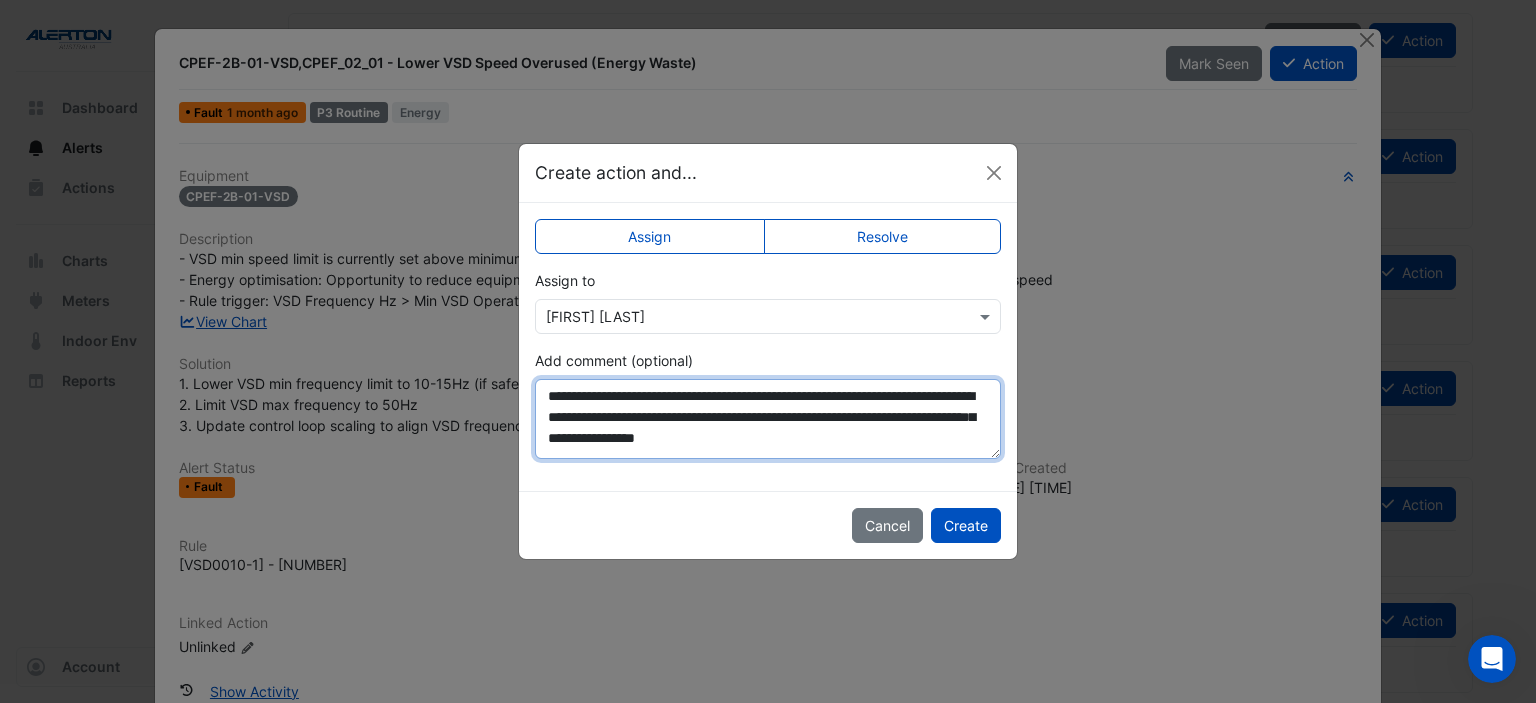 scroll, scrollTop: 9, scrollLeft: 0, axis: vertical 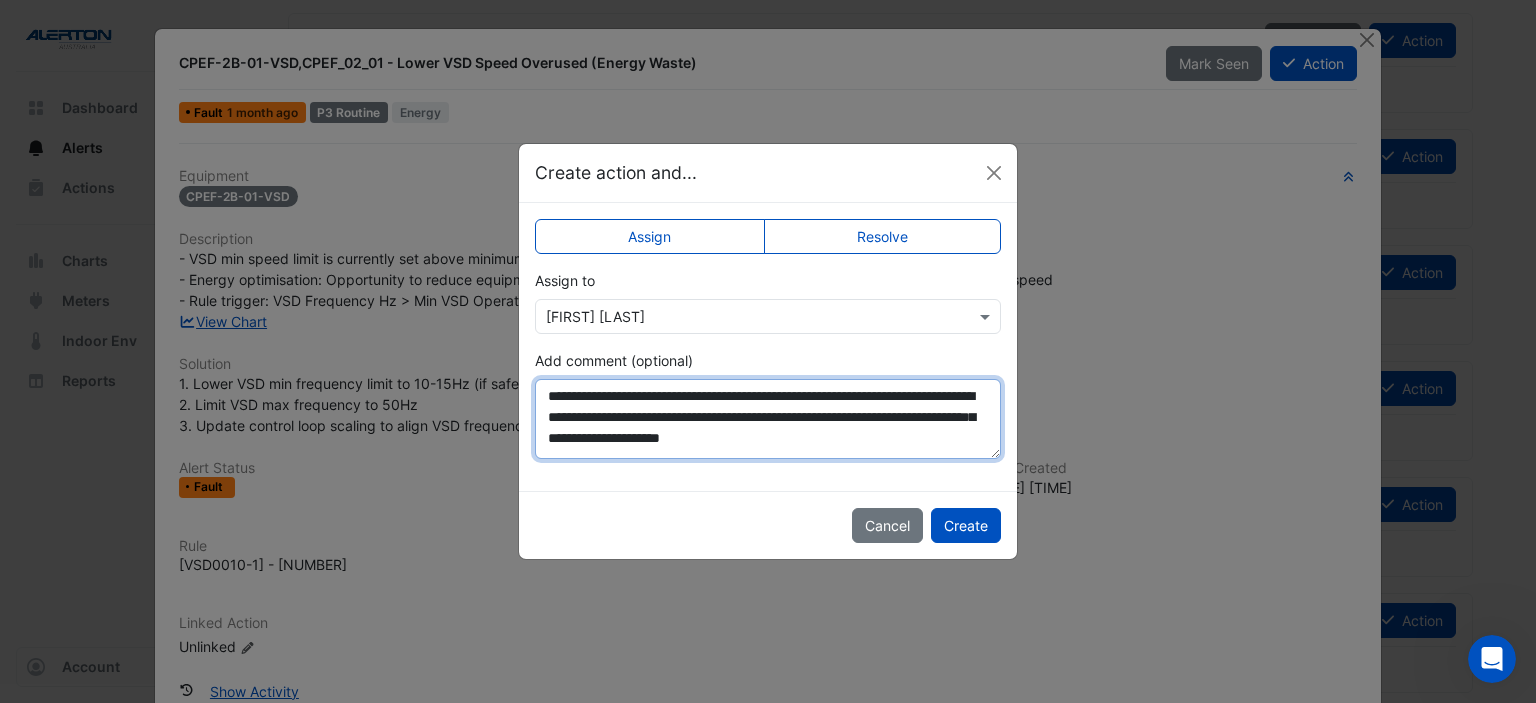 type on "**********" 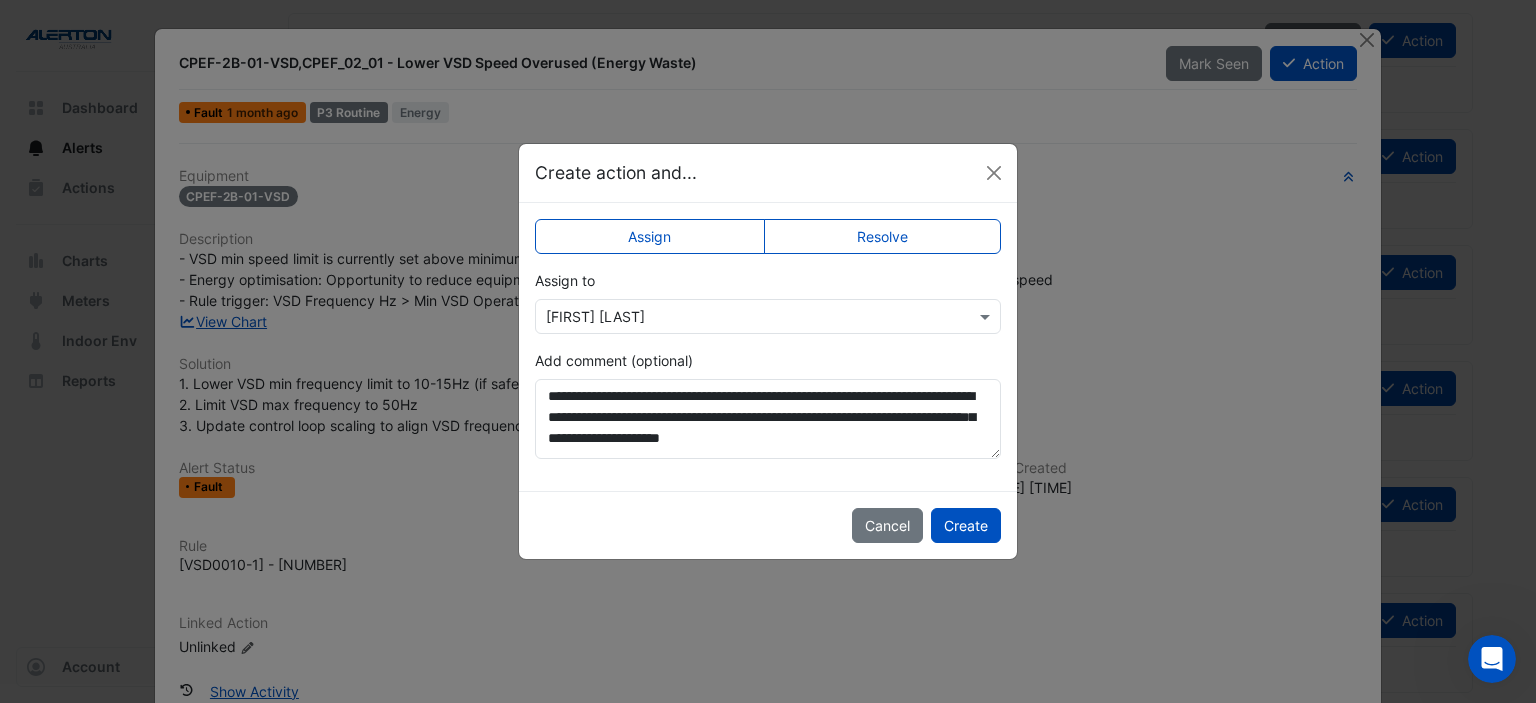 click at bounding box center (748, 317) 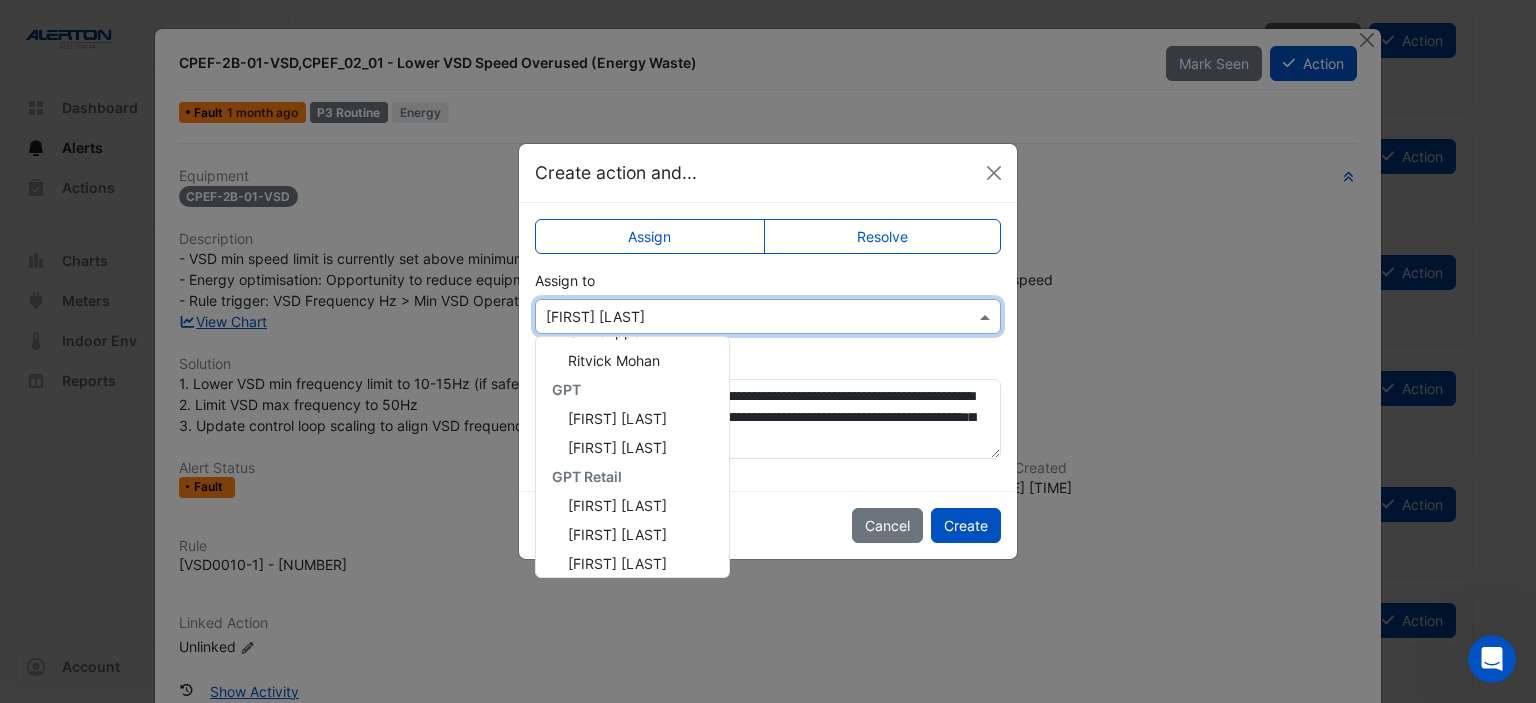 scroll, scrollTop: 114, scrollLeft: 0, axis: vertical 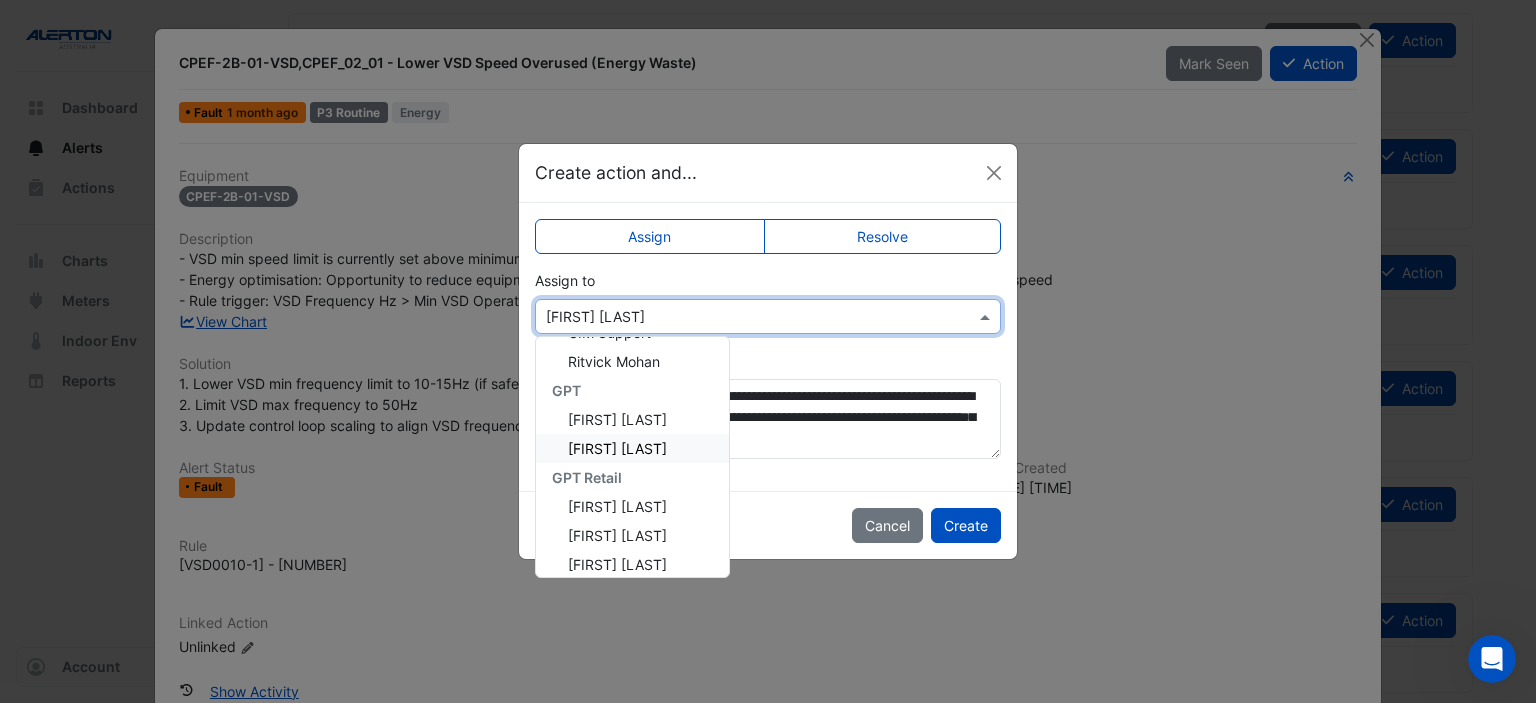 click on "**********" 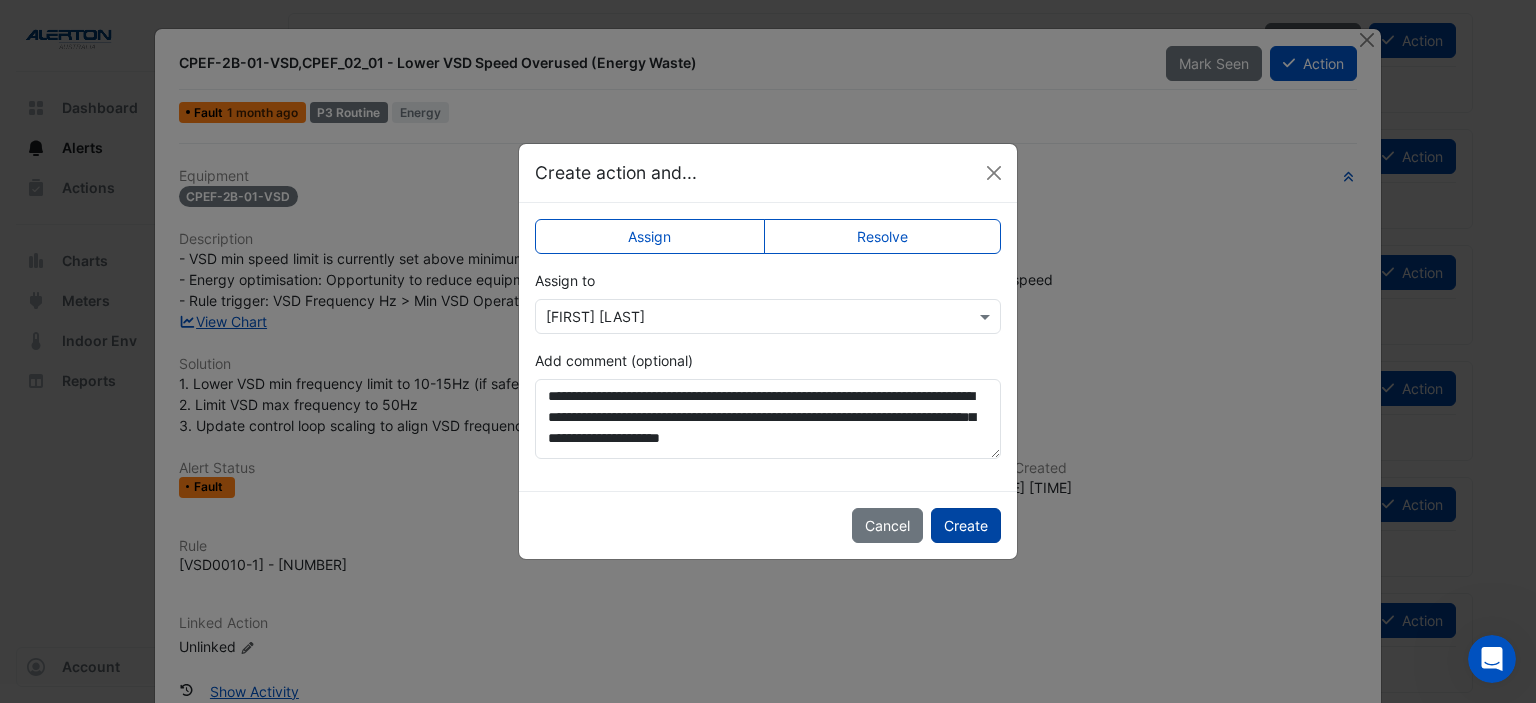 click on "Create" 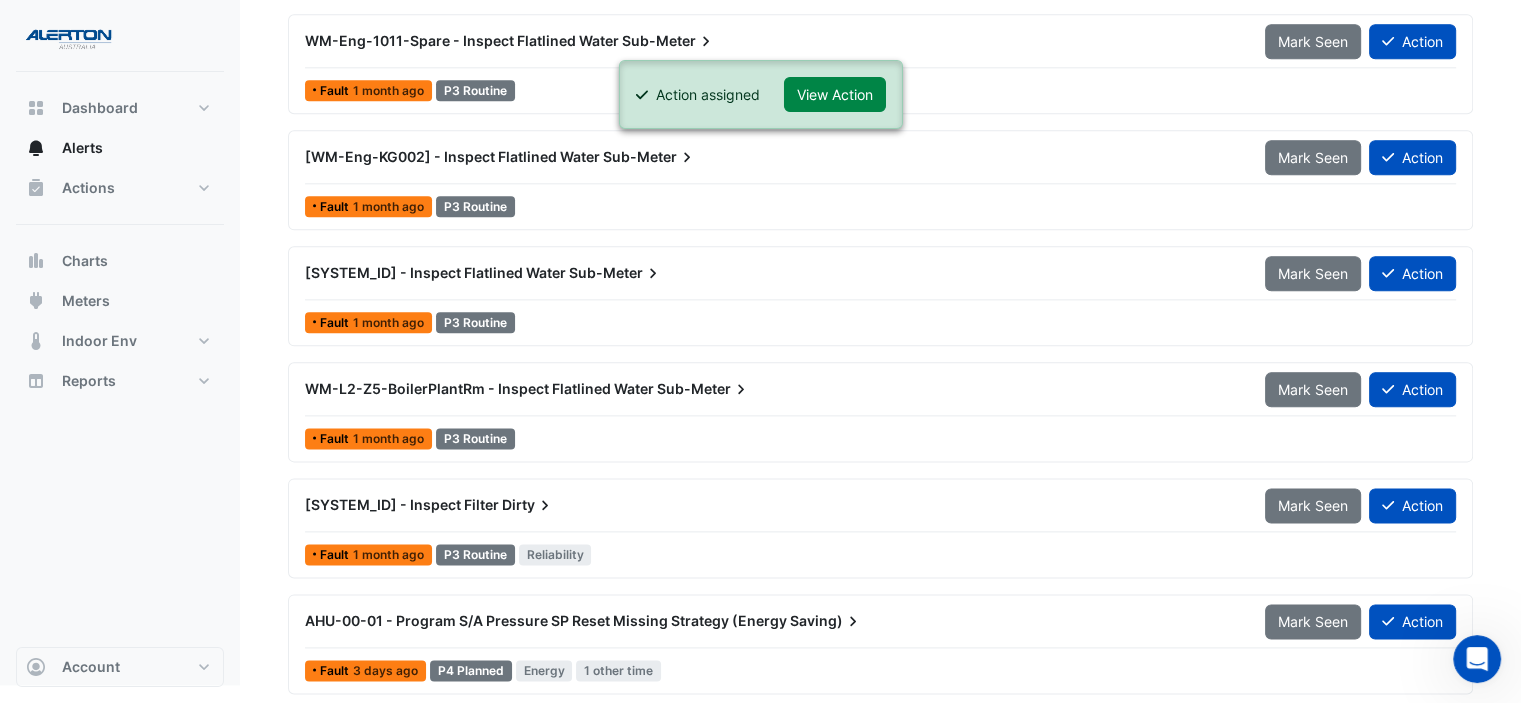scroll, scrollTop: 2429, scrollLeft: 0, axis: vertical 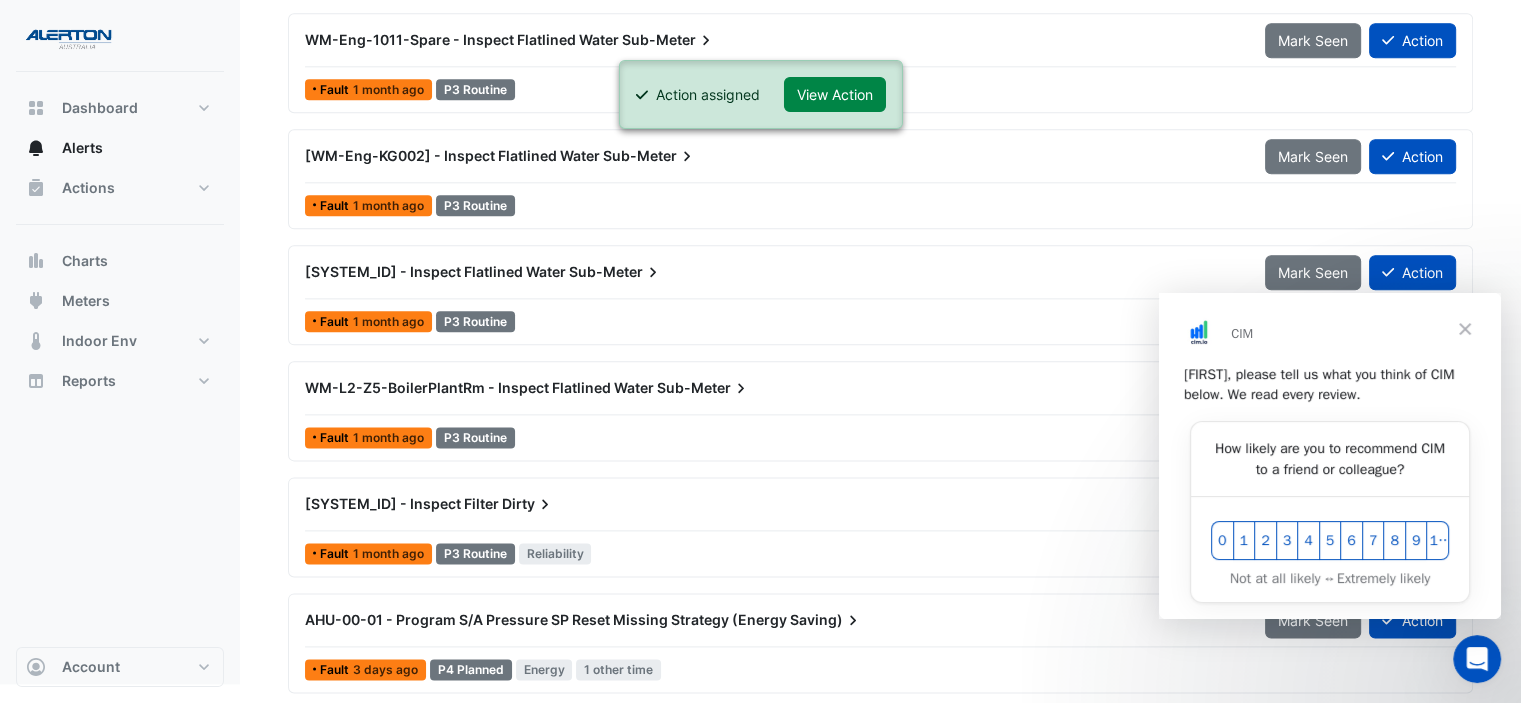 click at bounding box center (1465, 329) 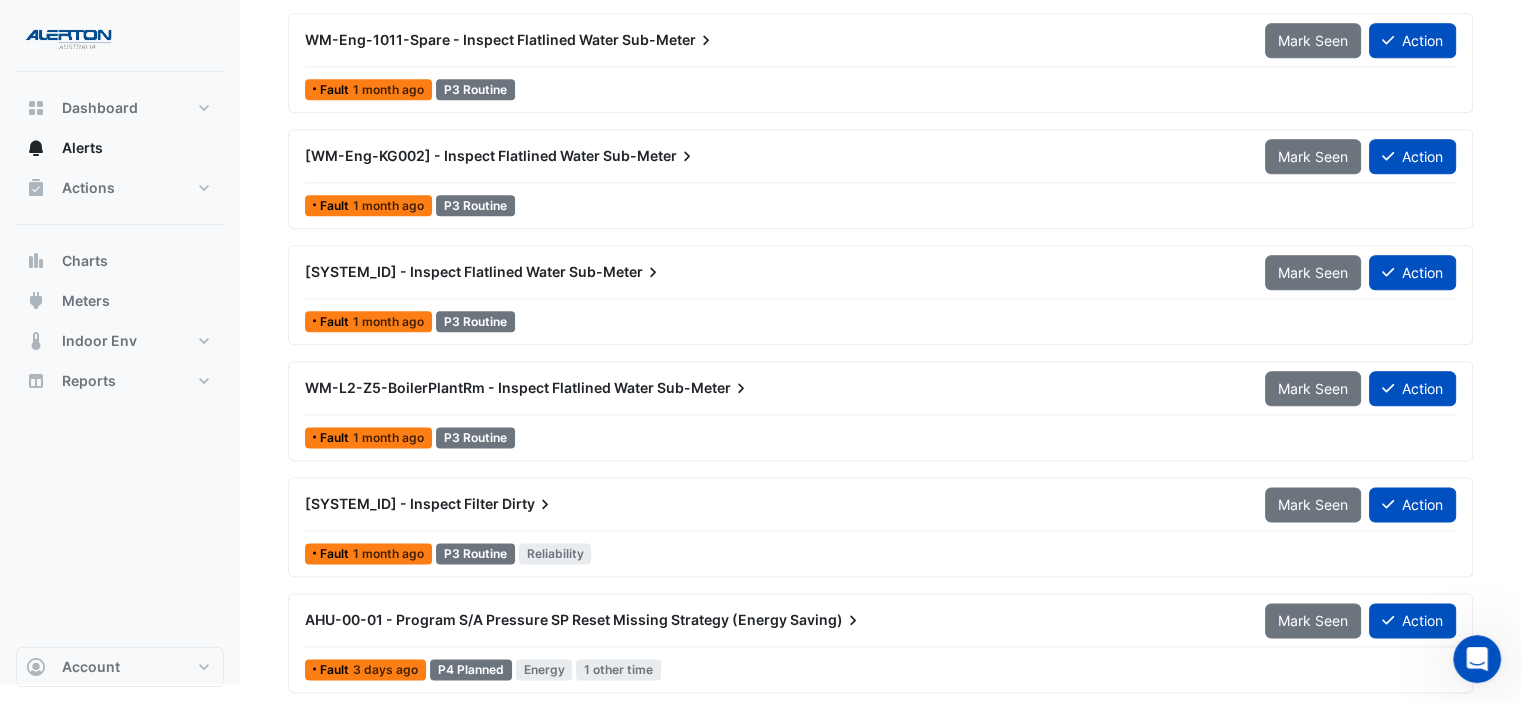 click on "AHU-00-01 - Program S/A Pressure SP Reset Missing Strategy (Energy" at bounding box center [546, 619] 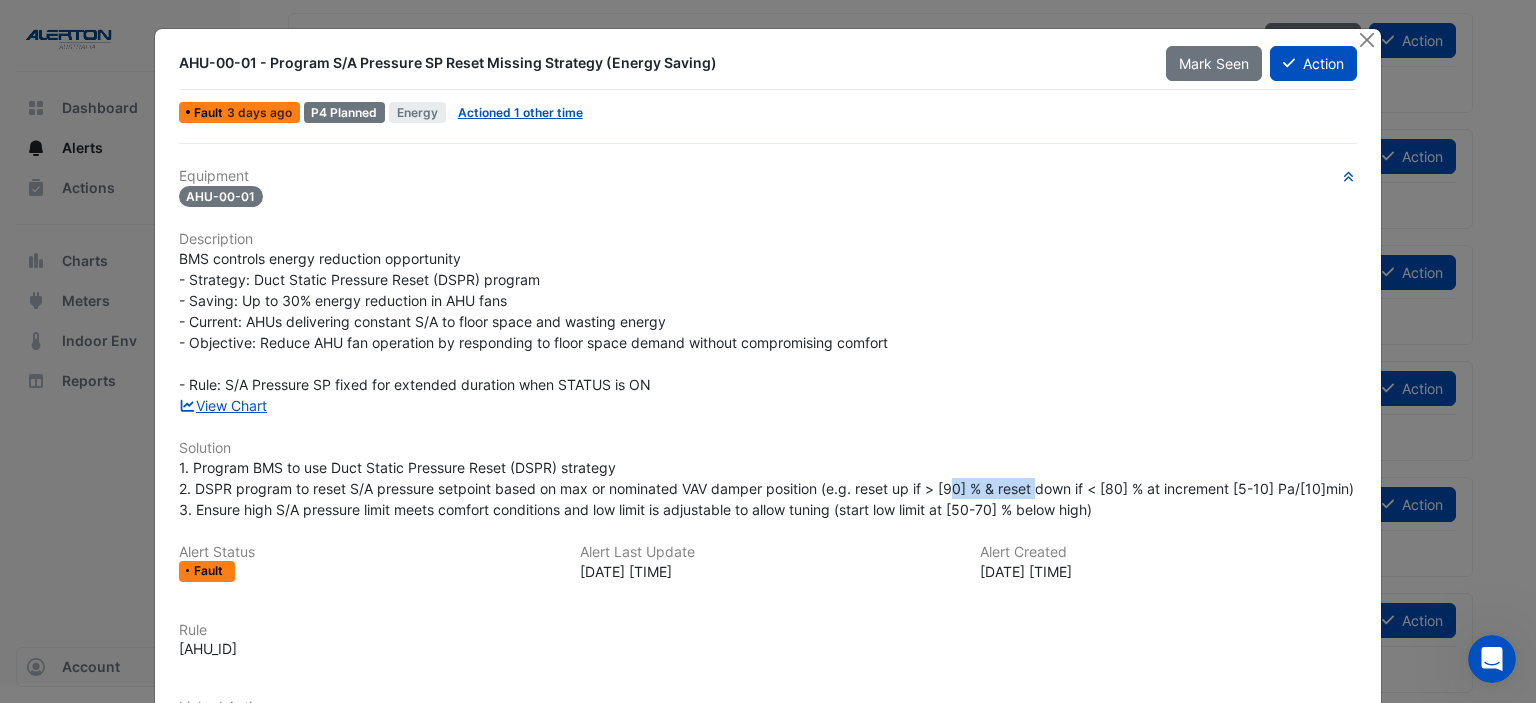 drag, startPoint x: 947, startPoint y: 487, endPoint x: 1033, endPoint y: 491, distance: 86.09297 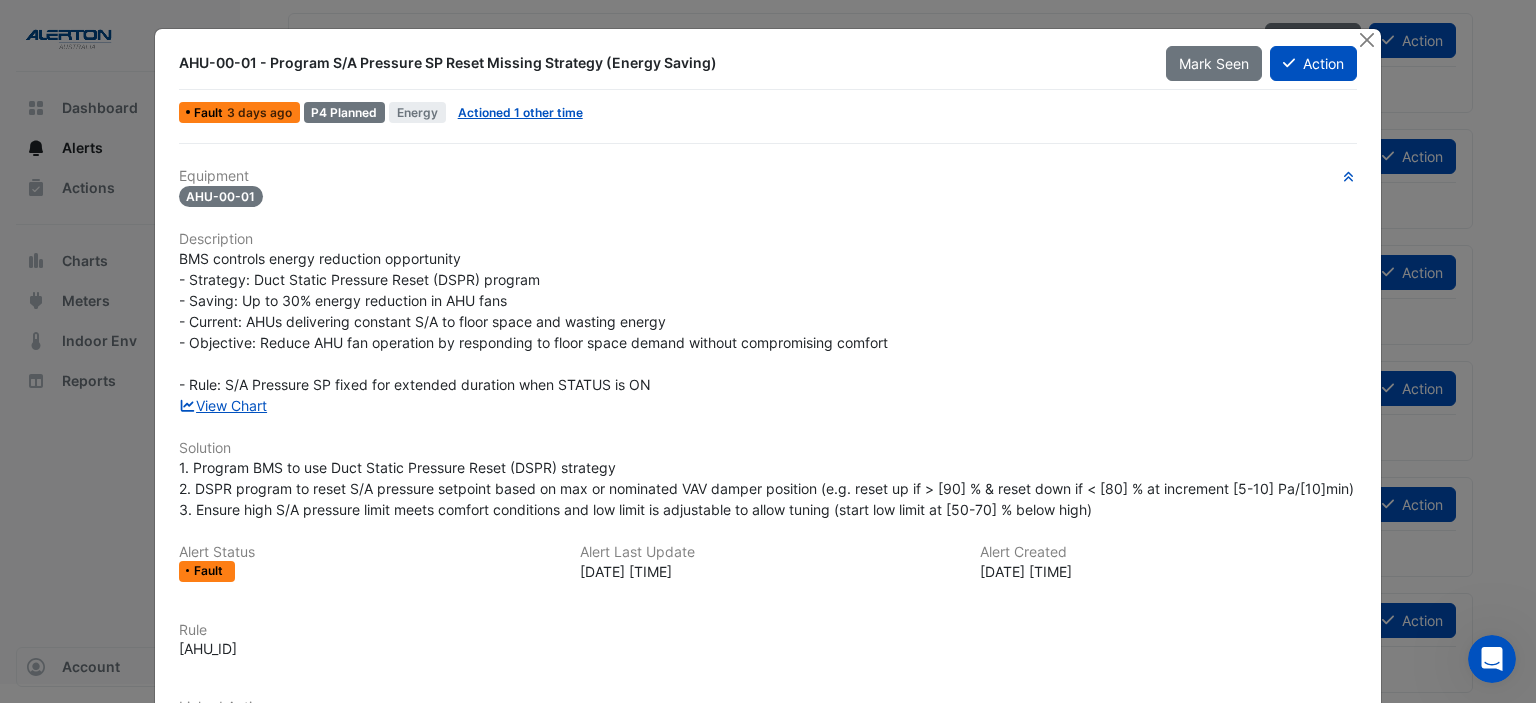 click on "1. Program BMS to use Duct Static Pressure Reset (DSPR) strategy
2. DSPR program to reset S/A pressure setpoint based on max or nominated VAV damper position (e.g. reset up if > [90] % & reset down if < [80] % at increment [5-10] Pa/[10]min)
3. Ensure high S/A pressure limit meets comfort conditions and low limit is adjustable to allow tuning (start low limit at [50-70] % below high)" 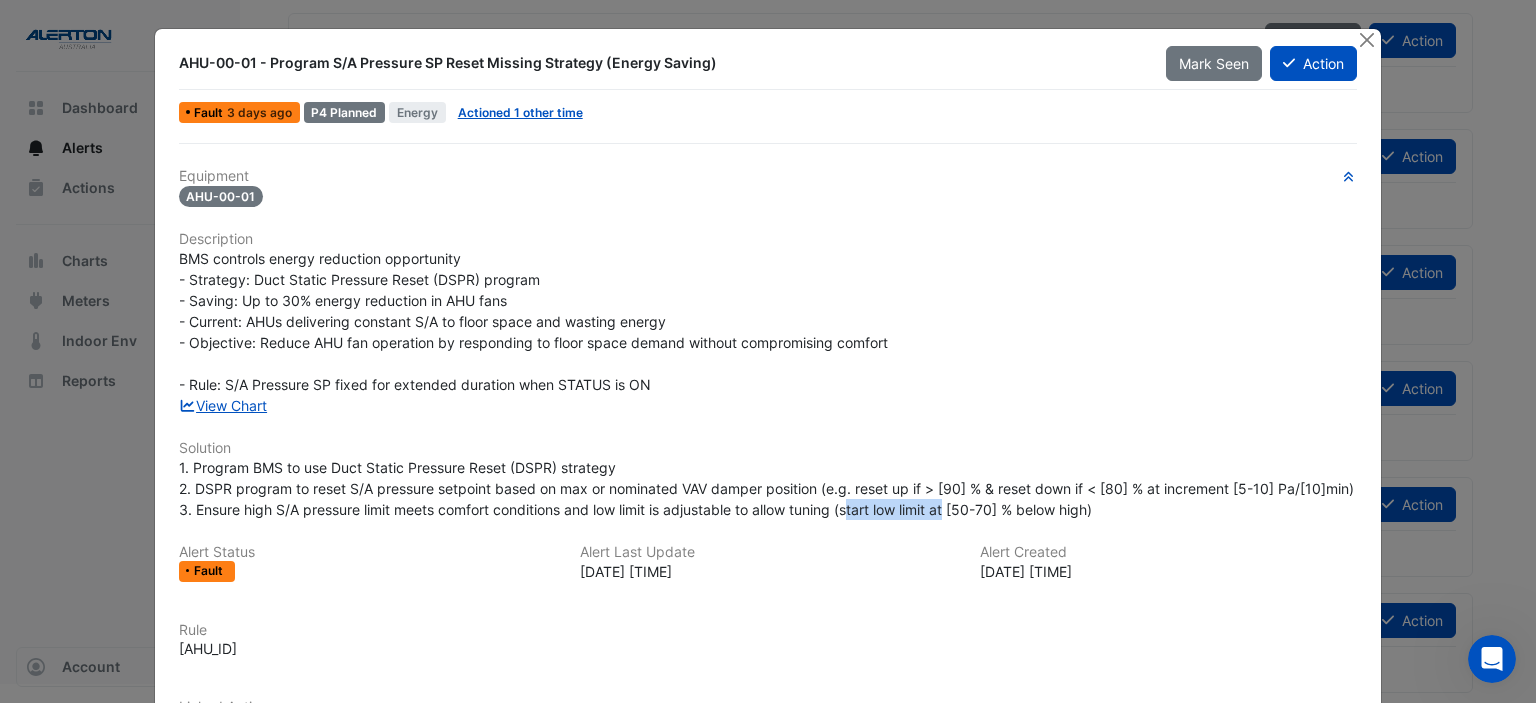 drag, startPoint x: 848, startPoint y: 531, endPoint x: 944, endPoint y: 528, distance: 96.04687 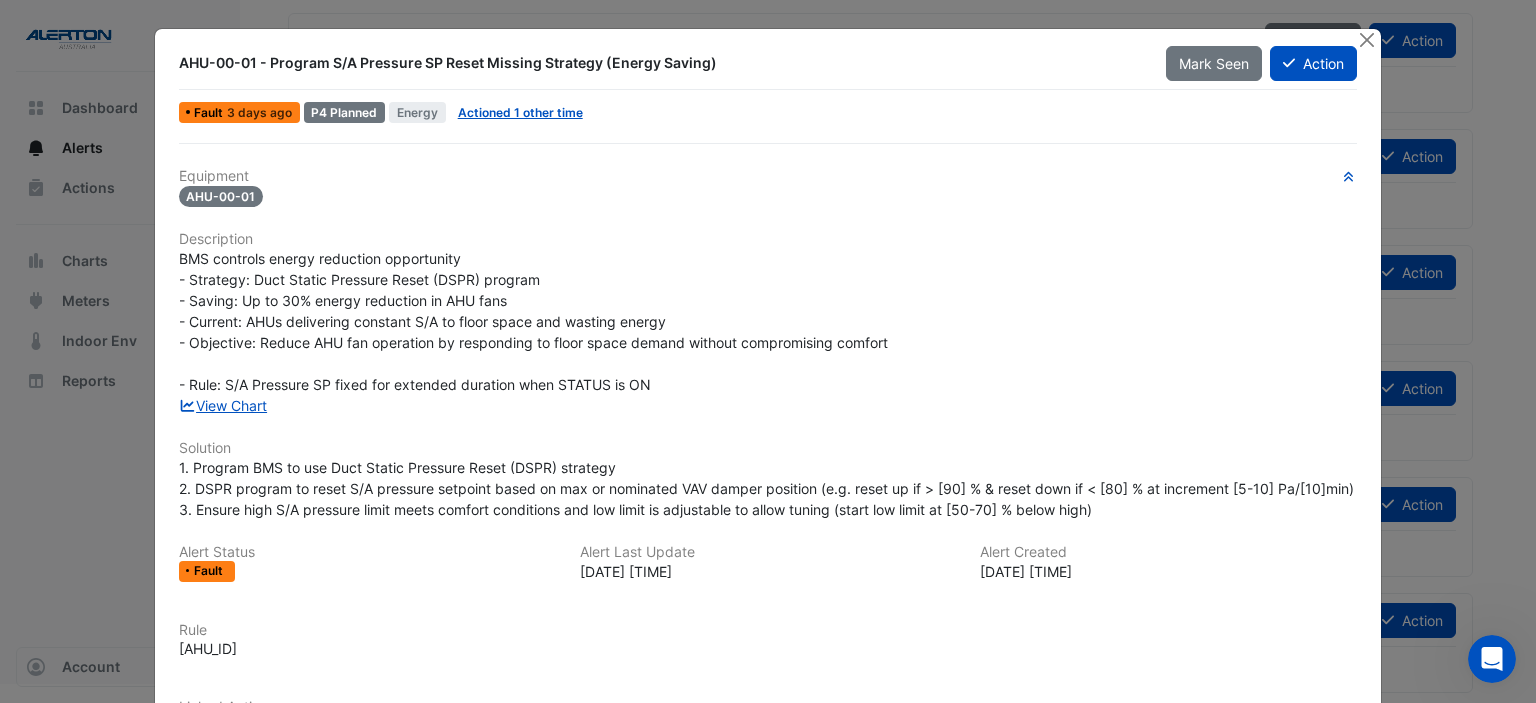 click on "1. Program BMS to use Duct Static Pressure Reset (DSPR) strategy
2. DSPR program to reset S/A pressure setpoint based on max or nominated VAV damper position (e.g. reset up if > [90] % & reset down if < [80] % at increment [5-10] Pa/[10]min)
3. Ensure high S/A pressure limit meets comfort conditions and low limit is adjustable to allow tuning (start low limit at [50-70] % below high)" 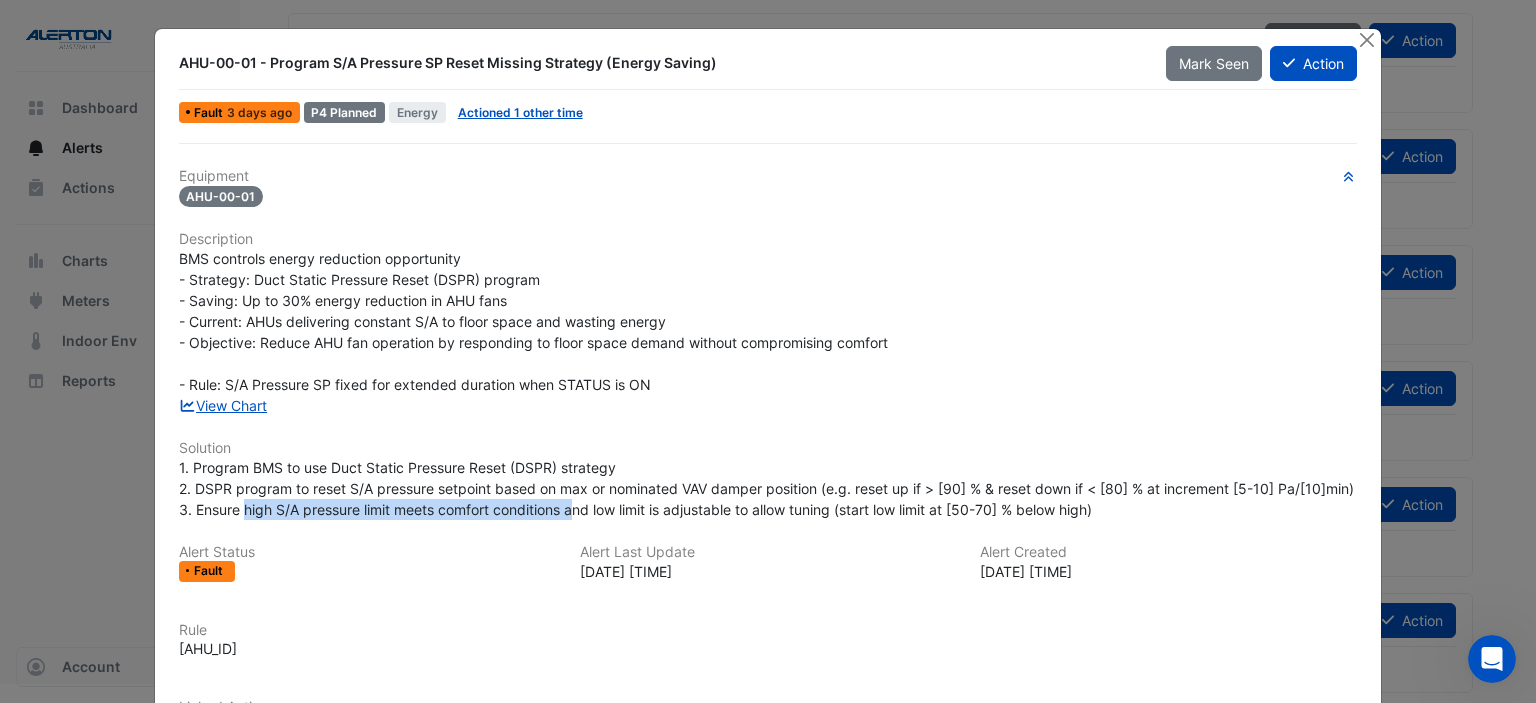 drag, startPoint x: 244, startPoint y: 535, endPoint x: 568, endPoint y: 524, distance: 324.18668 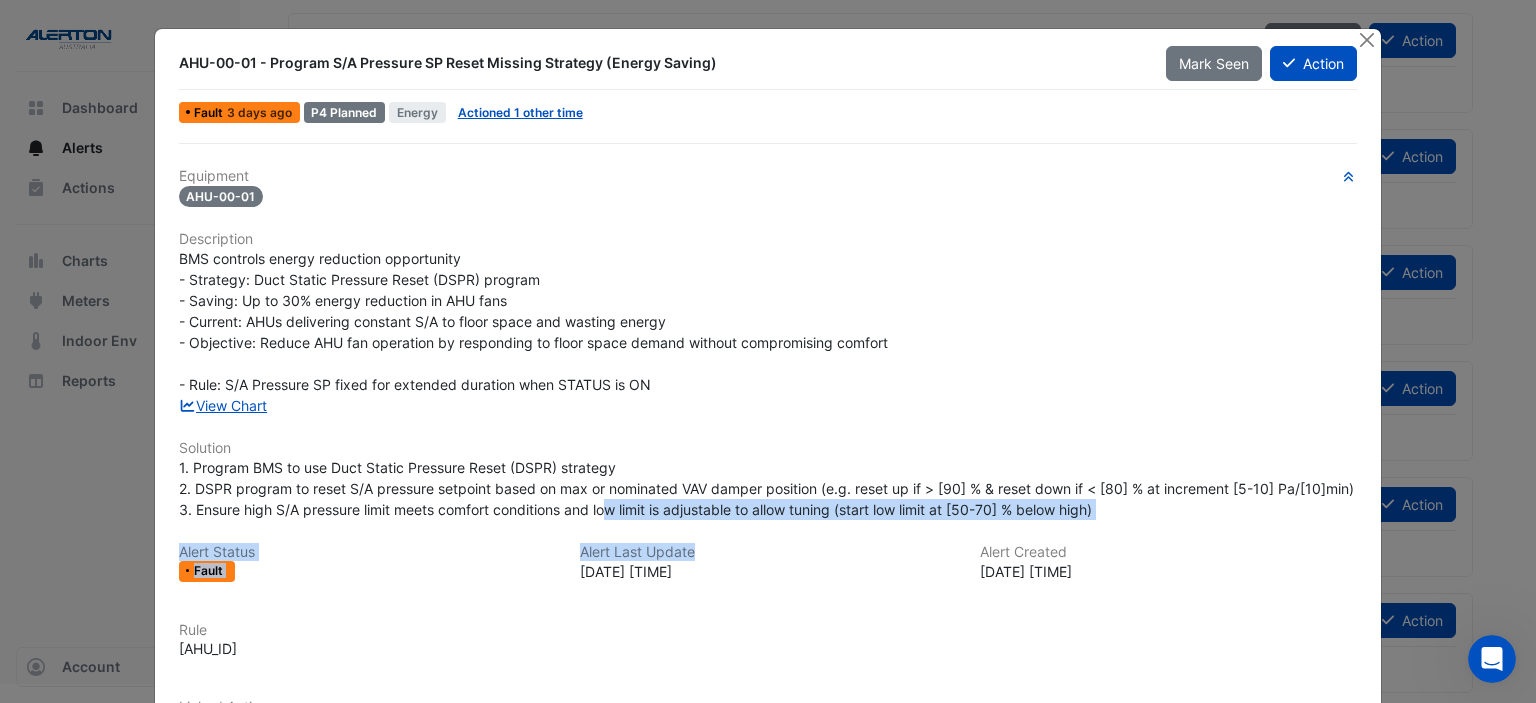drag, startPoint x: 620, startPoint y: 521, endPoint x: 828, endPoint y: 541, distance: 208.95932 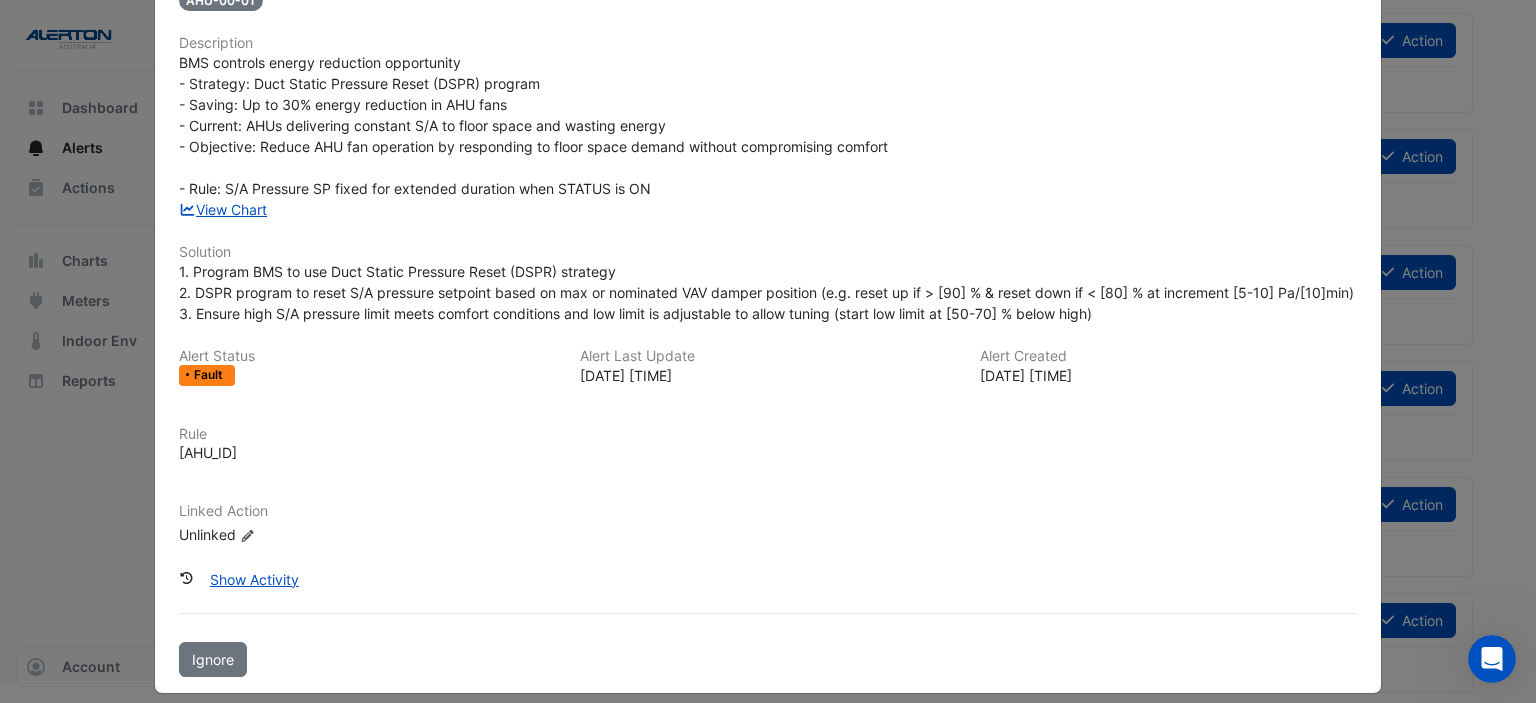 scroll, scrollTop: 232, scrollLeft: 0, axis: vertical 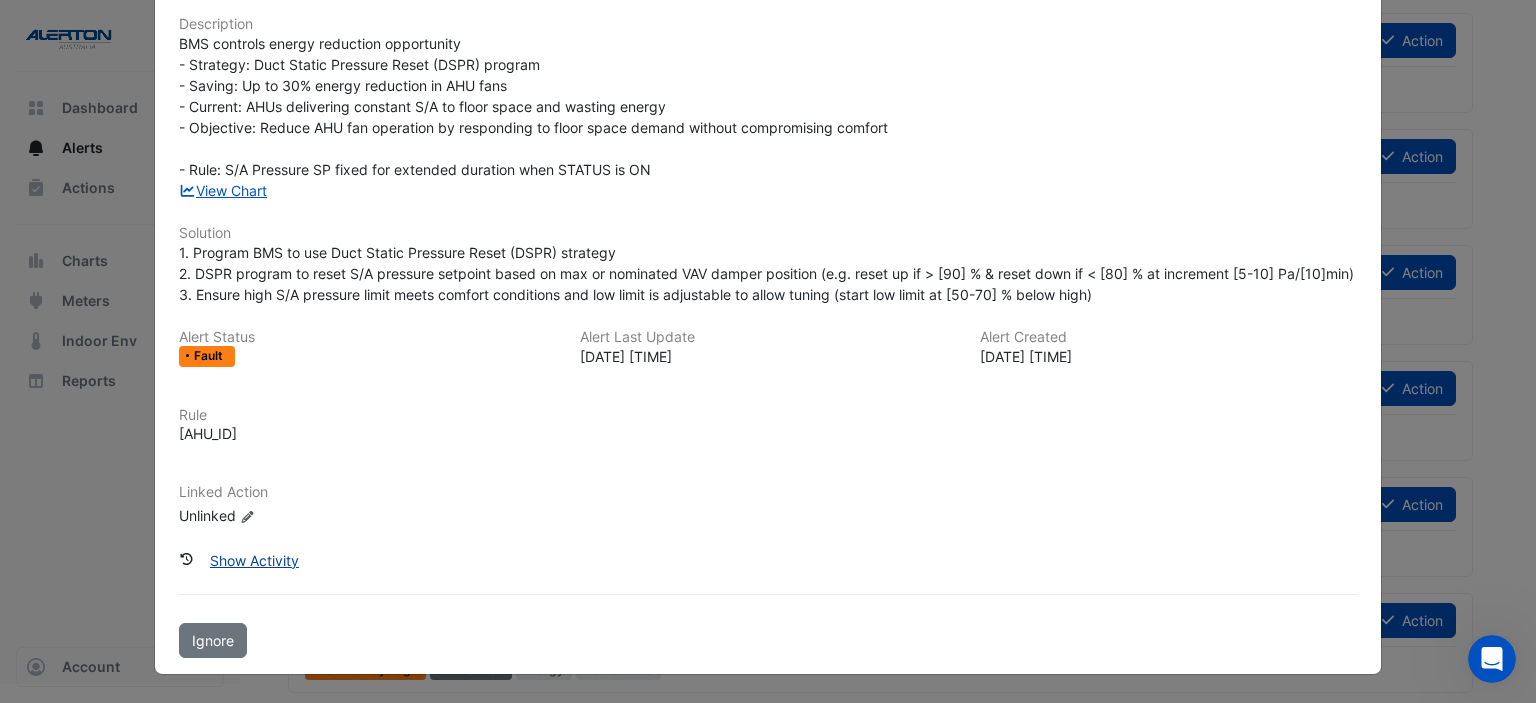 click on "Show Activity" 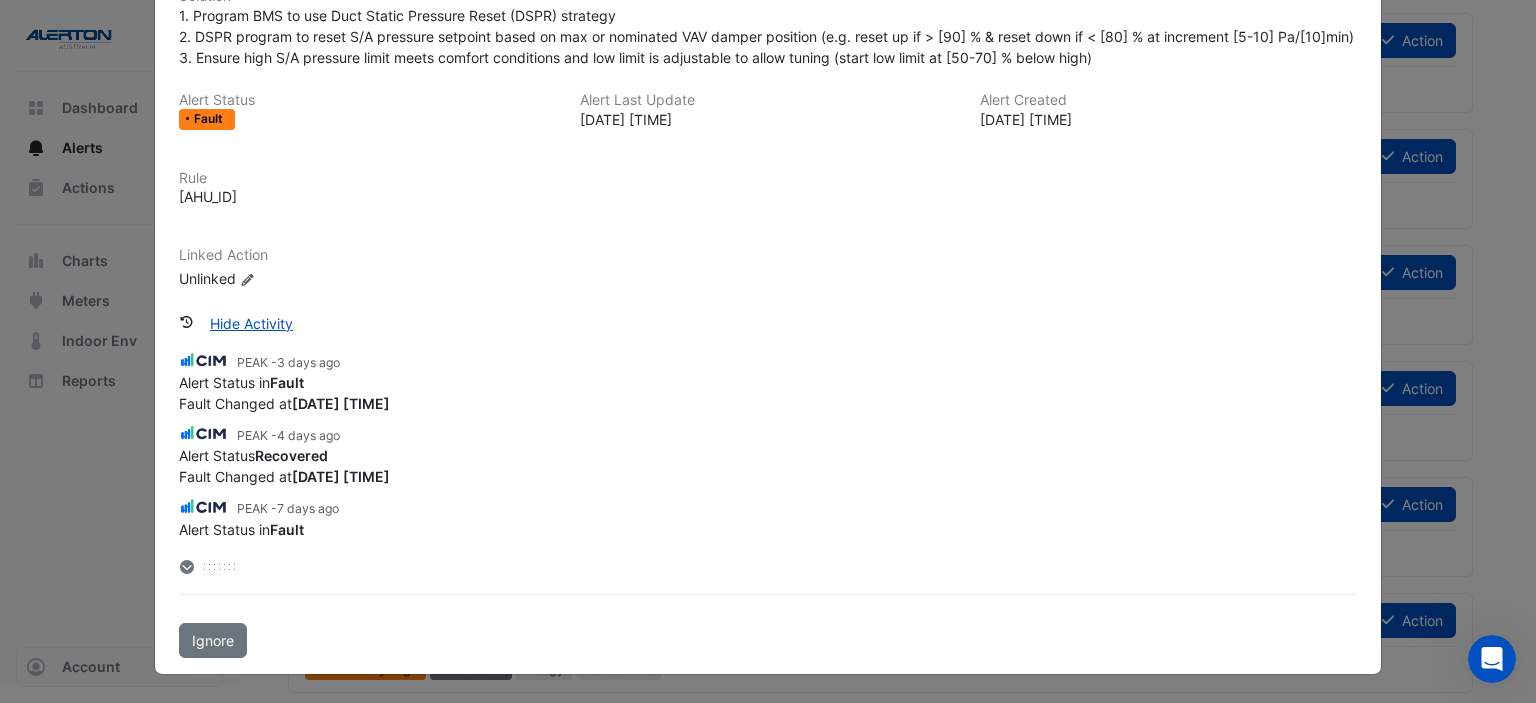scroll, scrollTop: 468, scrollLeft: 0, axis: vertical 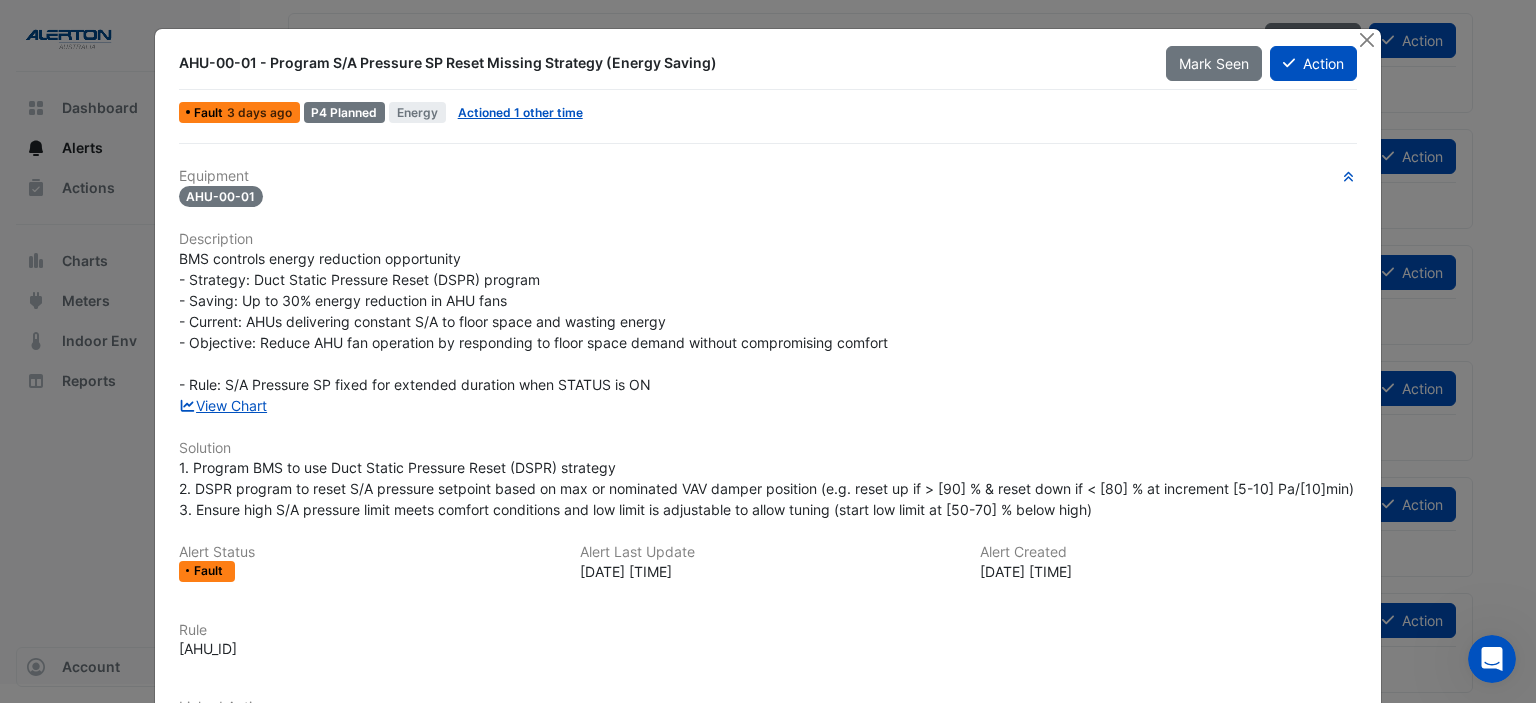 click on "3 days ago" 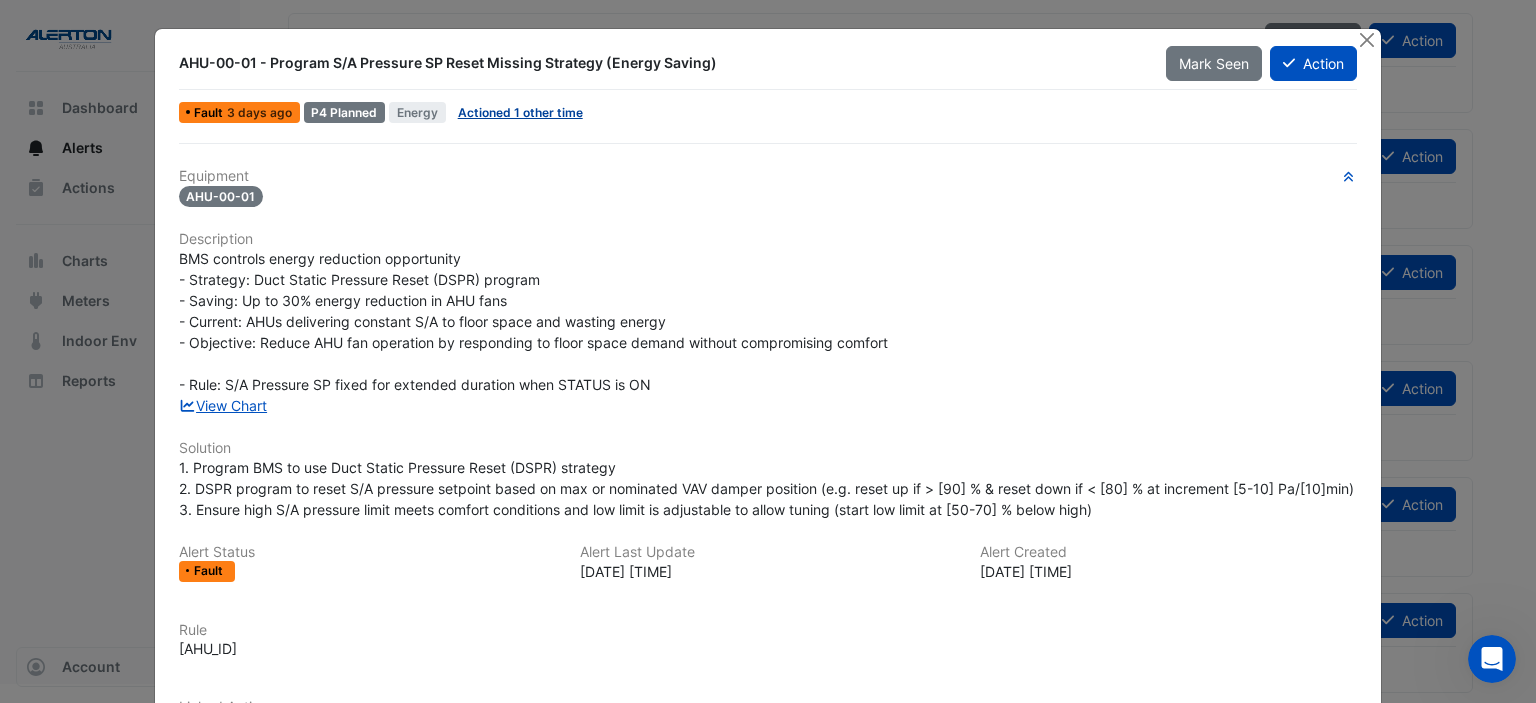 click on "Actioned 1 other time" 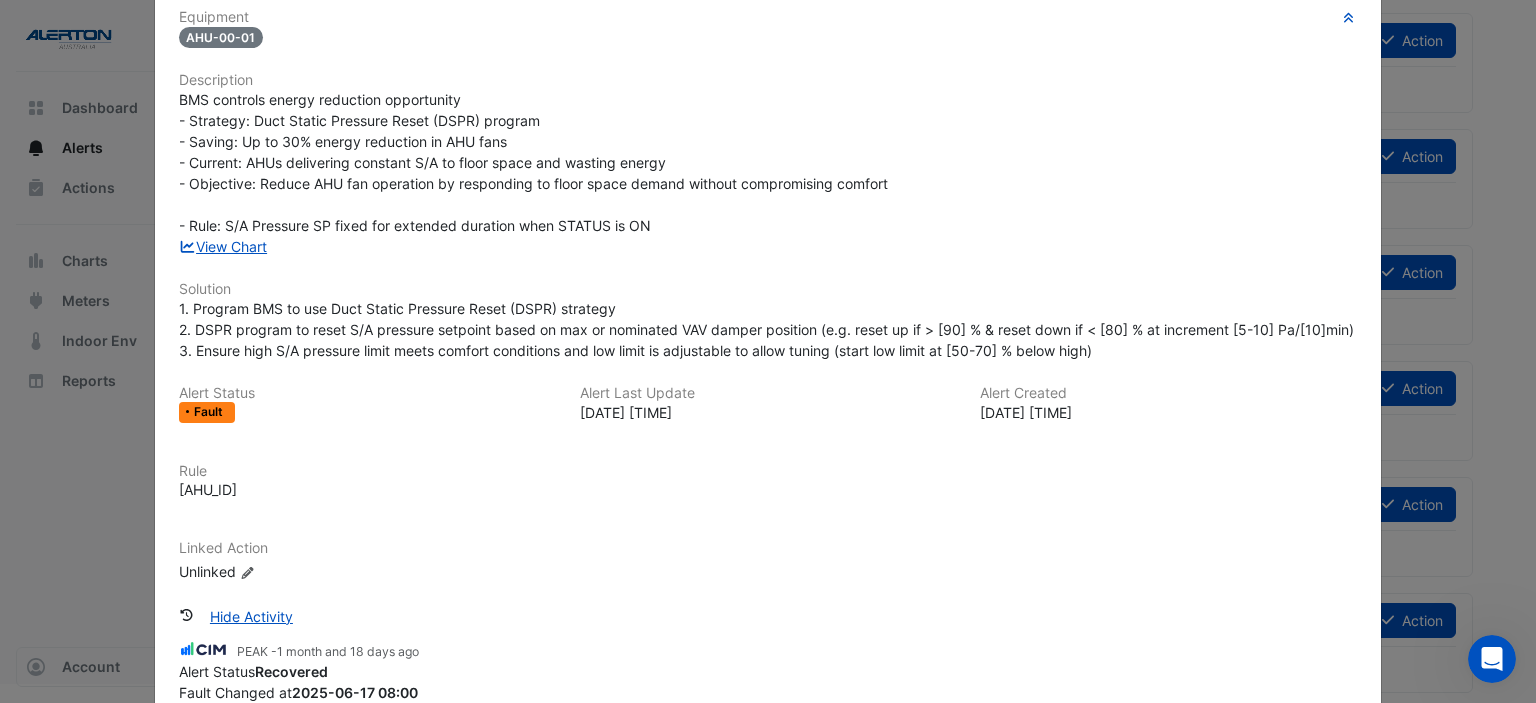 scroll, scrollTop: 400, scrollLeft: 0, axis: vertical 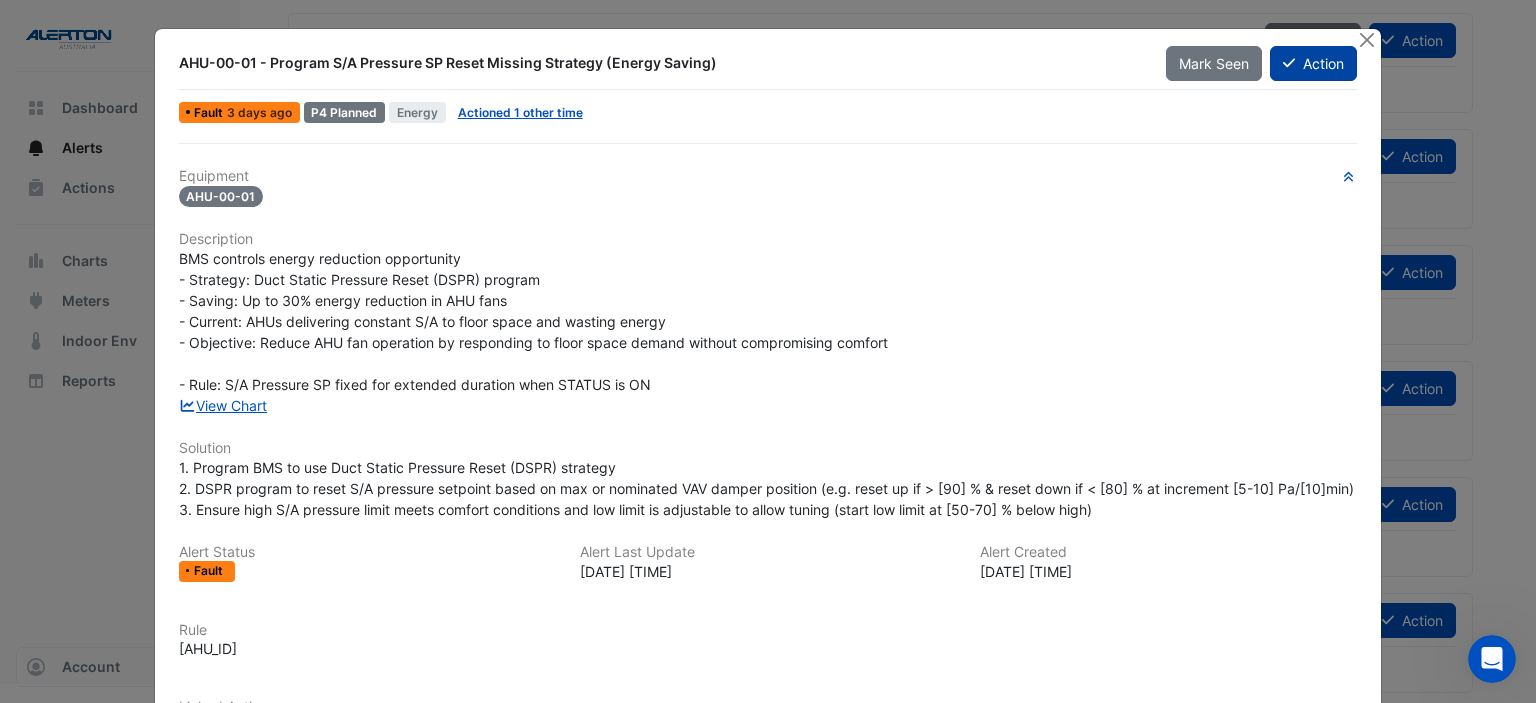 click on "Action" 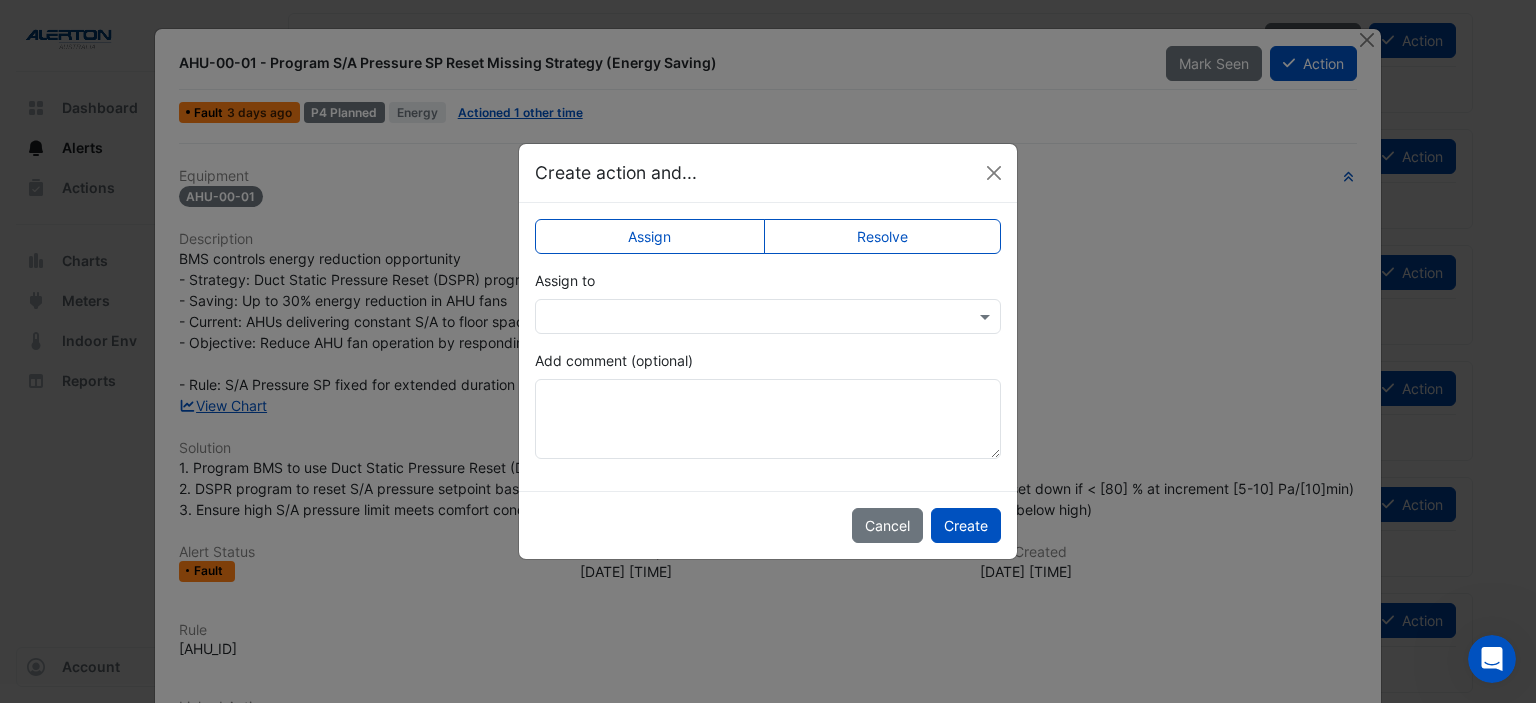 click at bounding box center [748, 317] 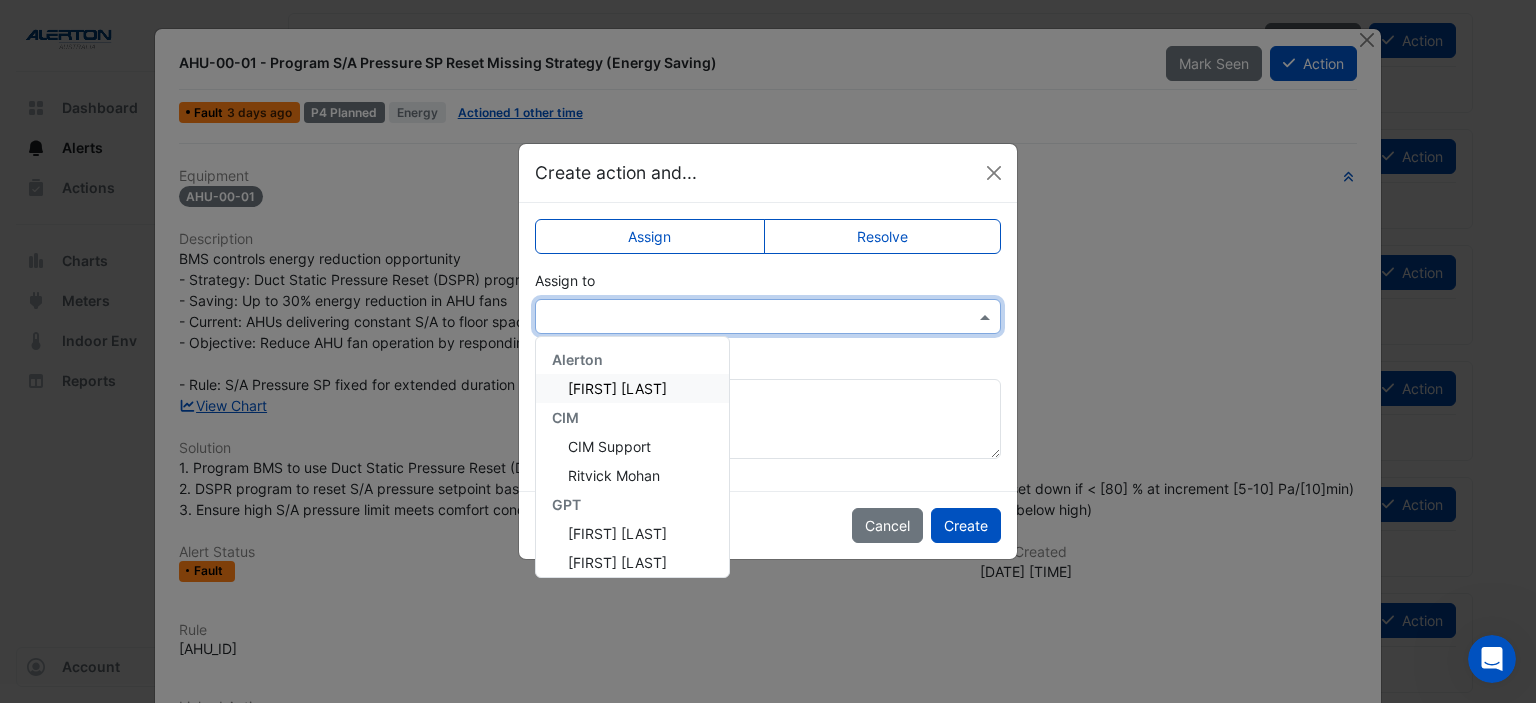 click on "[FIRST] [LAST]" at bounding box center (617, 388) 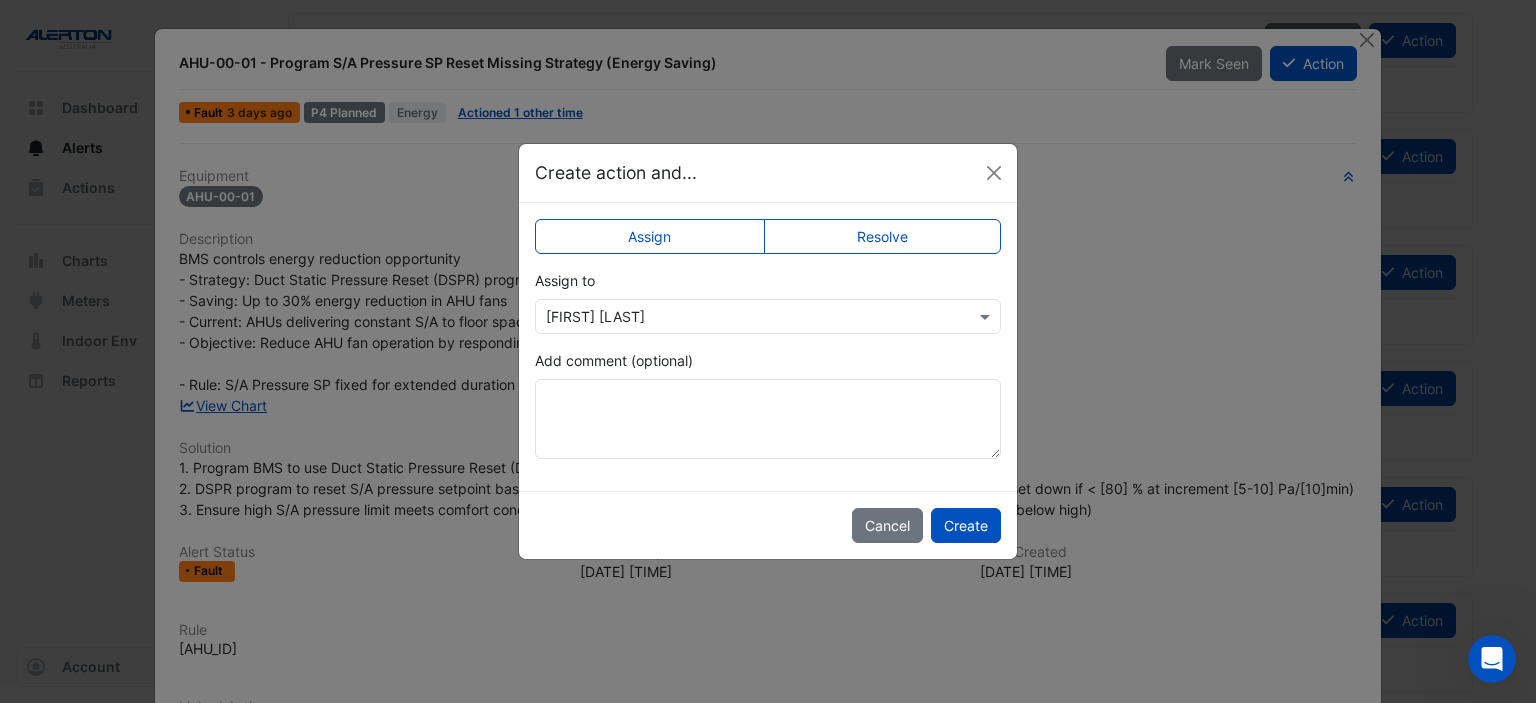 click on "Resolve" 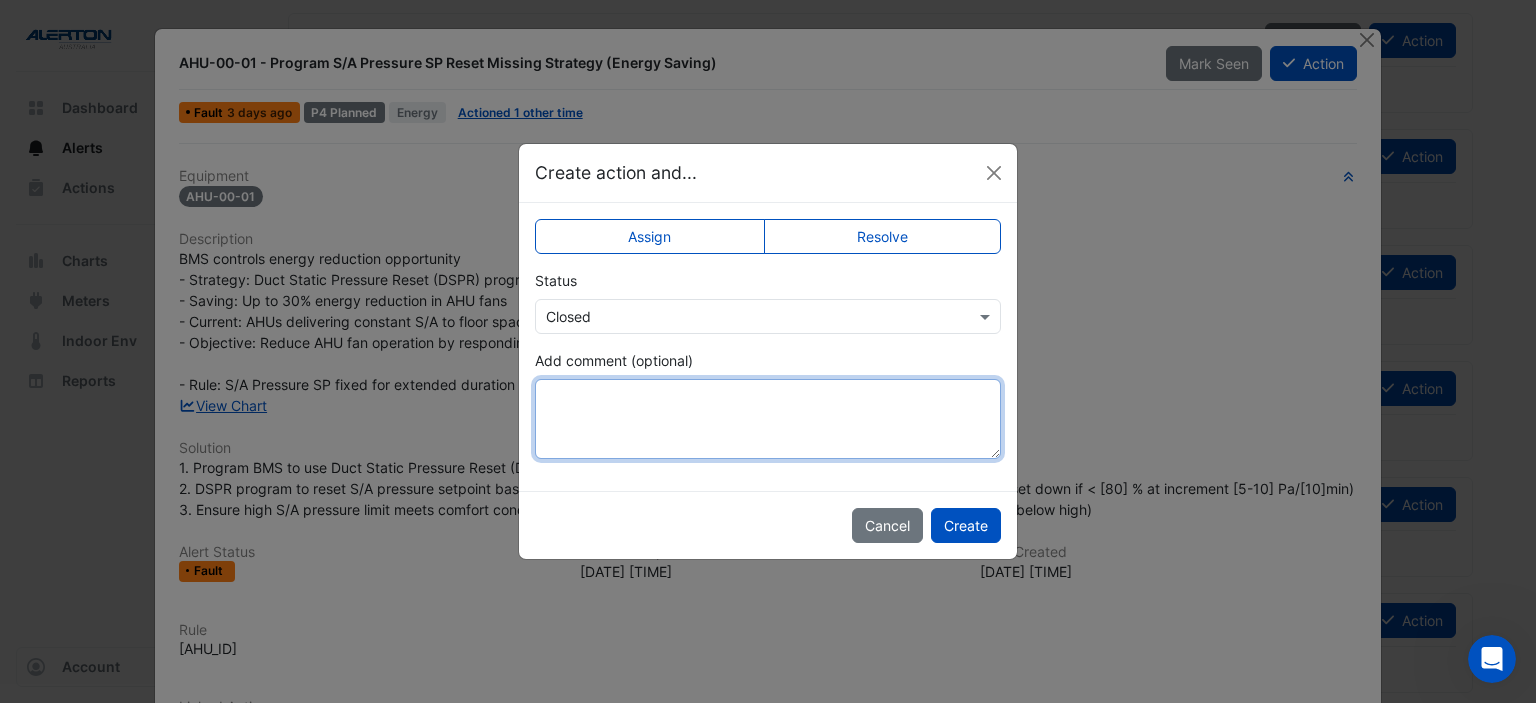 click on "Add comment (optional)" at bounding box center (768, 419) 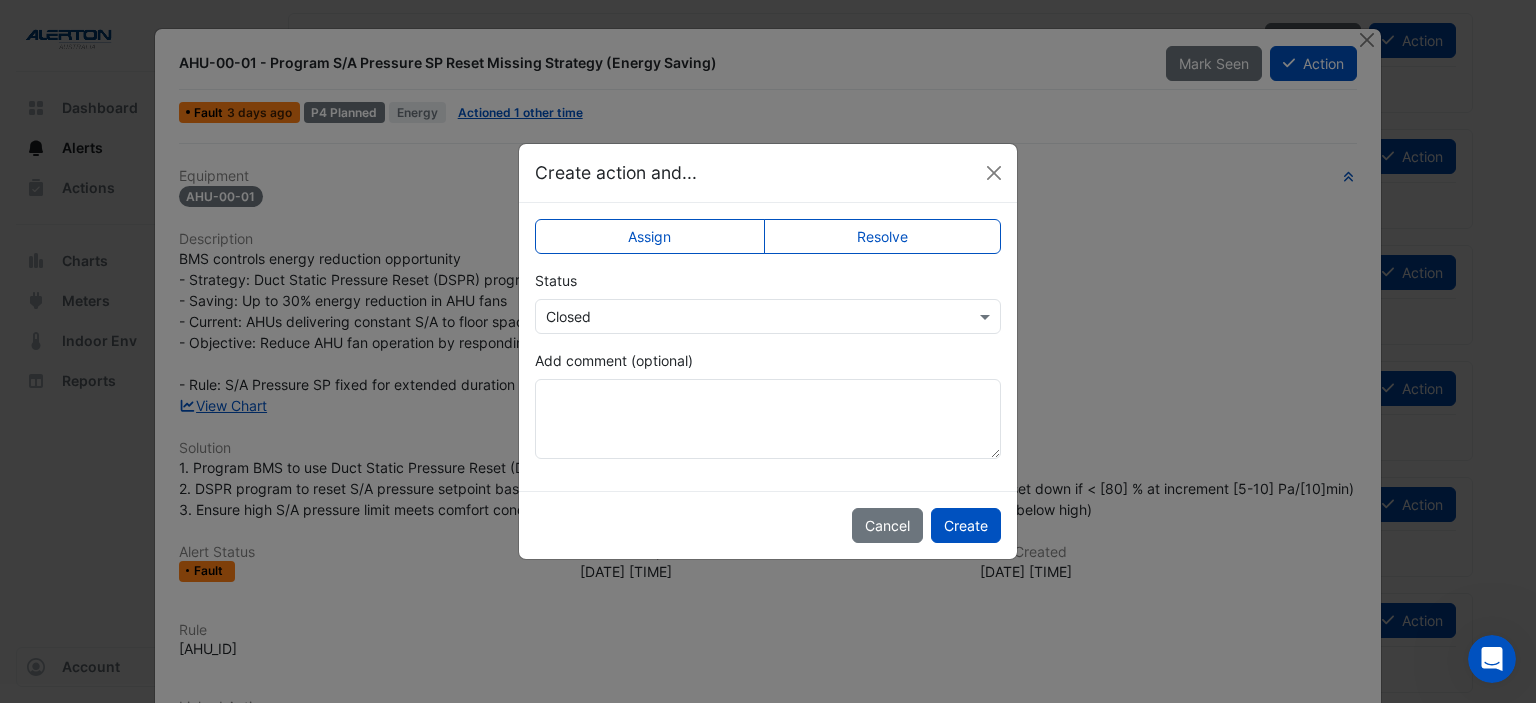 click at bounding box center [748, 317] 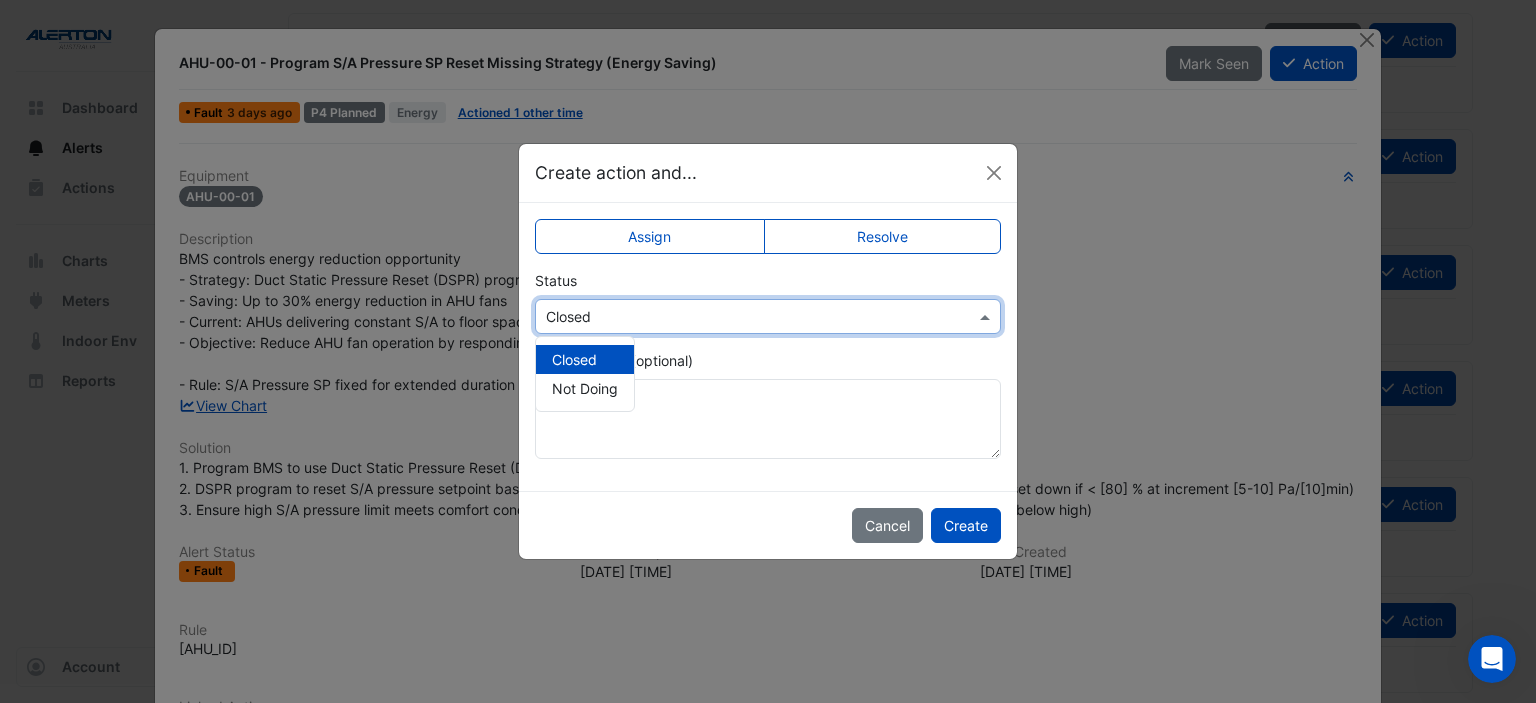 click at bounding box center [748, 317] 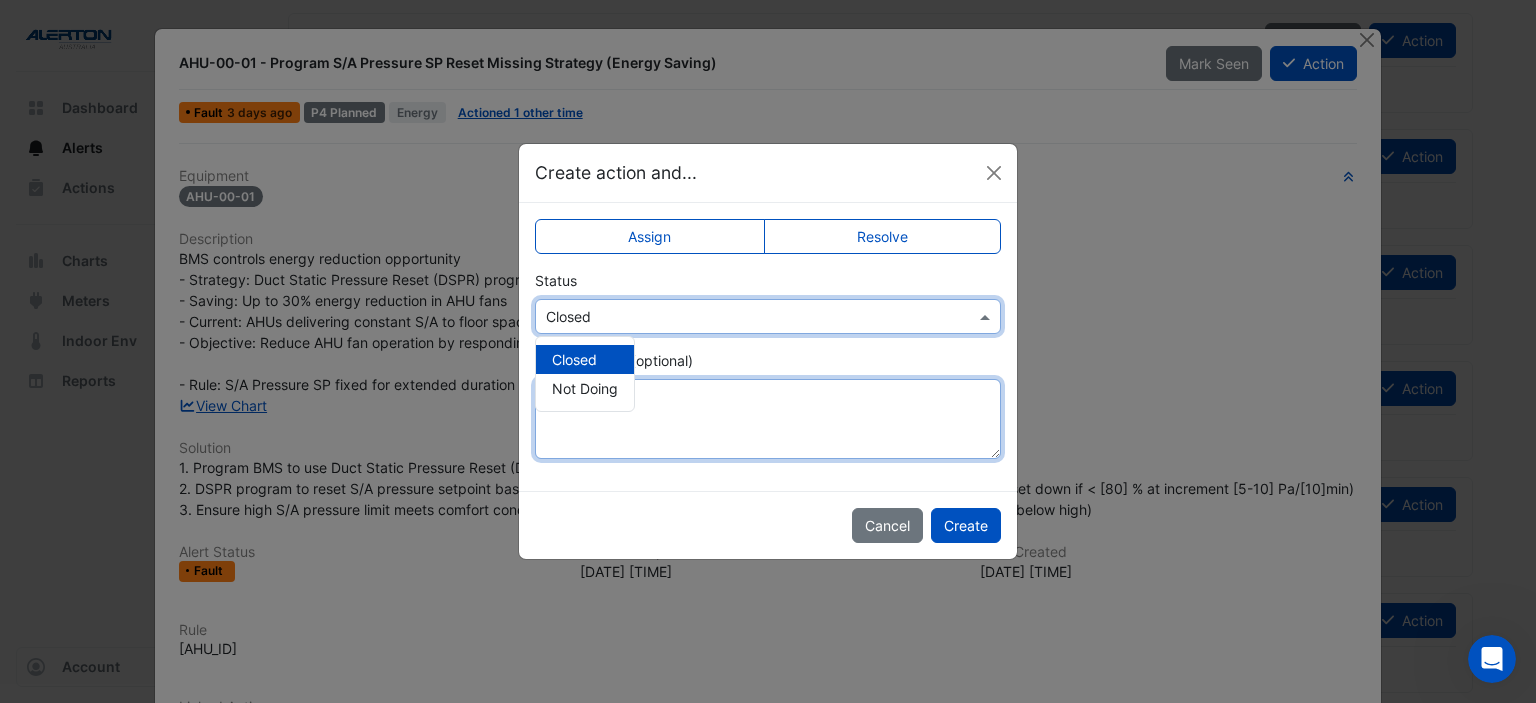 click on "Add comment (optional)" at bounding box center [768, 419] 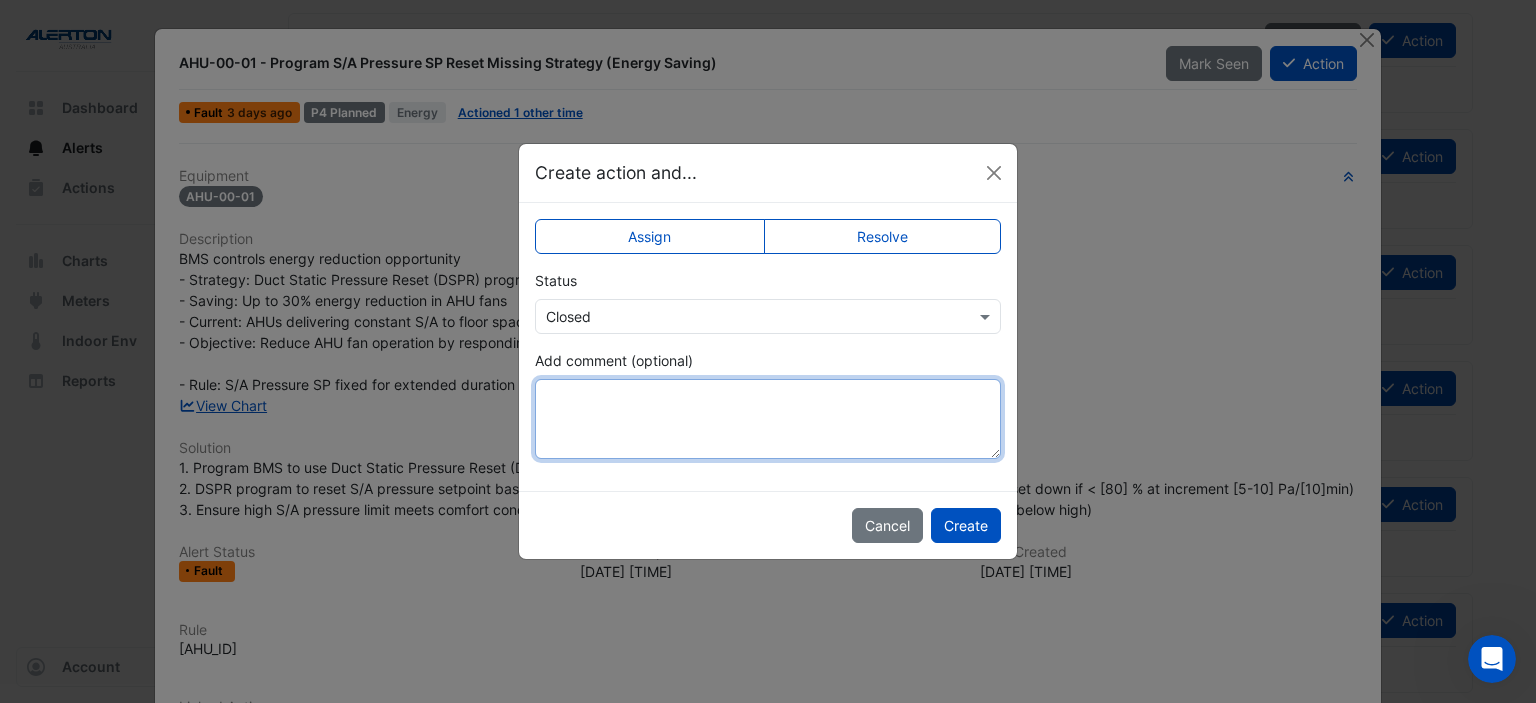 click on "Add comment (optional)" at bounding box center (768, 419) 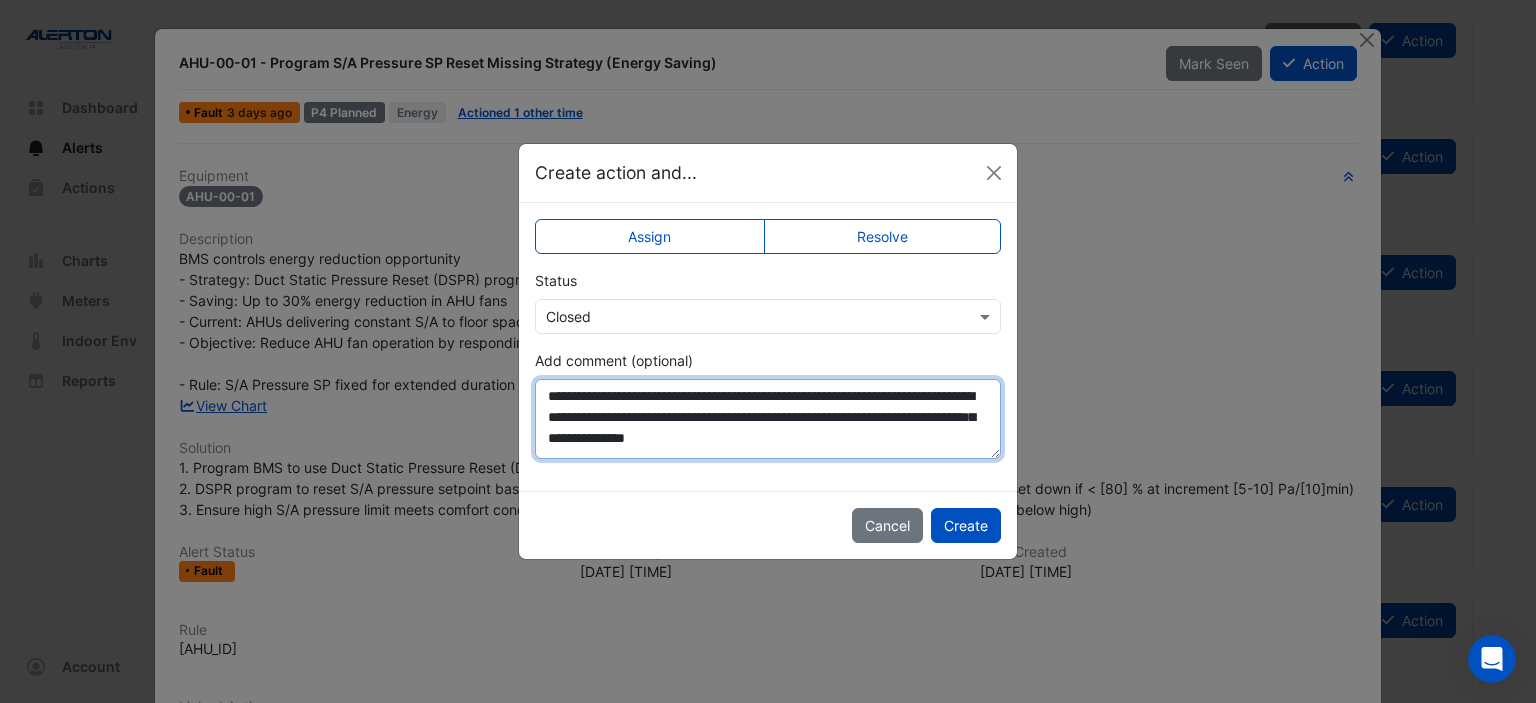 scroll, scrollTop: 9, scrollLeft: 0, axis: vertical 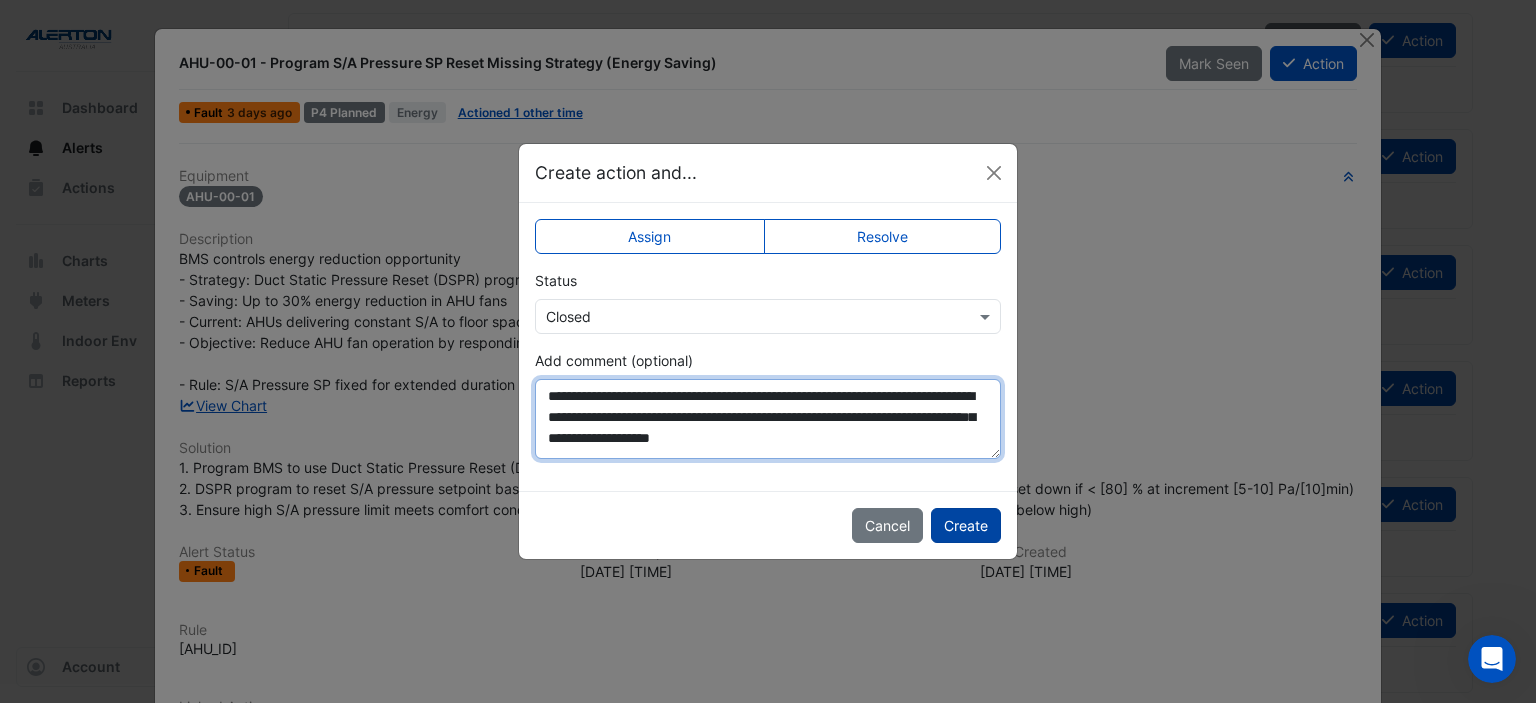 type on "**********" 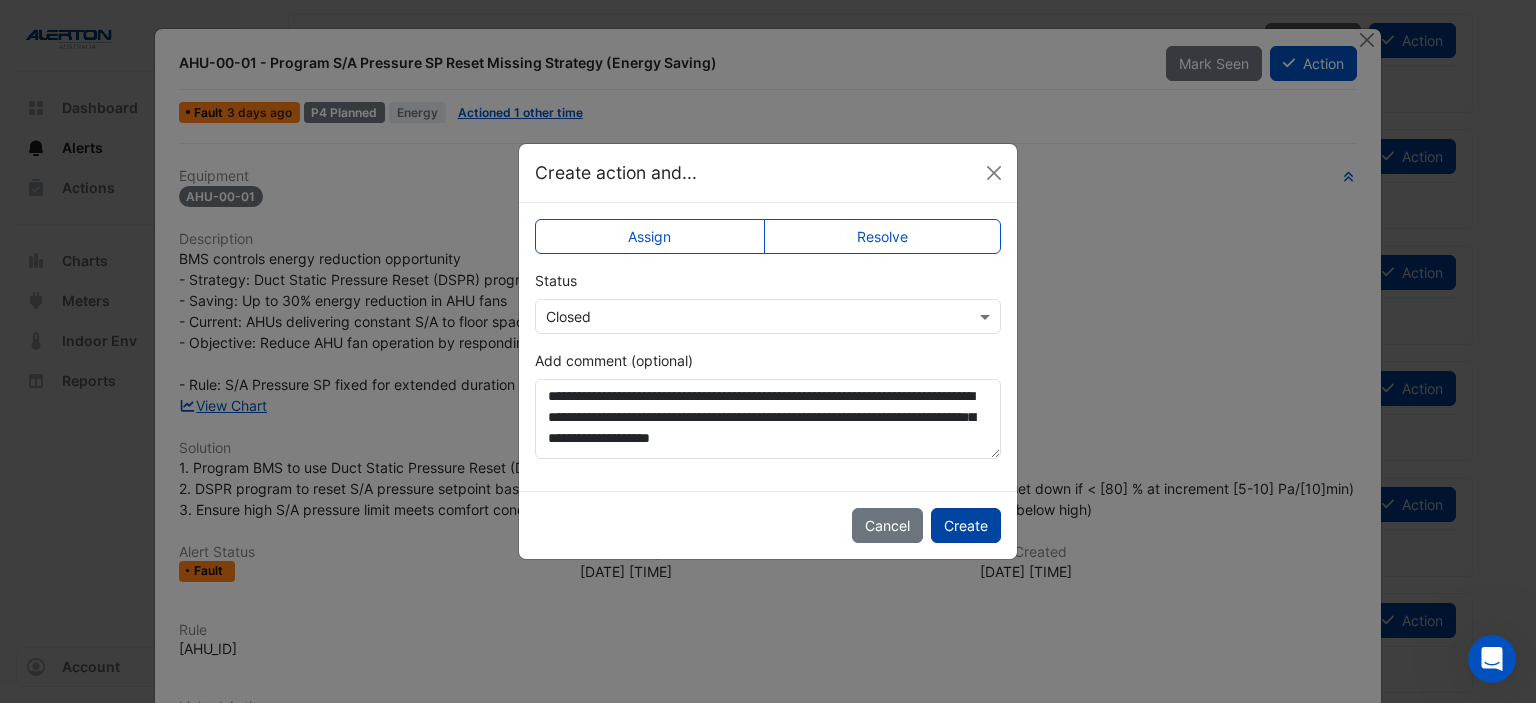 click on "Create" 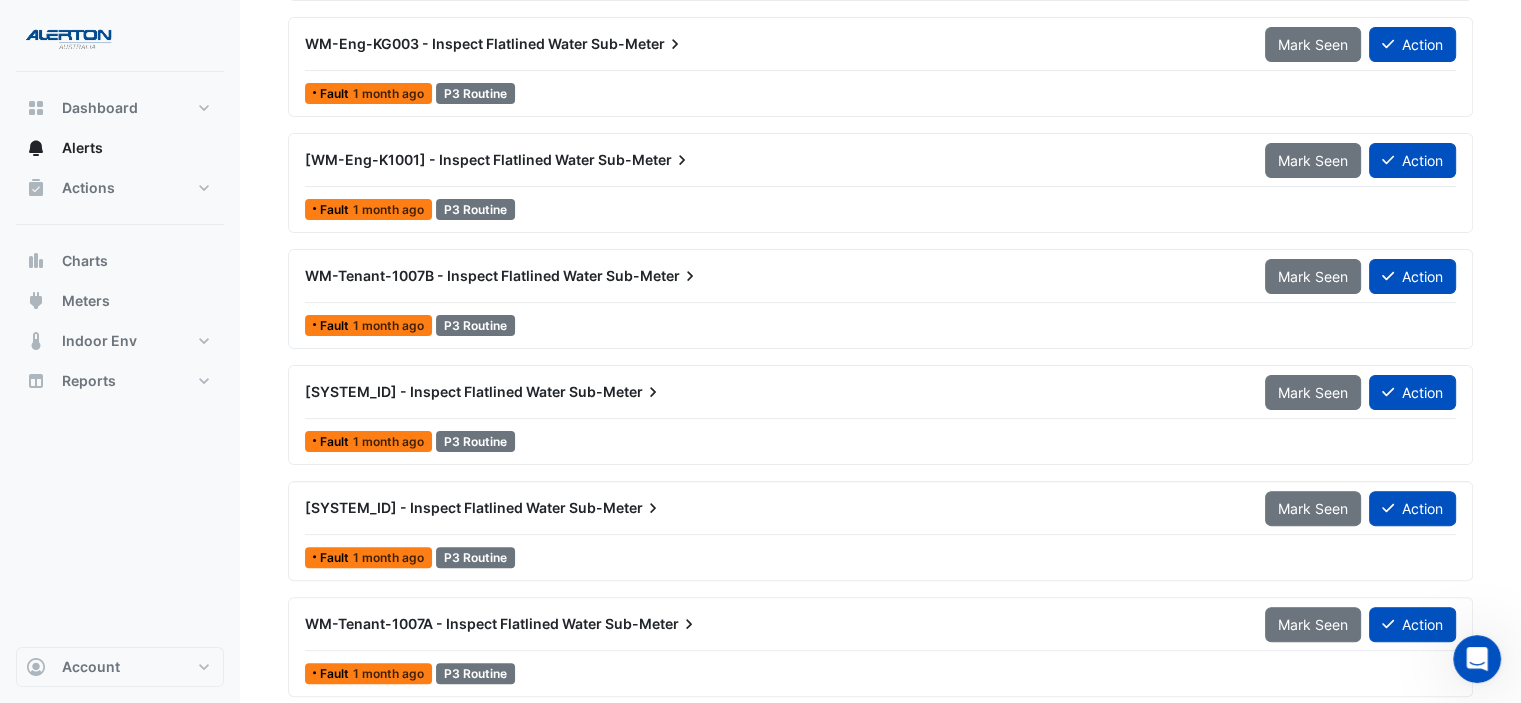scroll, scrollTop: 500, scrollLeft: 0, axis: vertical 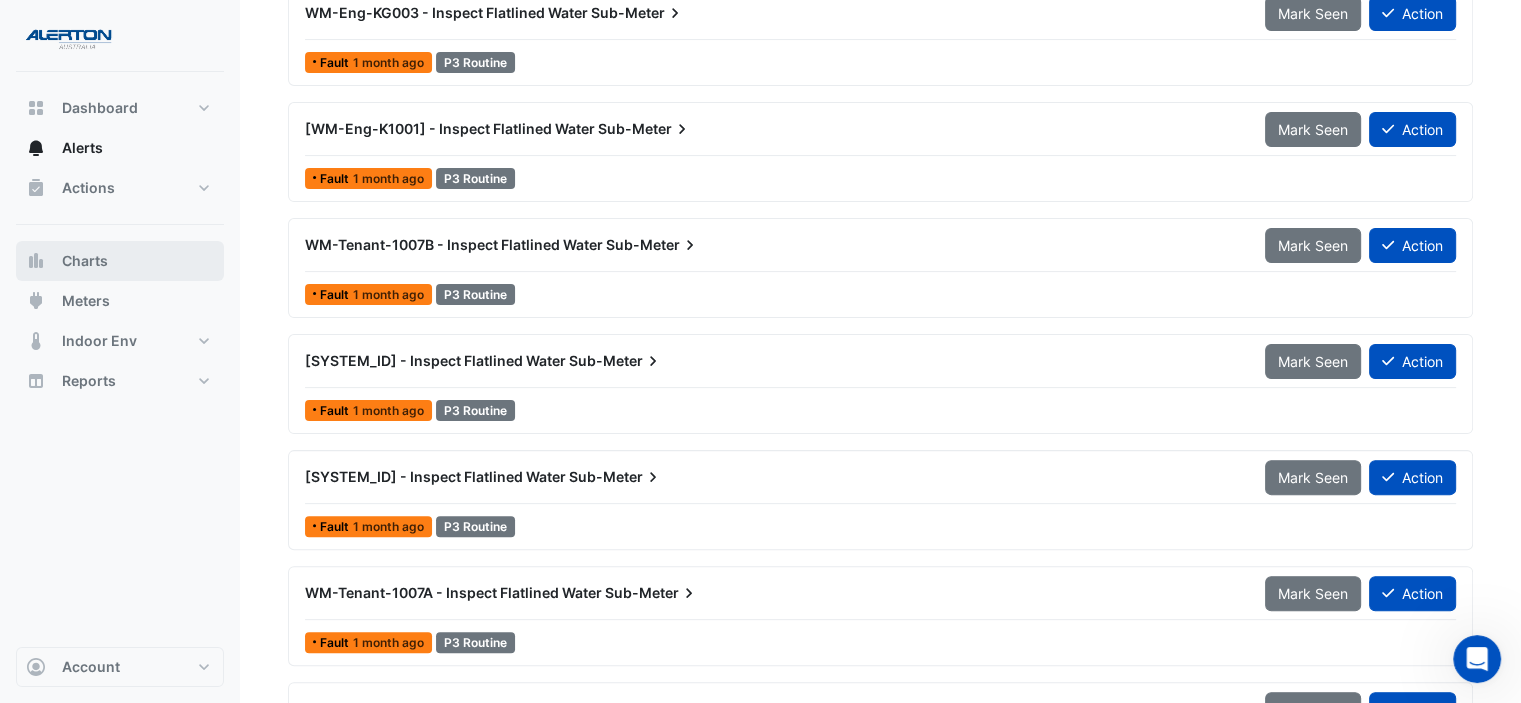 click on "Charts" at bounding box center [85, 261] 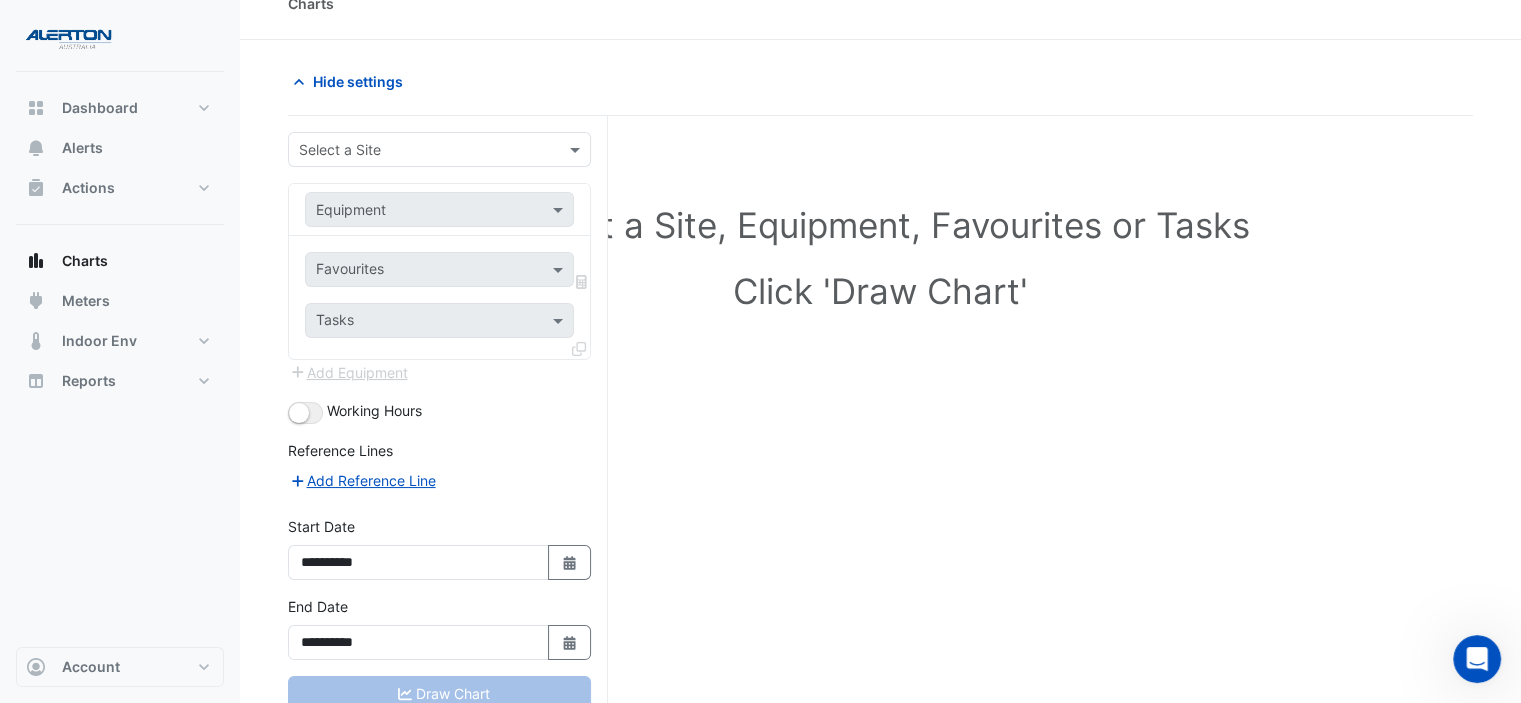 scroll, scrollTop: 0, scrollLeft: 0, axis: both 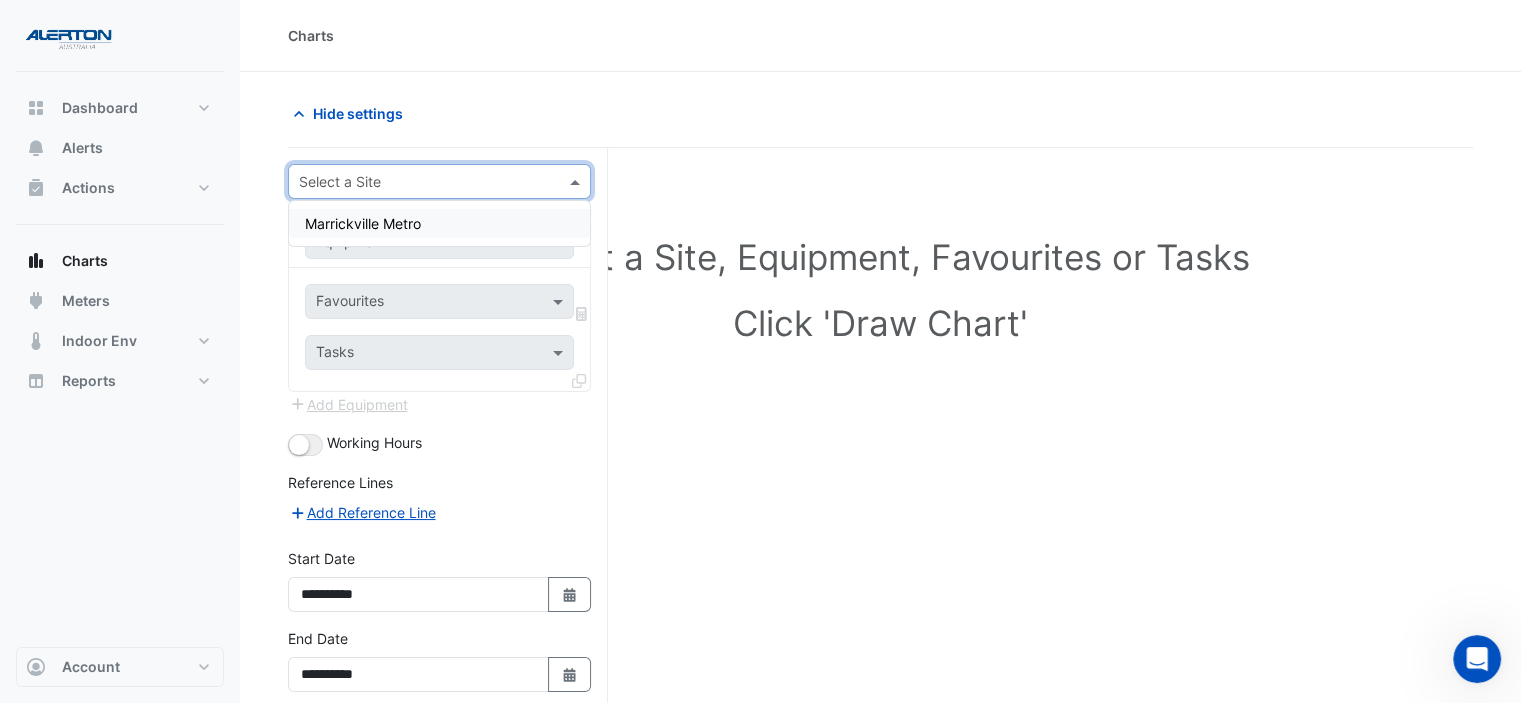 click at bounding box center [577, 181] 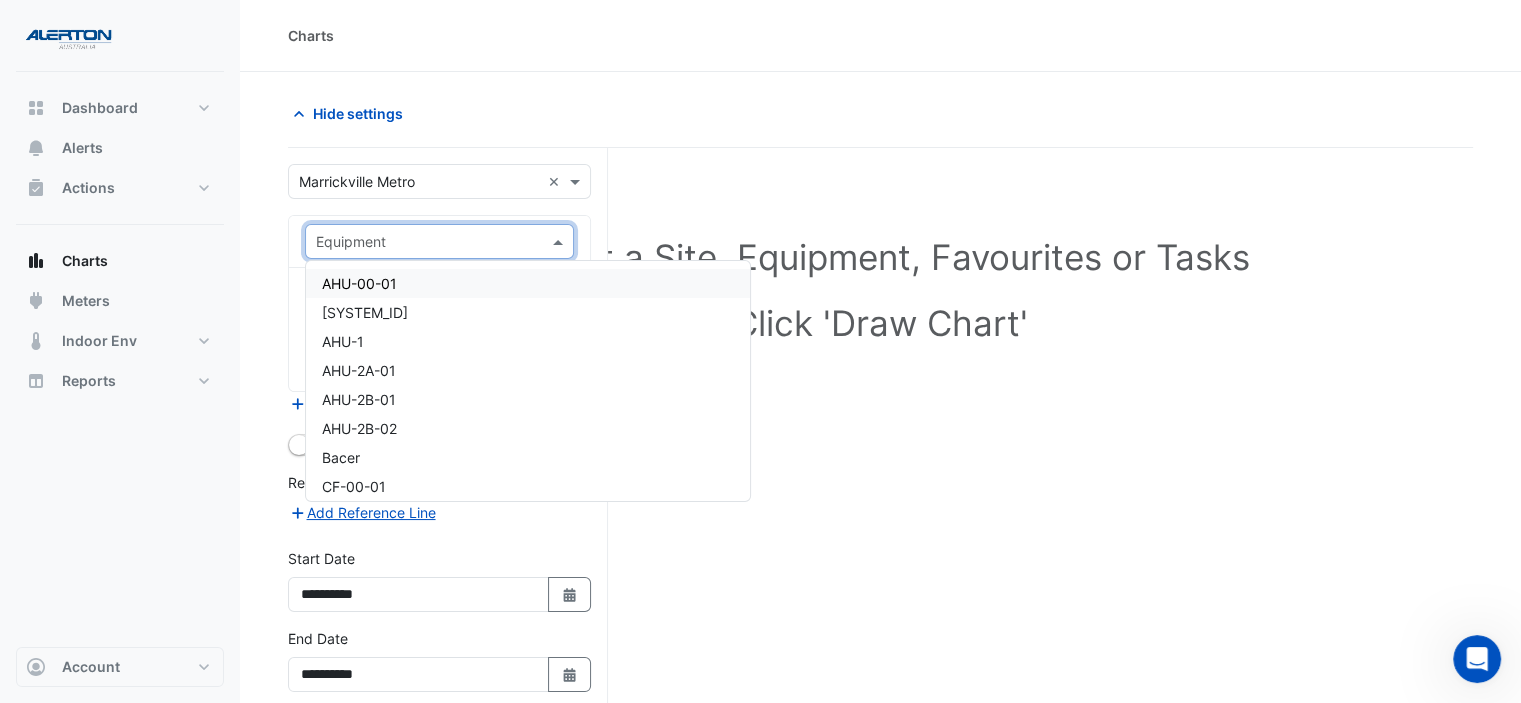 click at bounding box center (560, 241) 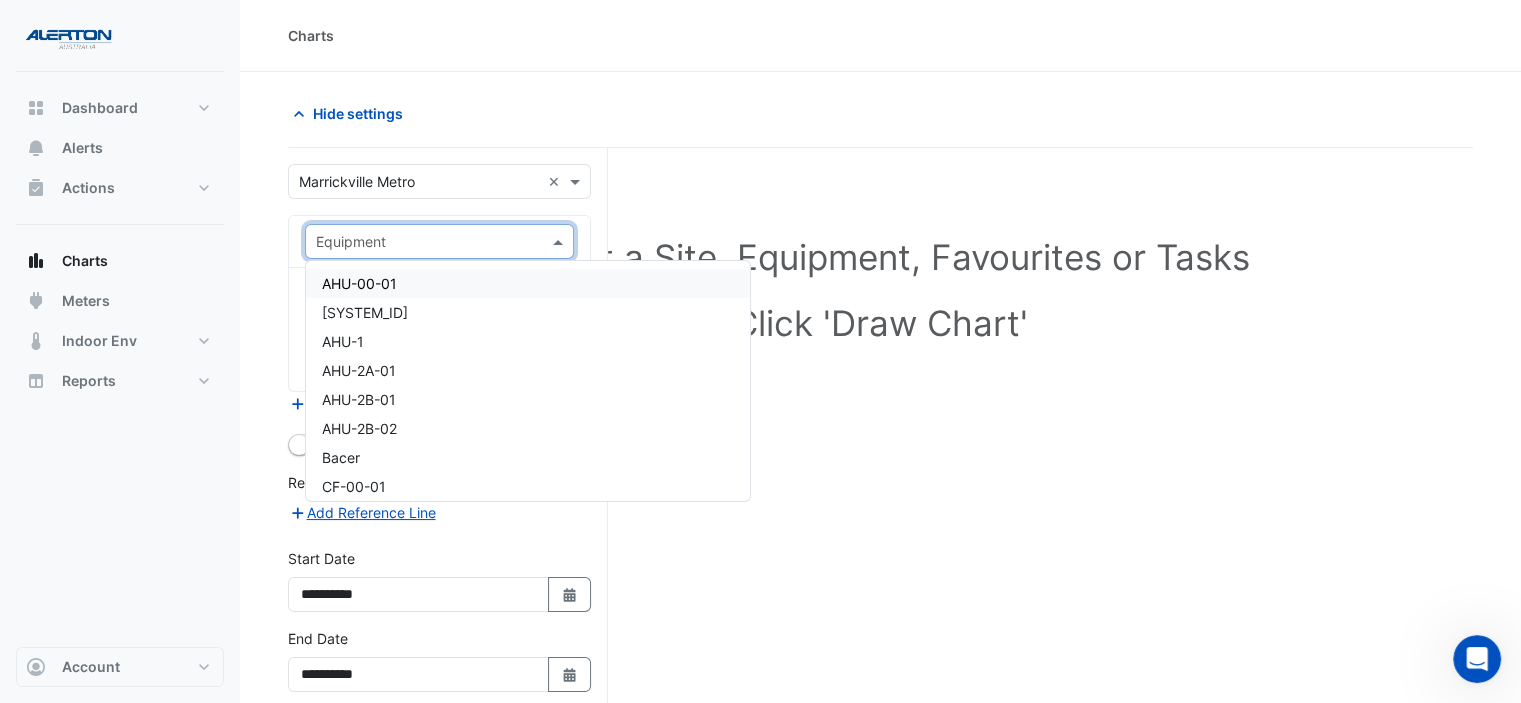click on "AHU-00-01" at bounding box center (528, 283) 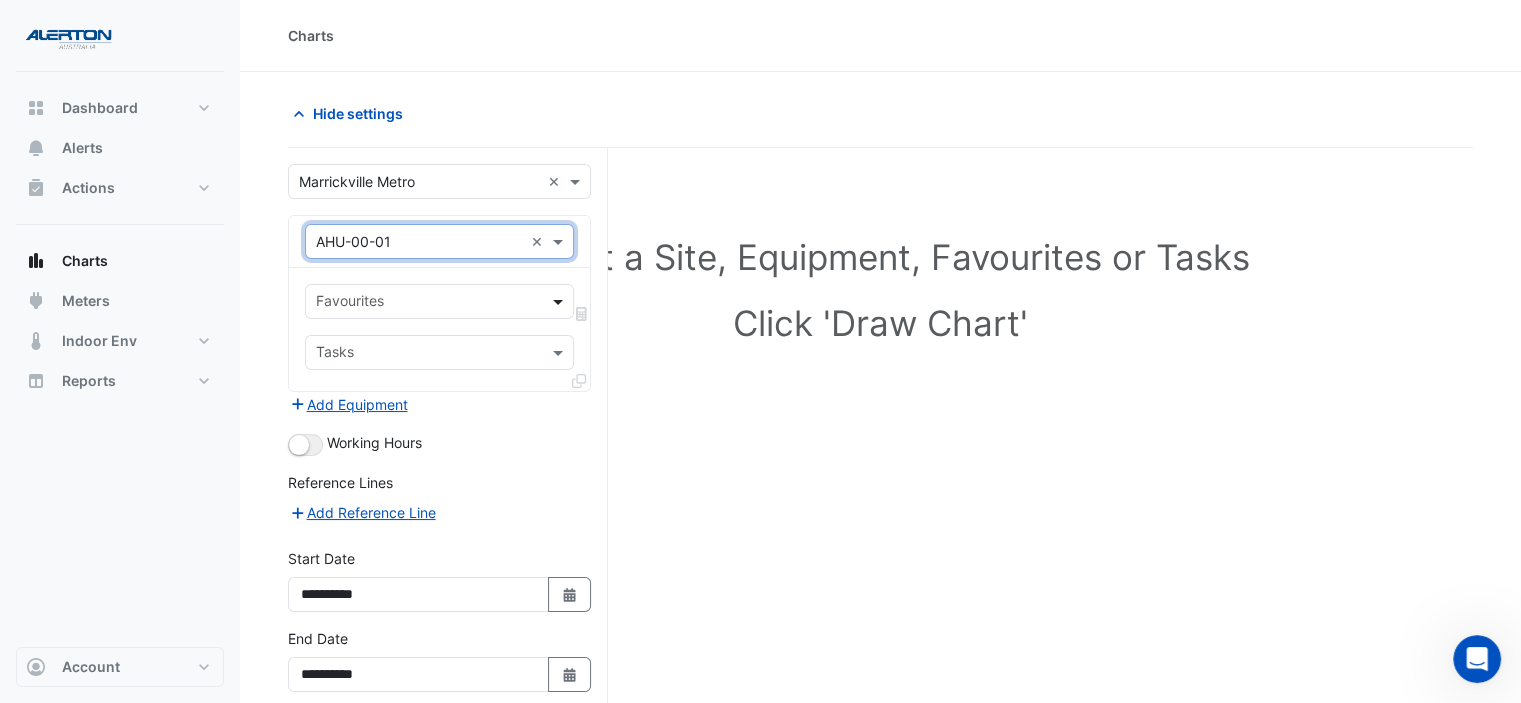 click at bounding box center [560, 301] 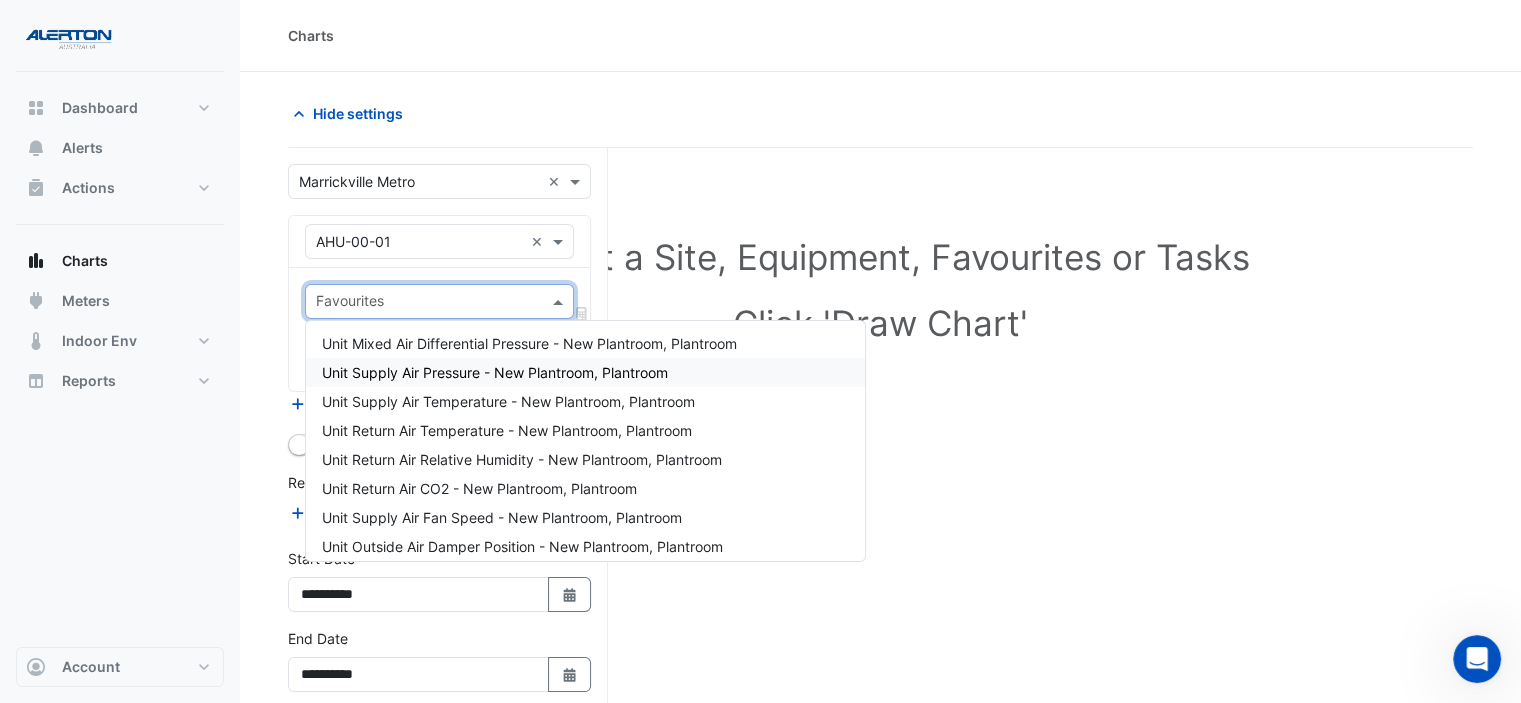 click on "Unit Supply Air Pressure - New Plantroom, Plantroom" at bounding box center [585, 372] 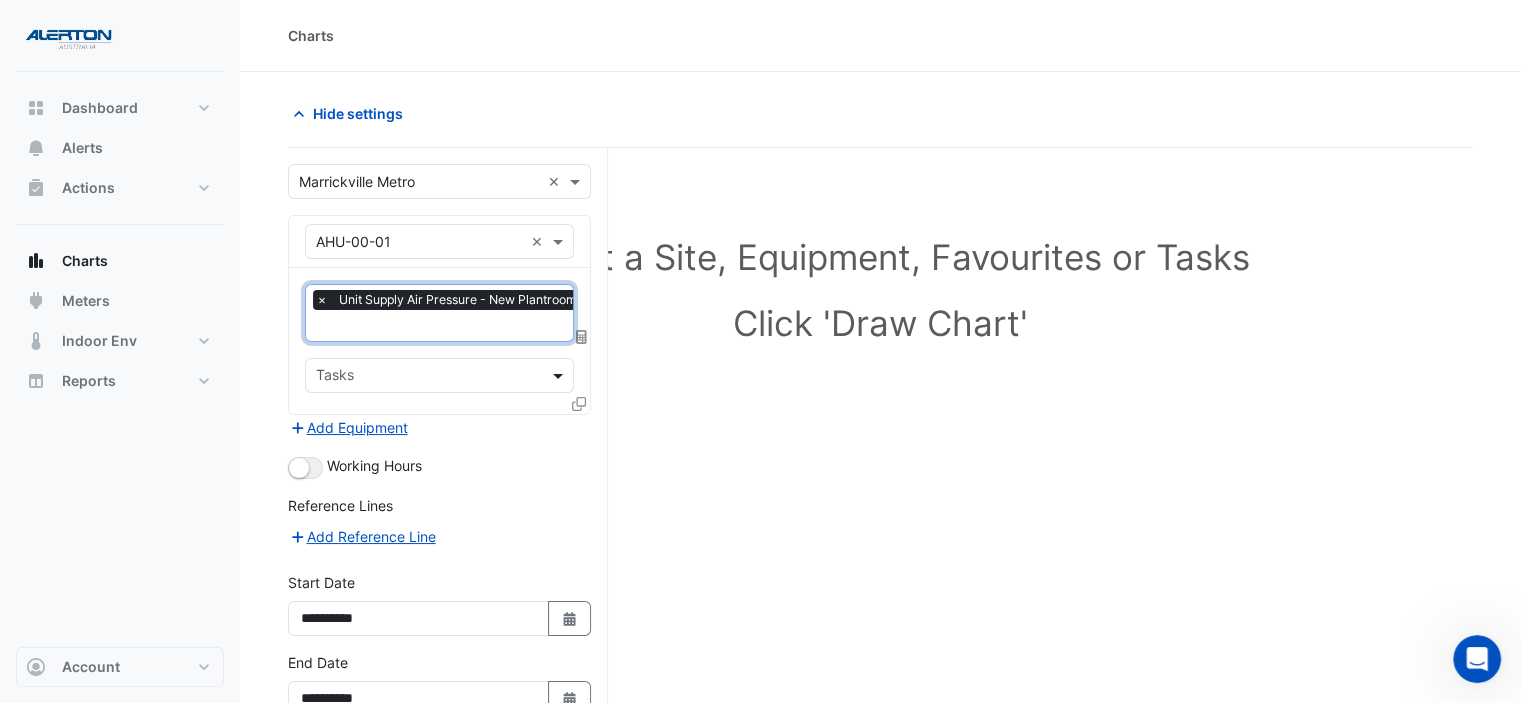 click 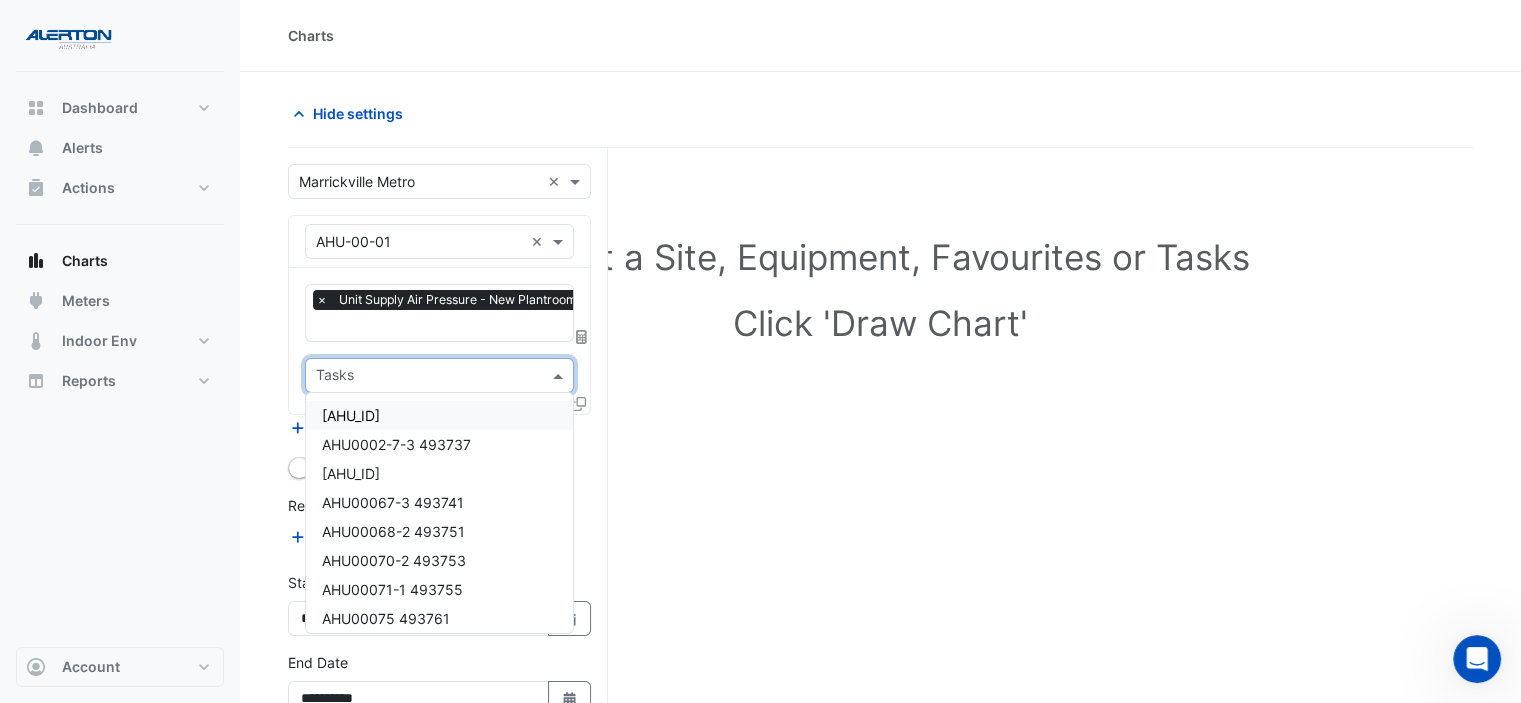 click 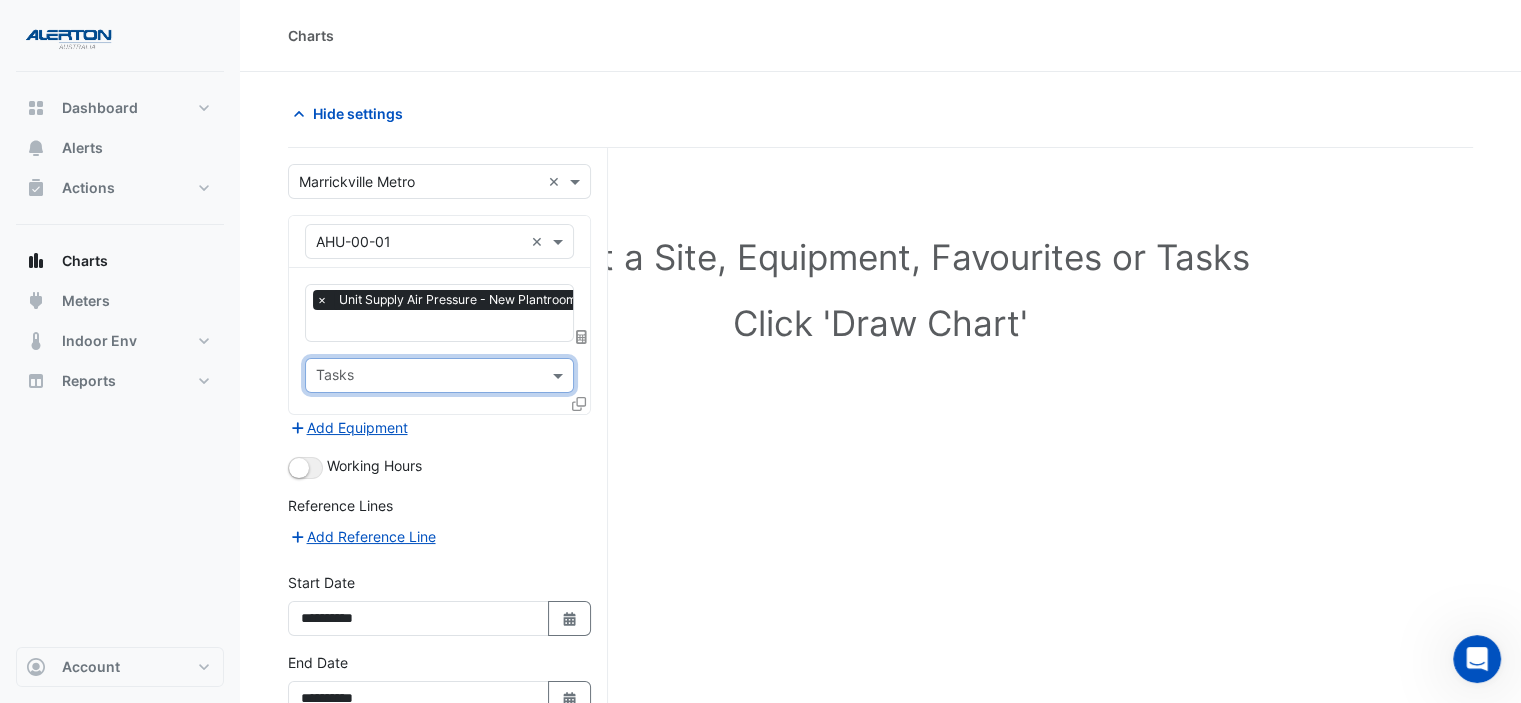 scroll, scrollTop: 110, scrollLeft: 0, axis: vertical 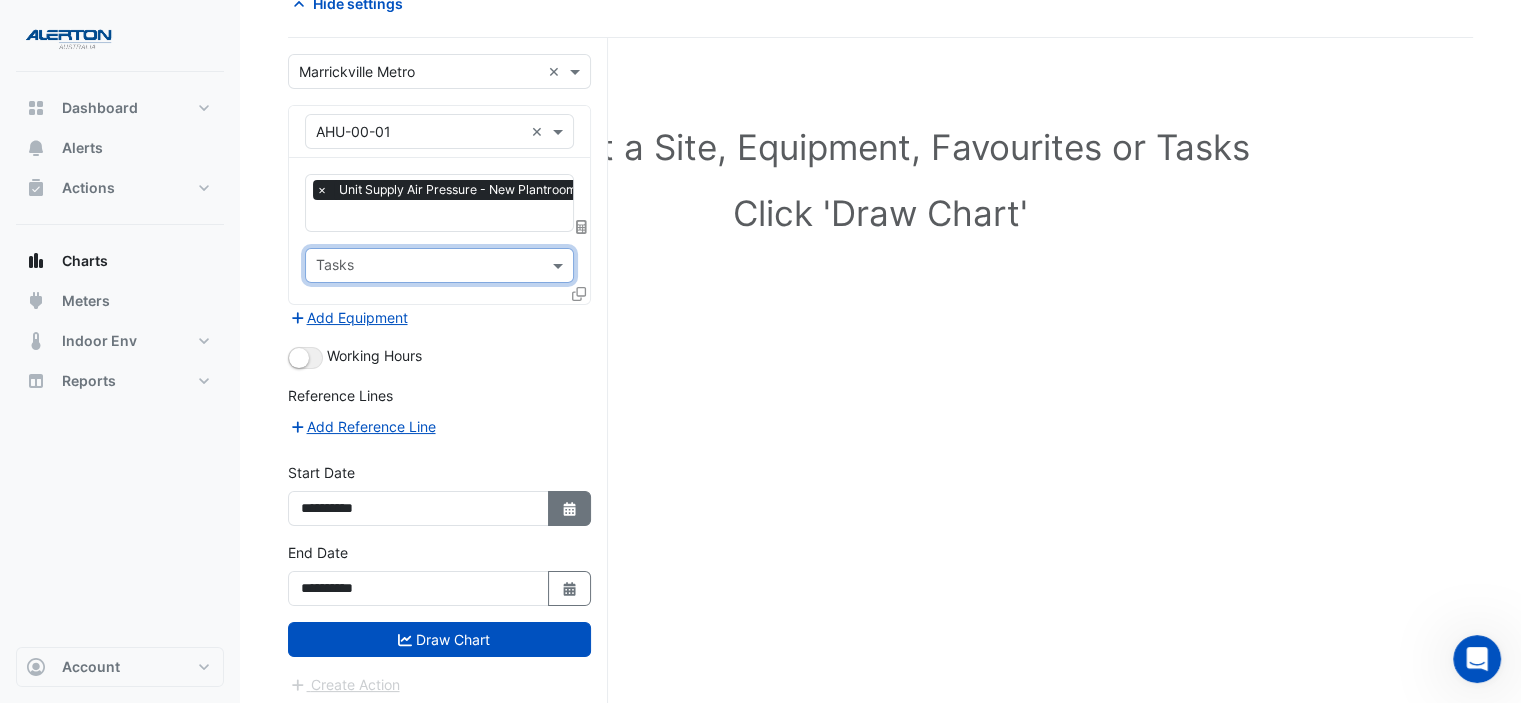 click 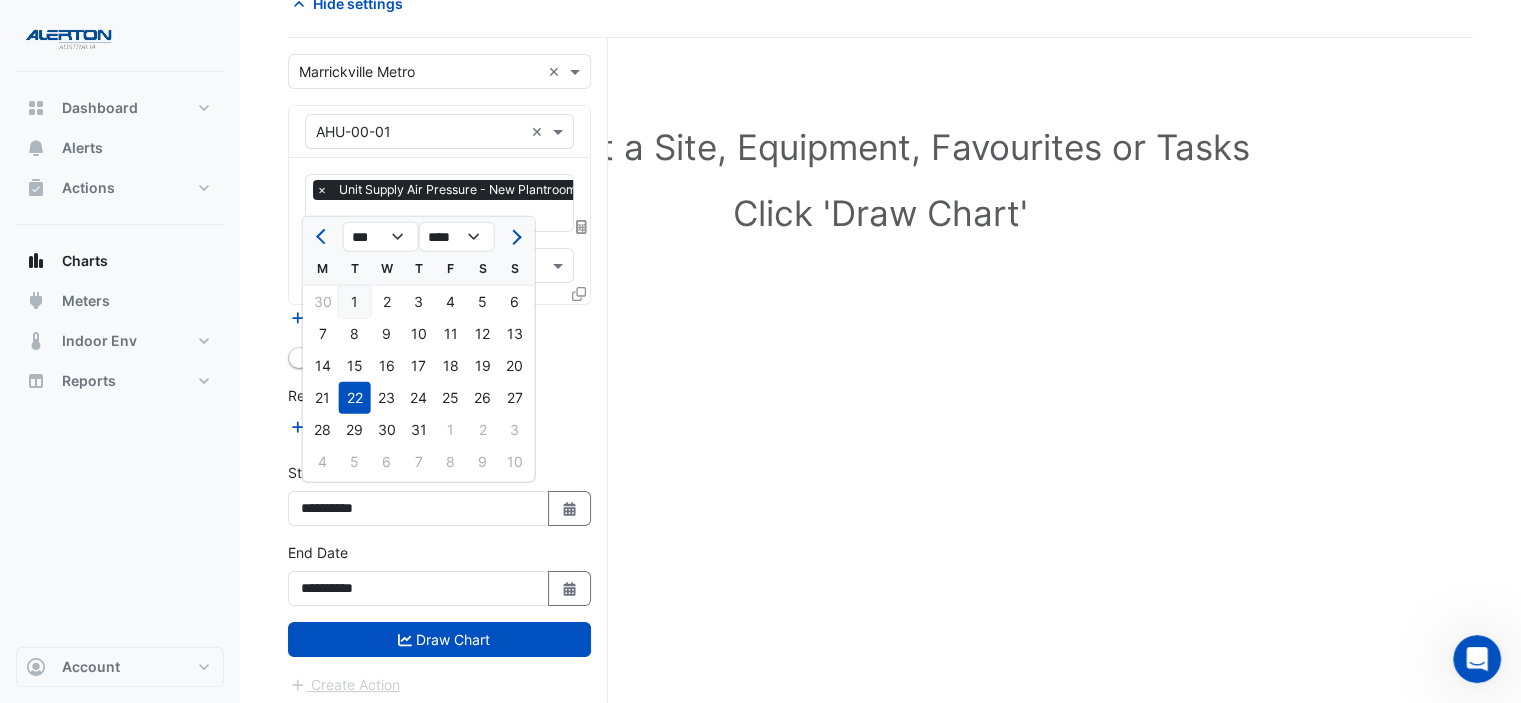 click on "1" 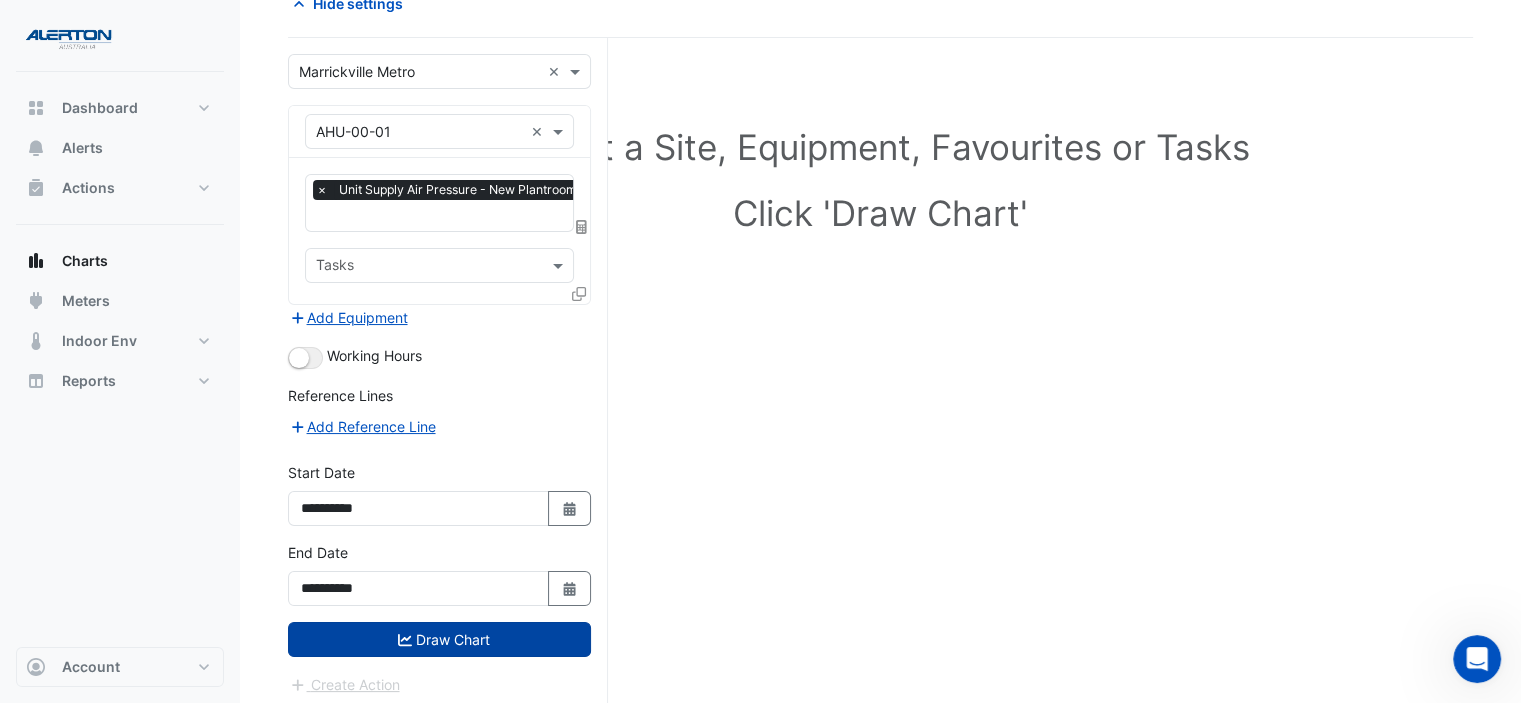click on "Draw Chart" at bounding box center (439, 639) 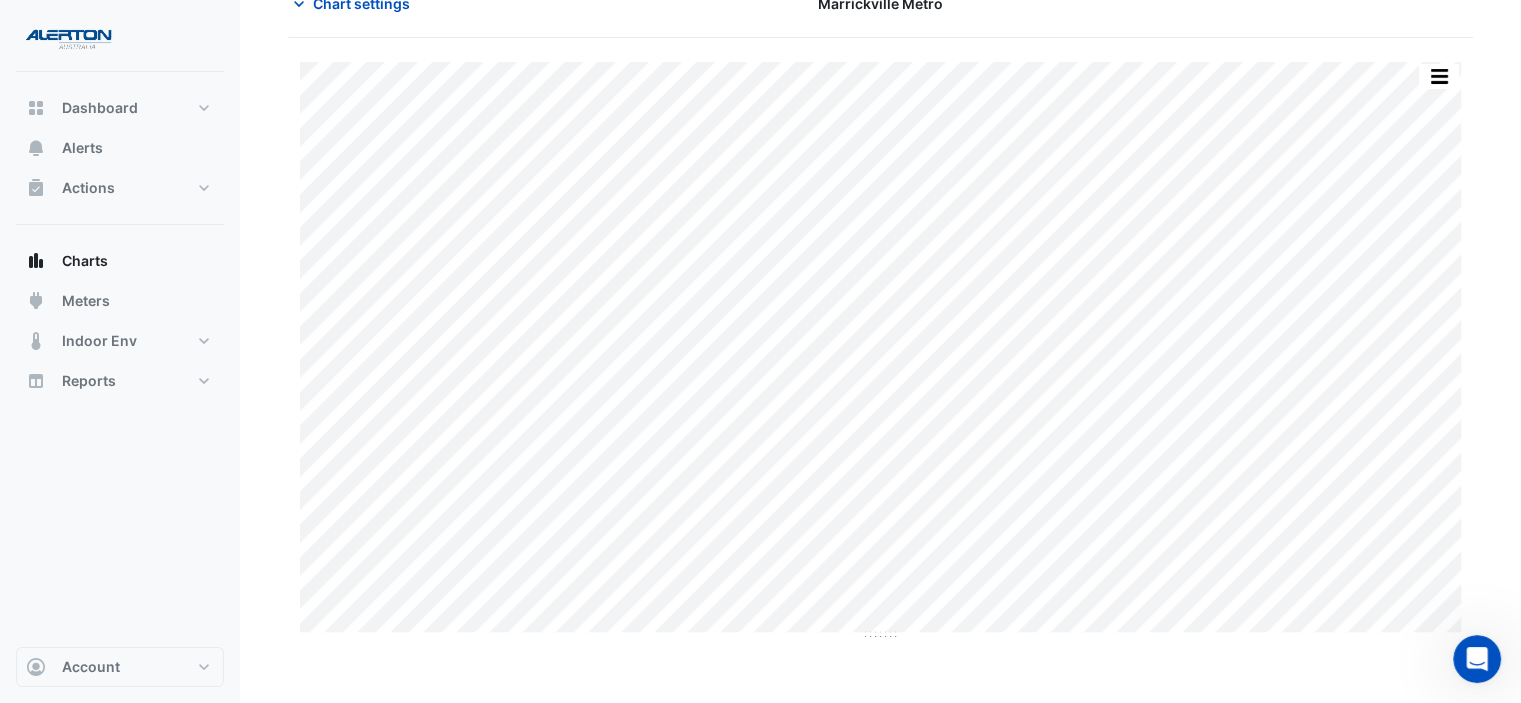 scroll, scrollTop: 0, scrollLeft: 0, axis: both 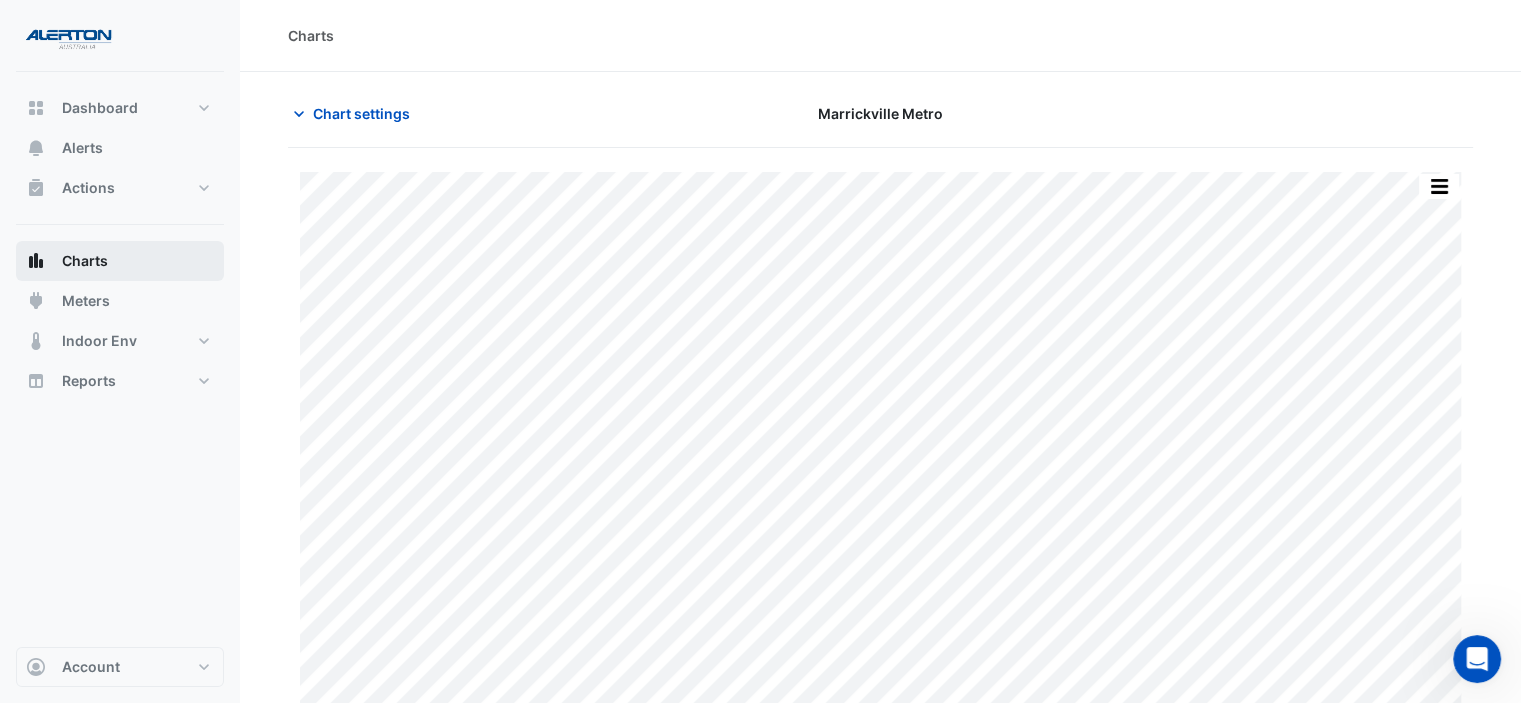 click on "Charts" at bounding box center [85, 261] 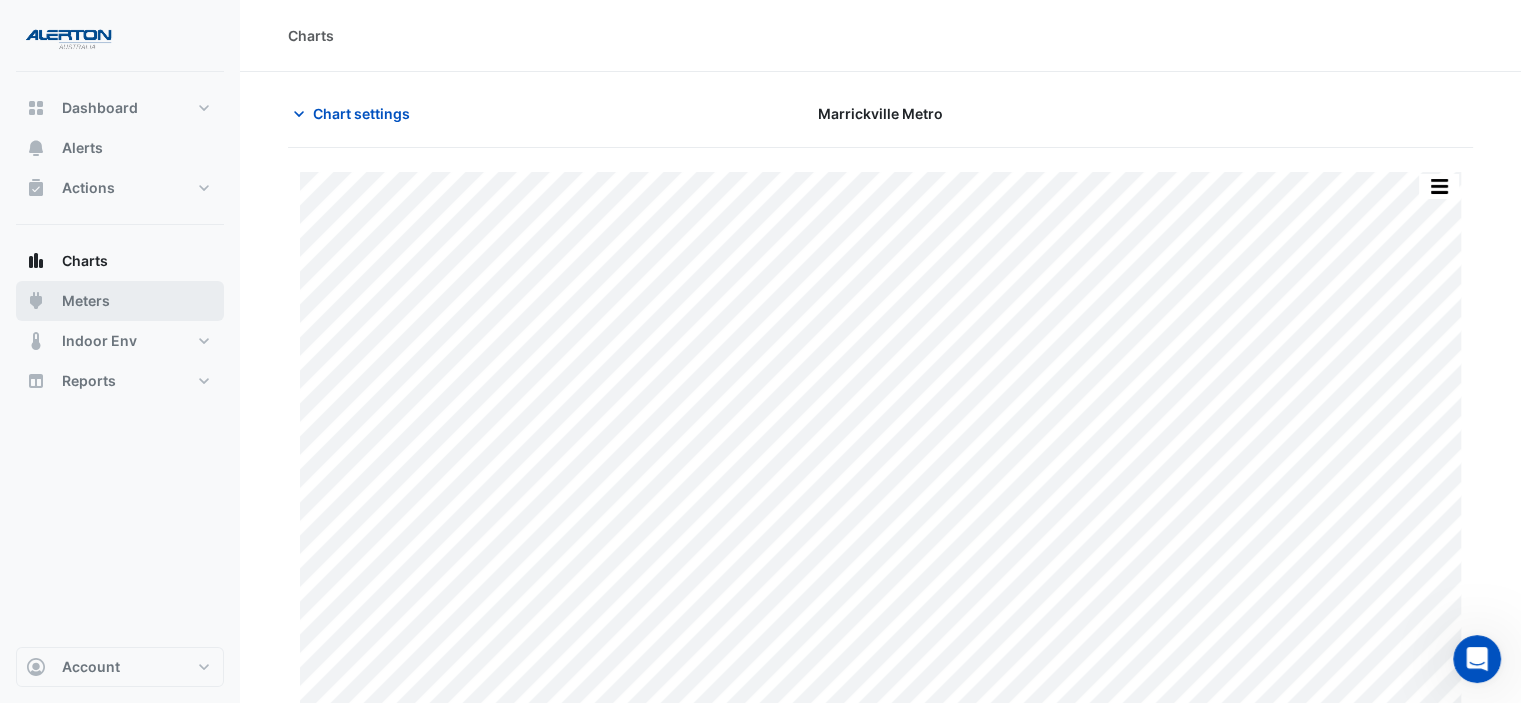 click on "Meters" at bounding box center [86, 301] 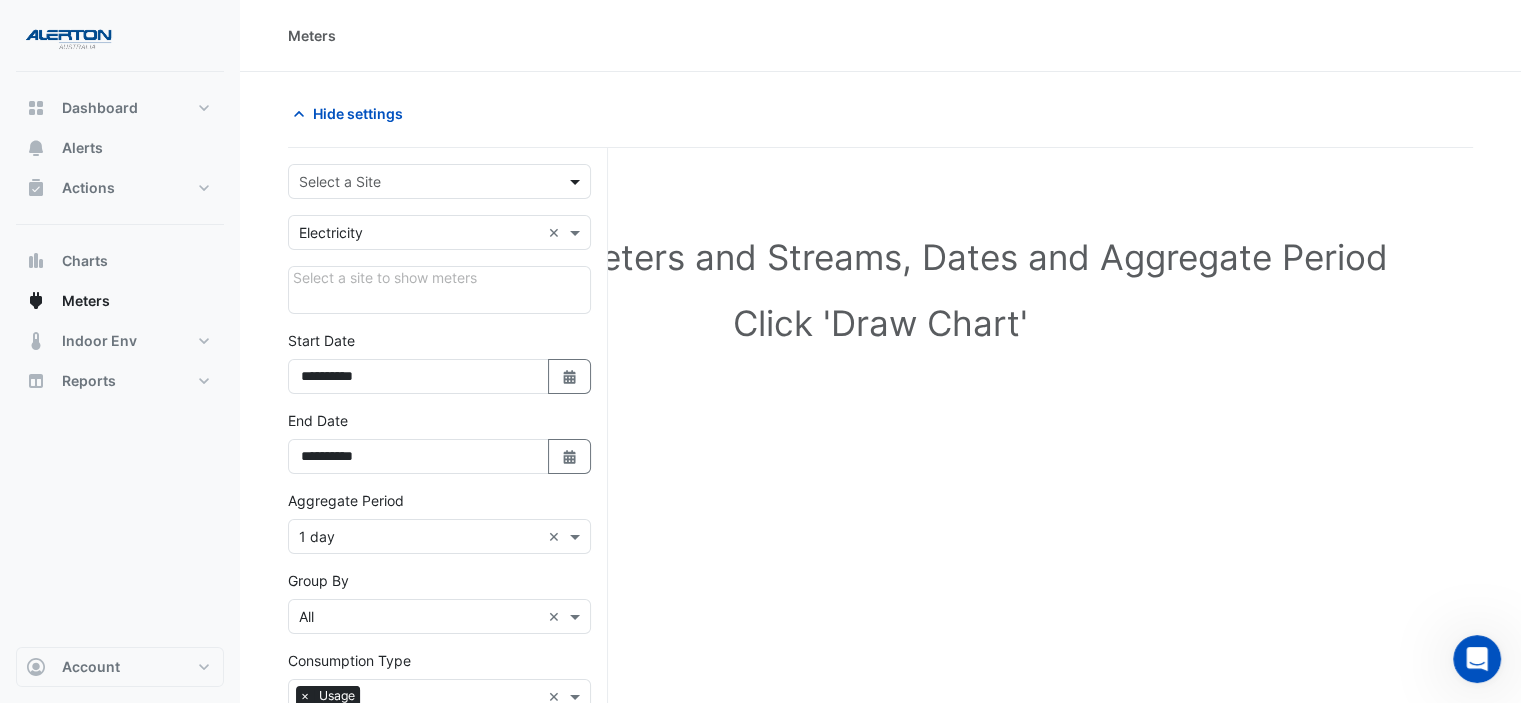click at bounding box center (577, 181) 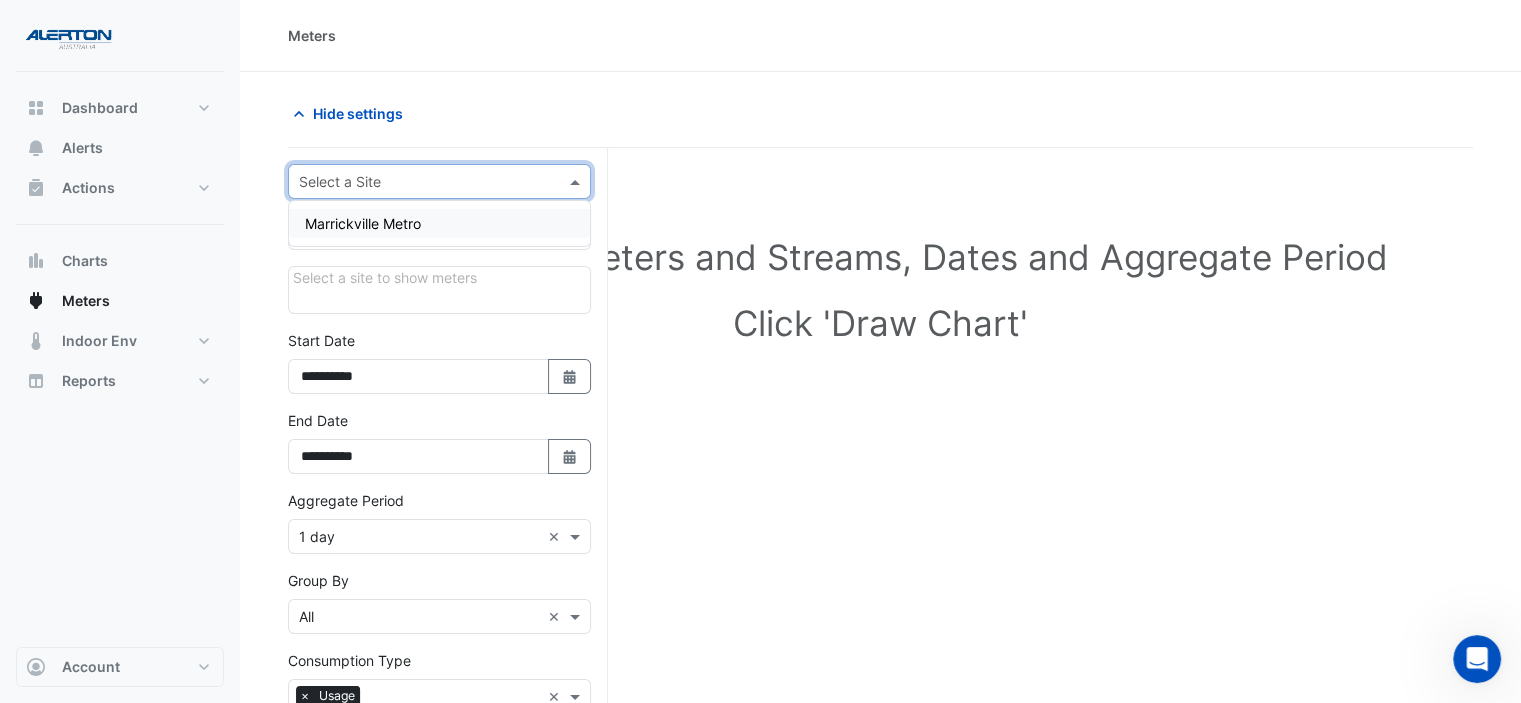 click on "Marrickville Metro" at bounding box center [439, 223] 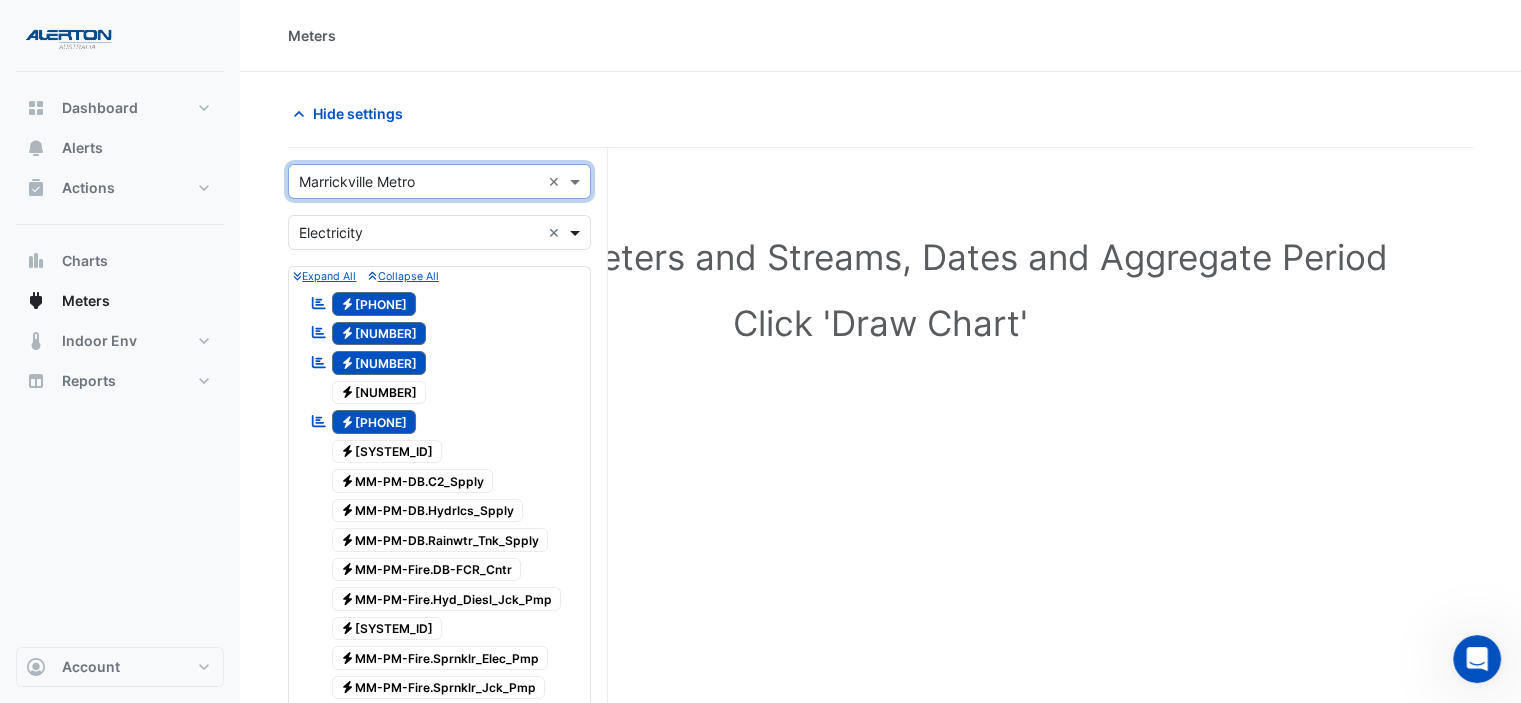 click at bounding box center (577, 232) 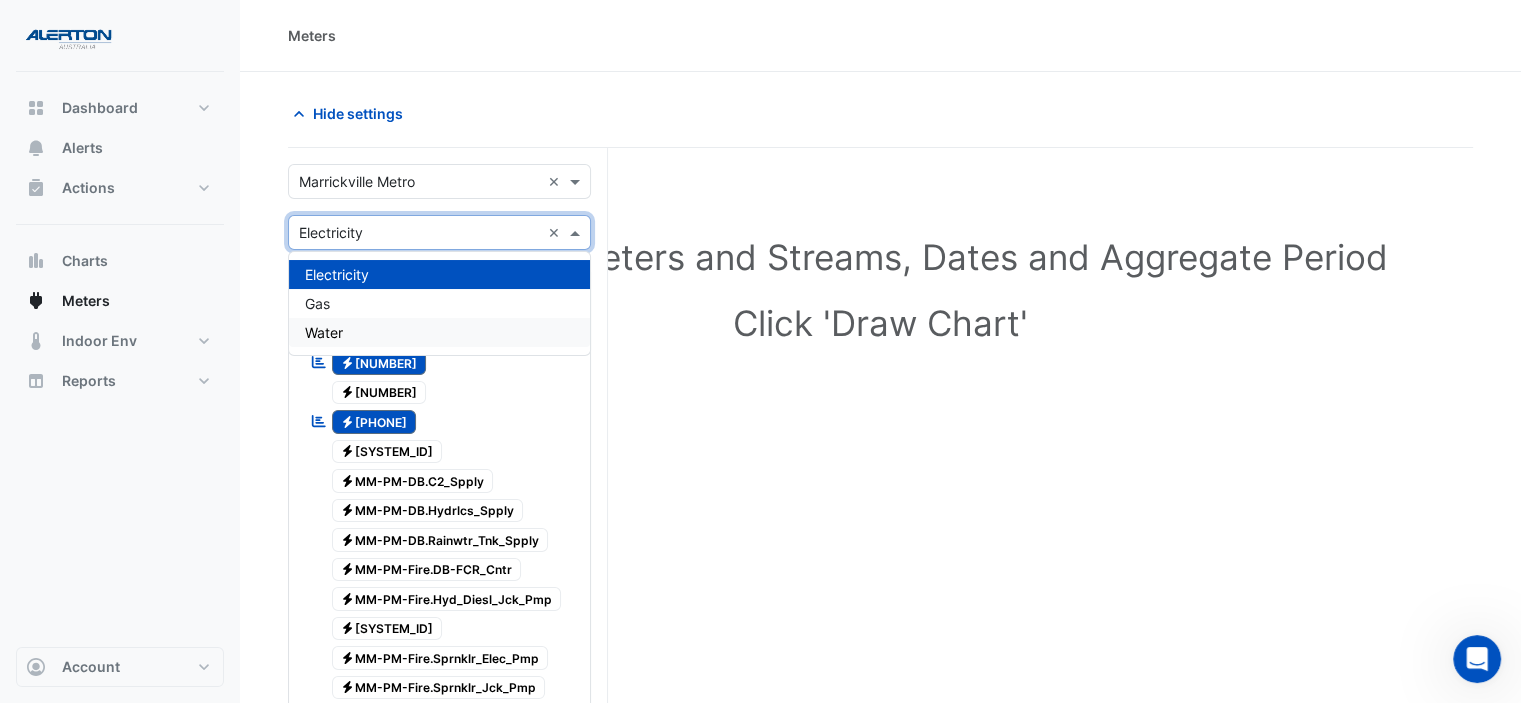 click on "Water" at bounding box center (439, 332) 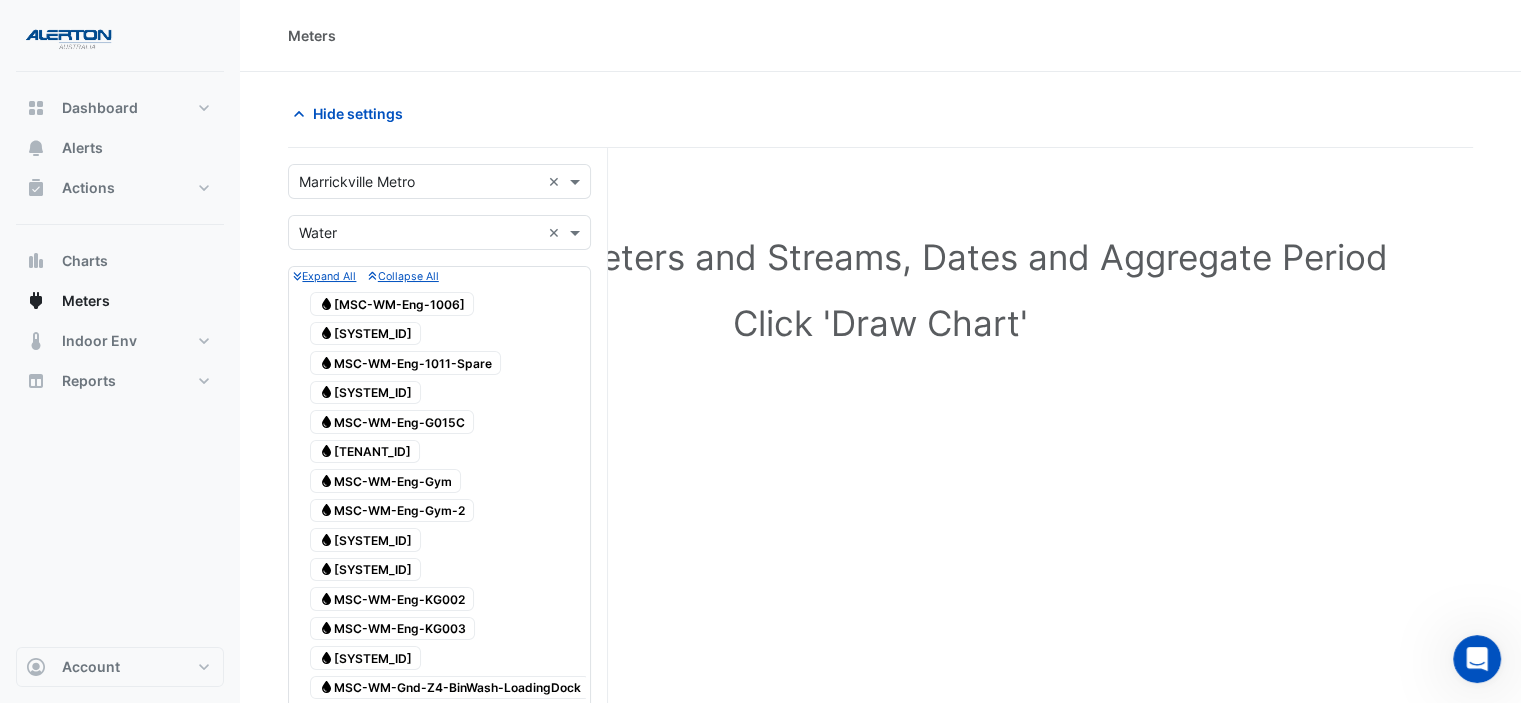 click on "Water
MSC-WM-Eng-1006" 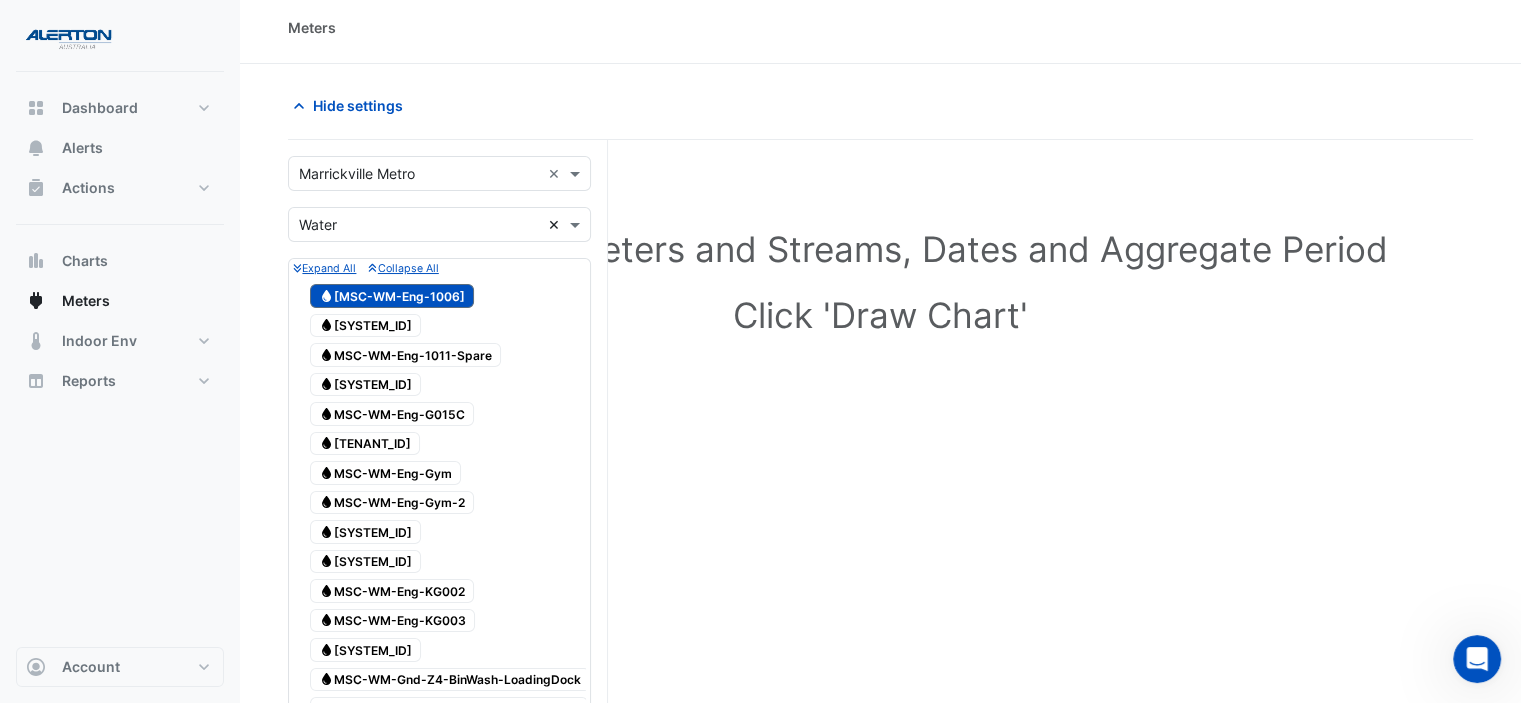 scroll, scrollTop: 0, scrollLeft: 0, axis: both 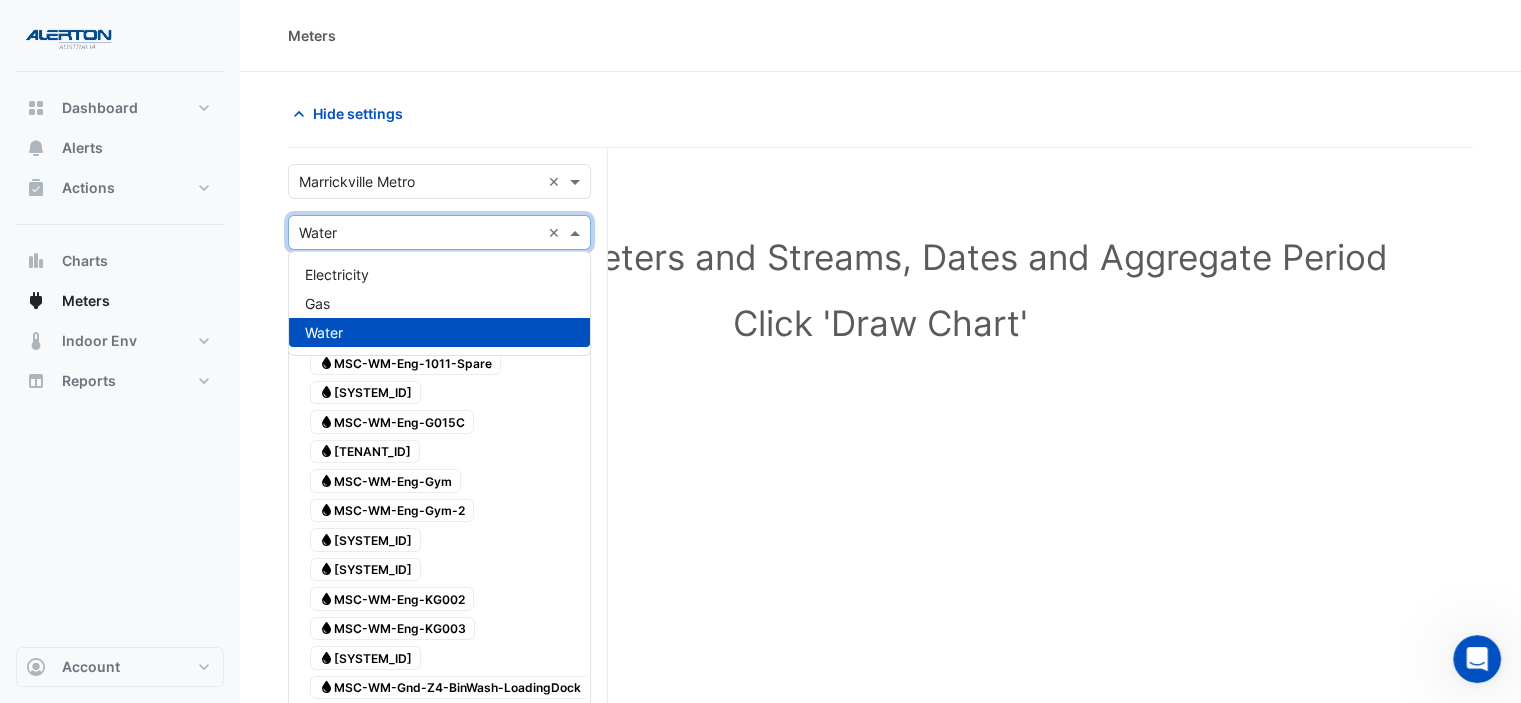 click at bounding box center [577, 232] 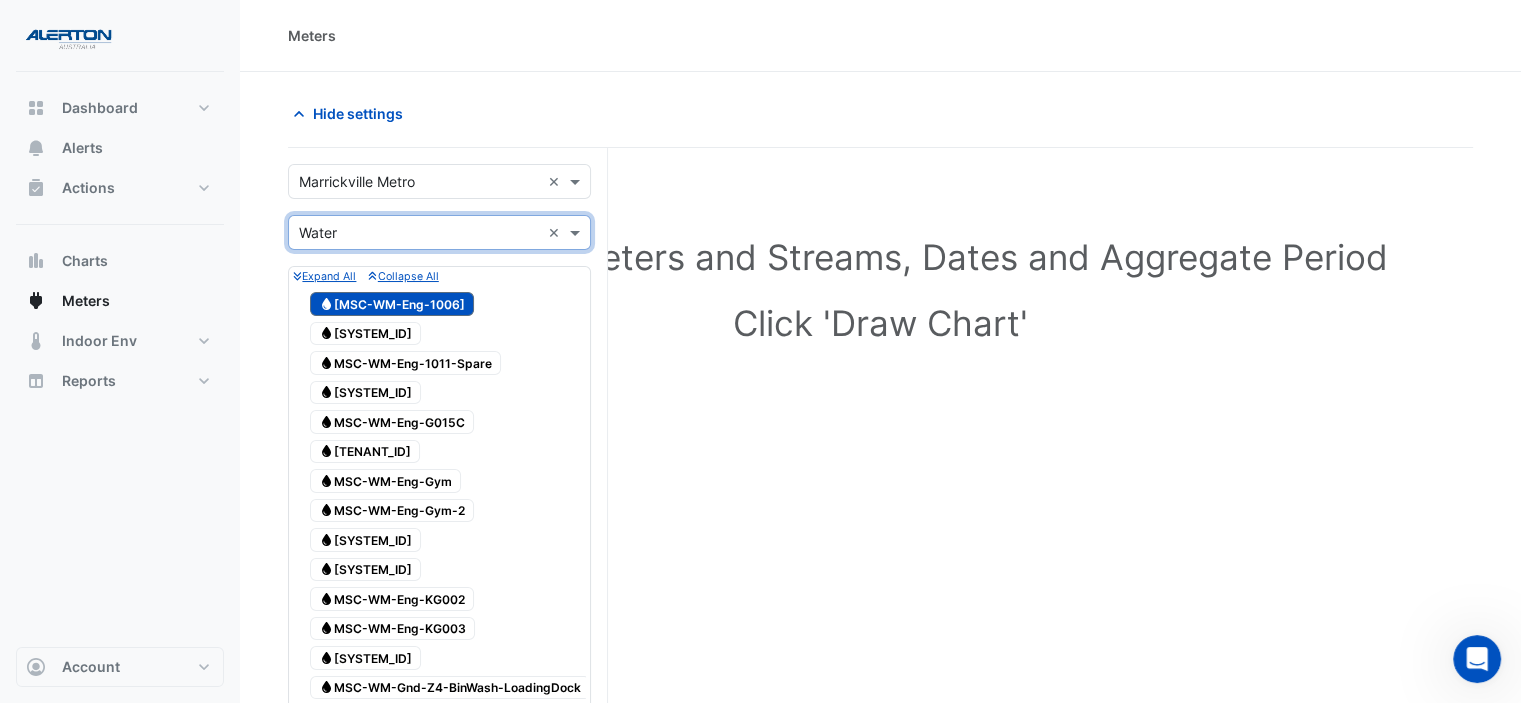 click on "Water
MSC-WM-Eng-1006" 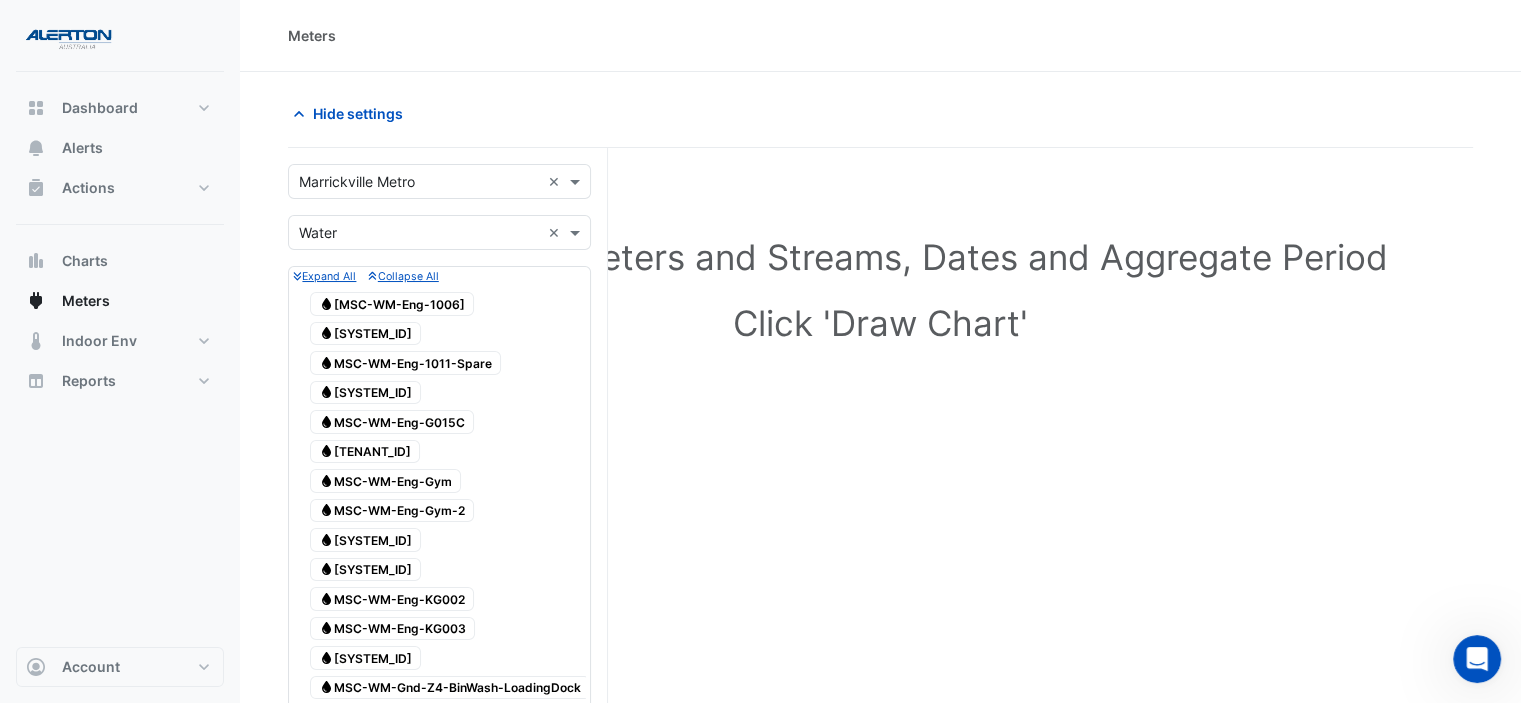 click on "Water
MSC-WM-Eng-1006" 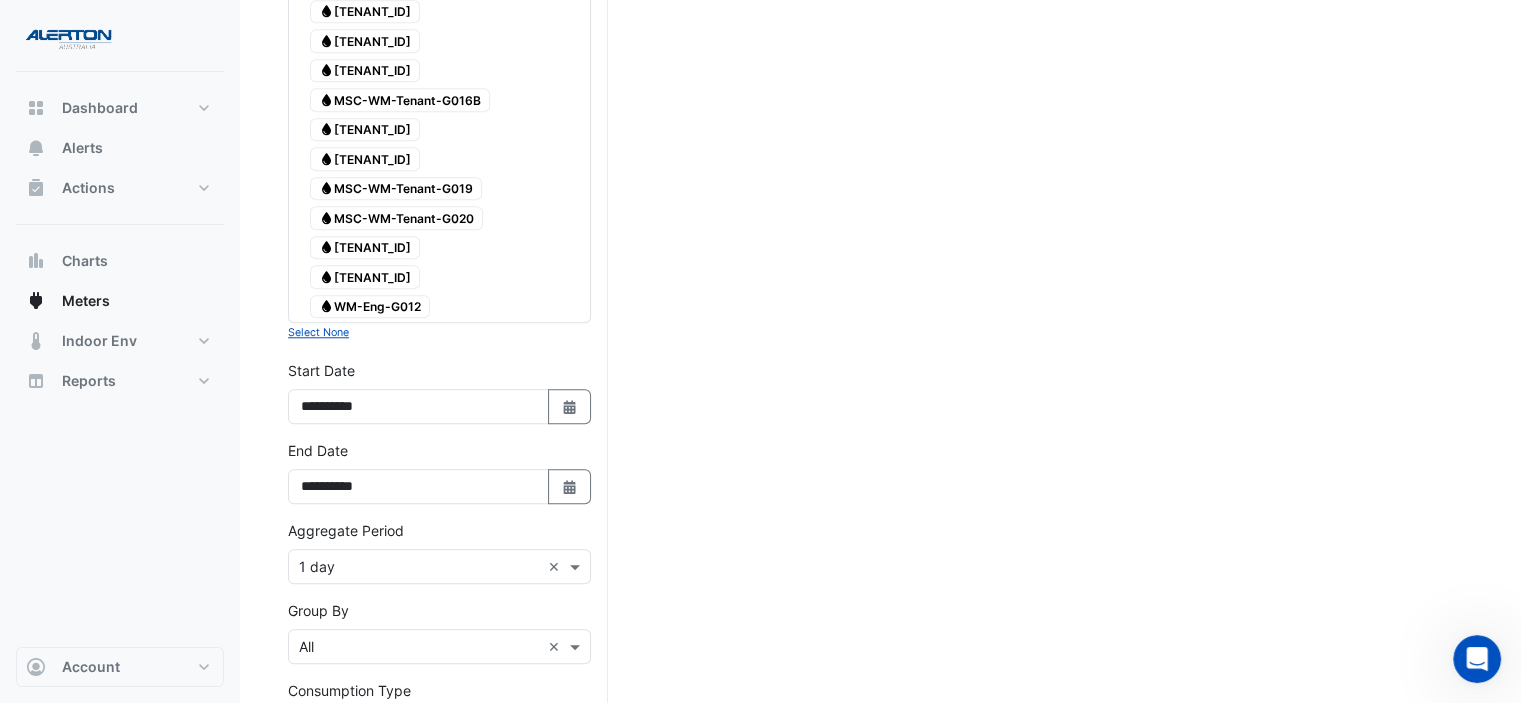 scroll, scrollTop: 1800, scrollLeft: 0, axis: vertical 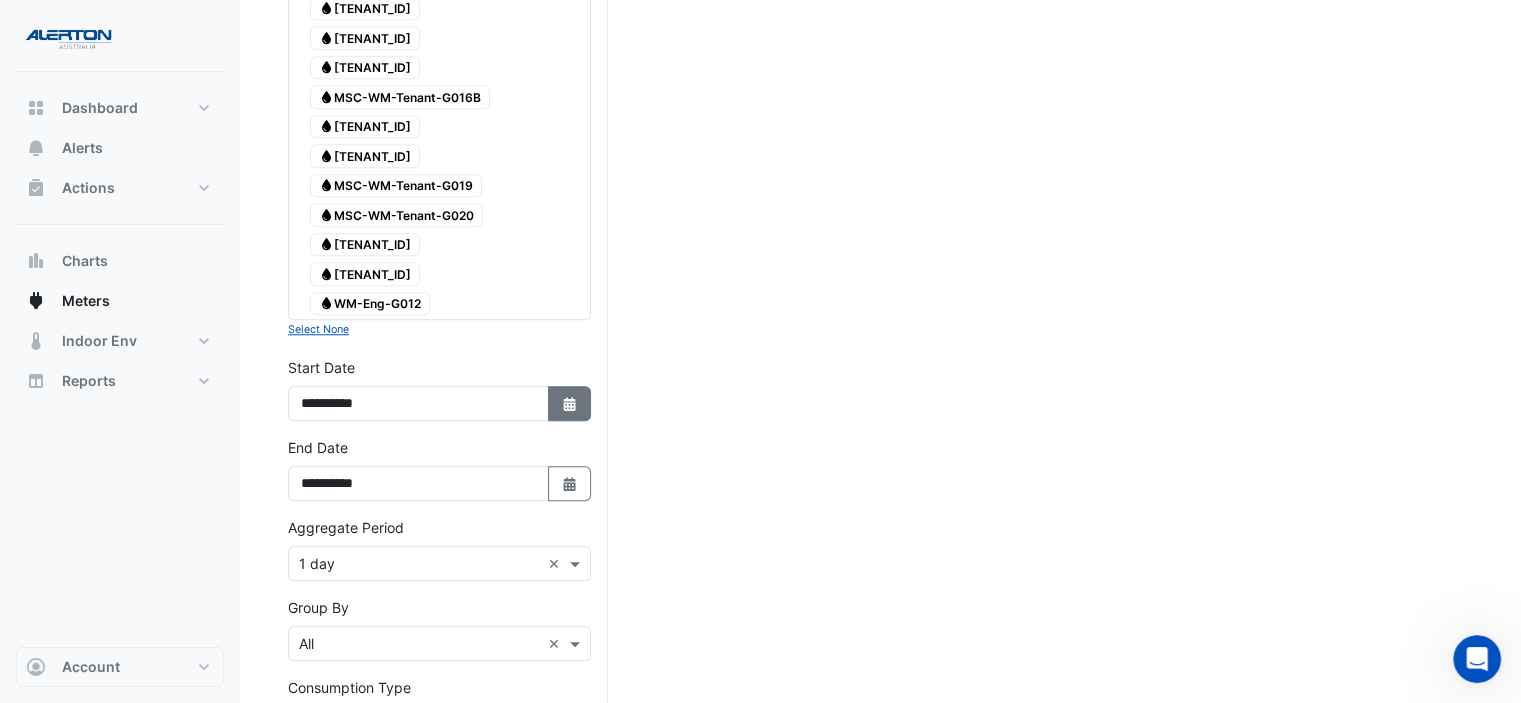 click 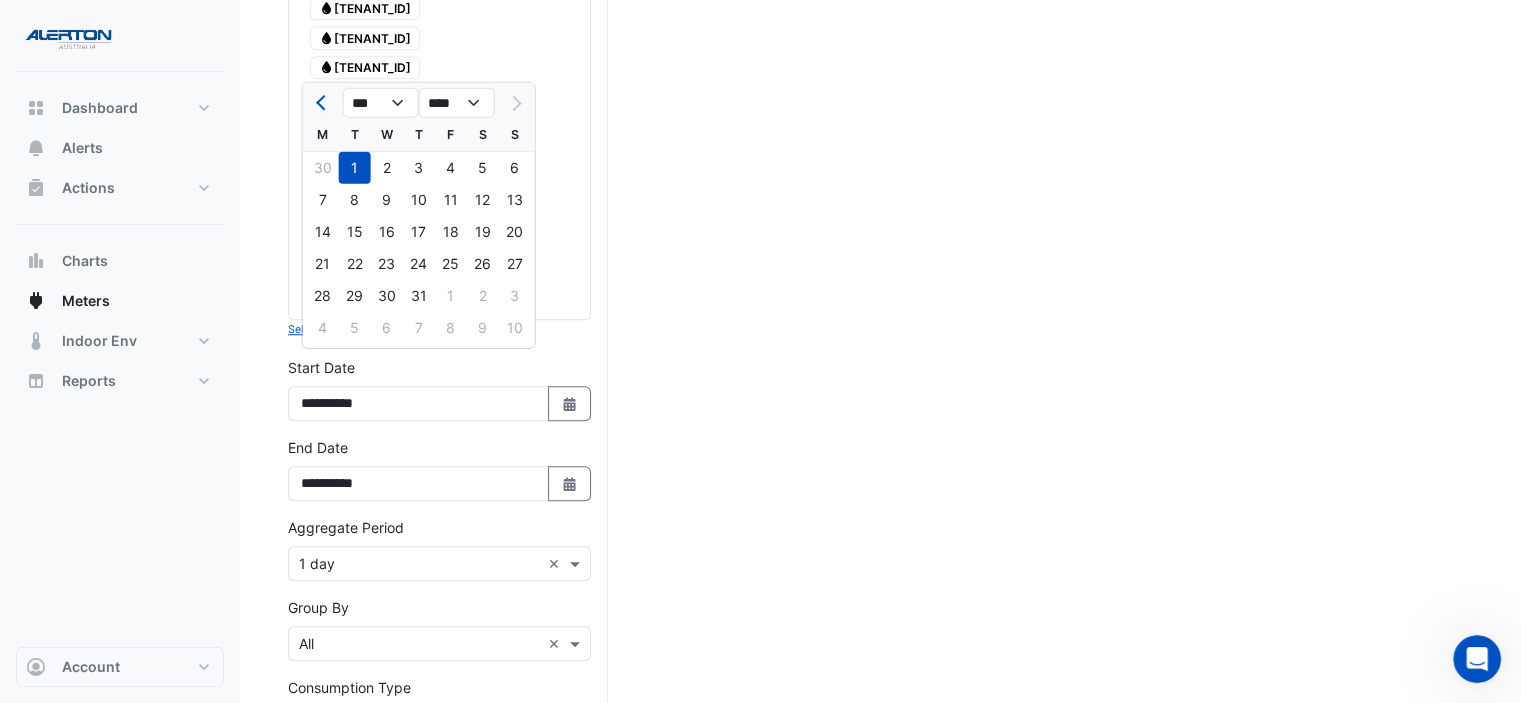 drag, startPoint x: 707, startPoint y: 319, endPoint x: 685, endPoint y: 332, distance: 25.553865 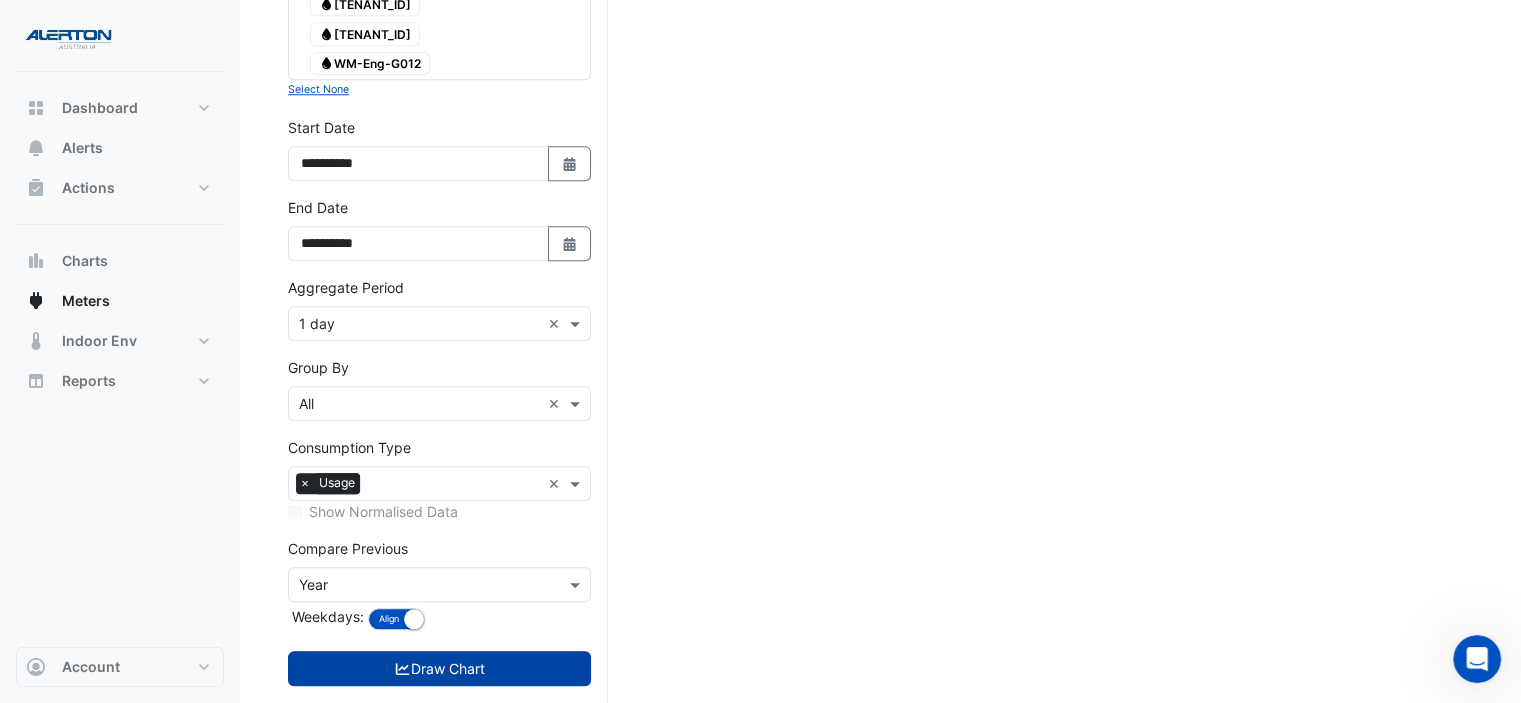 click on "Draw Chart" at bounding box center (439, 668) 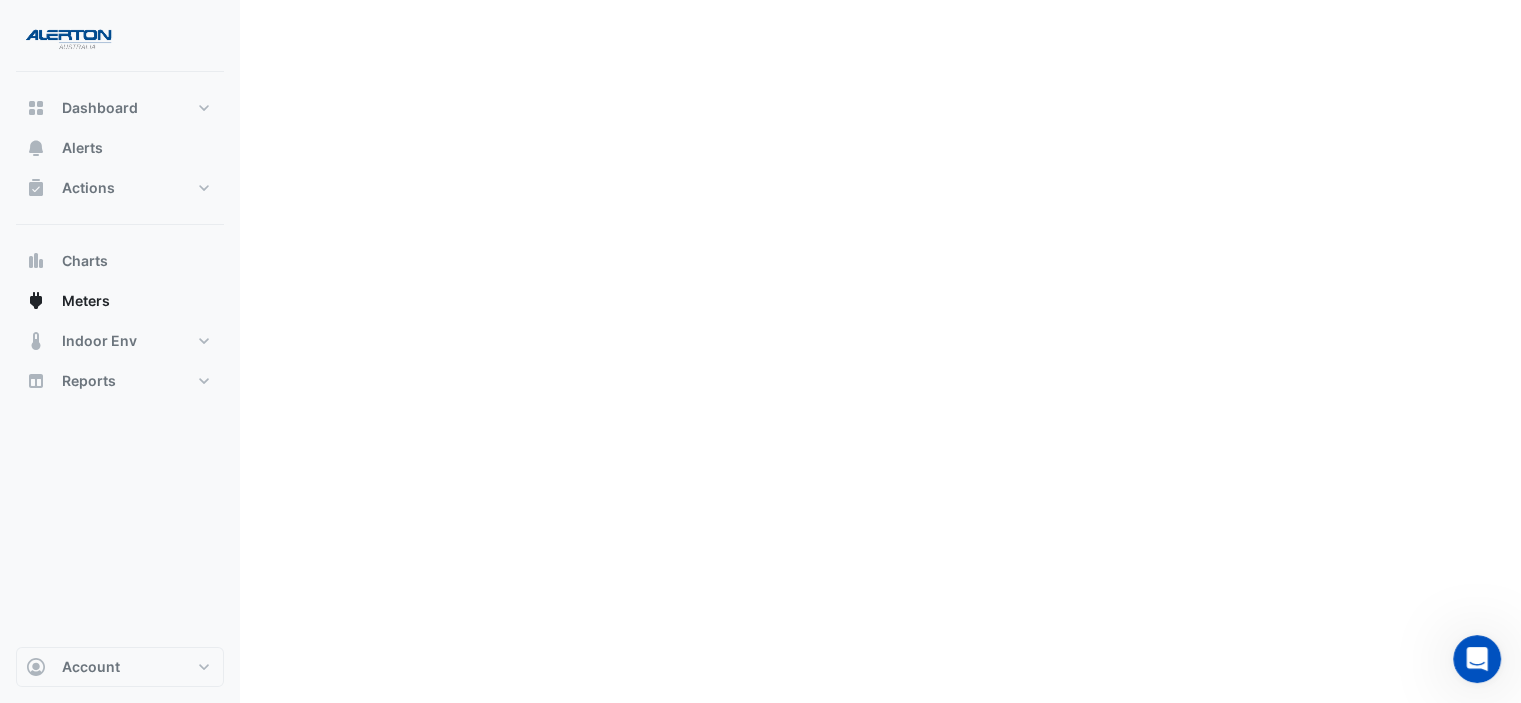 scroll, scrollTop: 0, scrollLeft: 0, axis: both 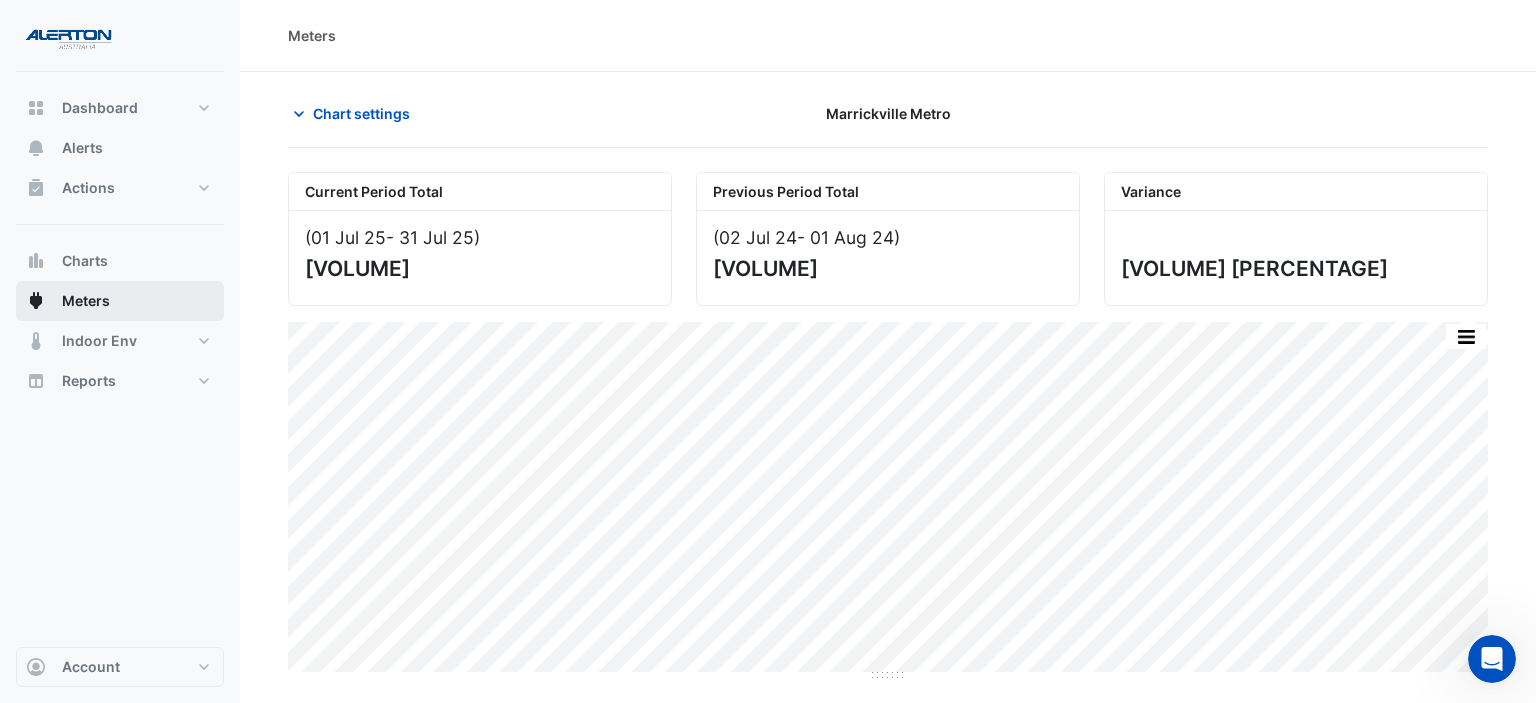 click on "Meters" at bounding box center [120, 301] 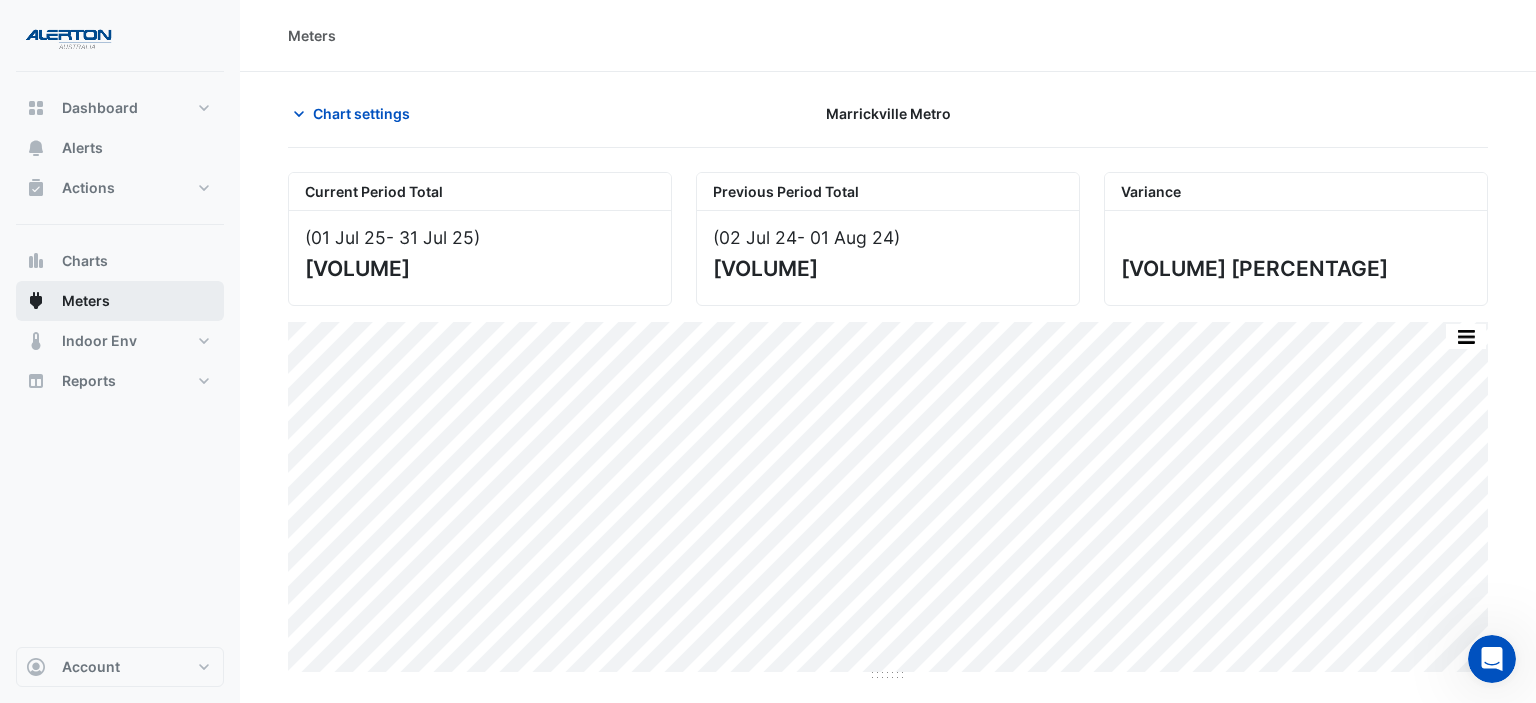 click on "Meters" at bounding box center [120, 301] 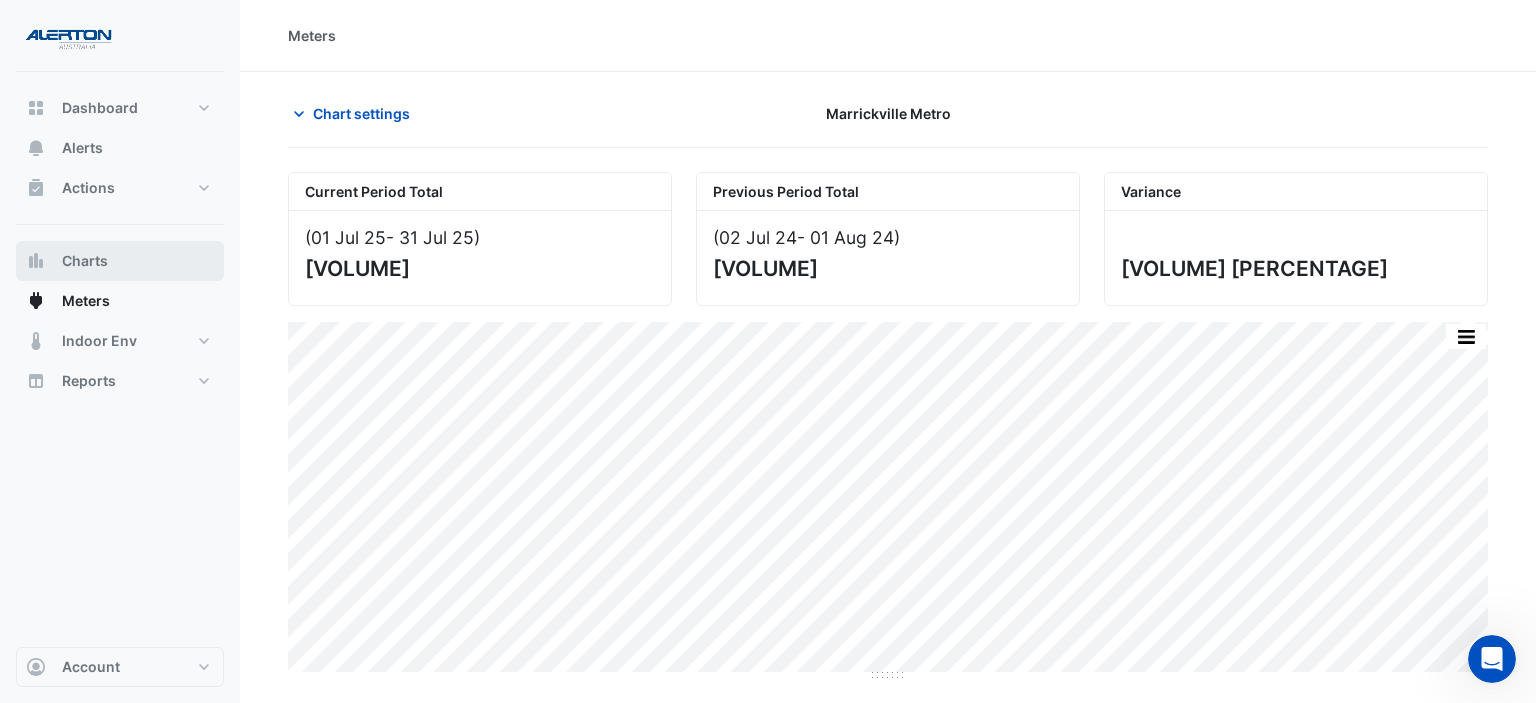 click on "Charts" at bounding box center (120, 261) 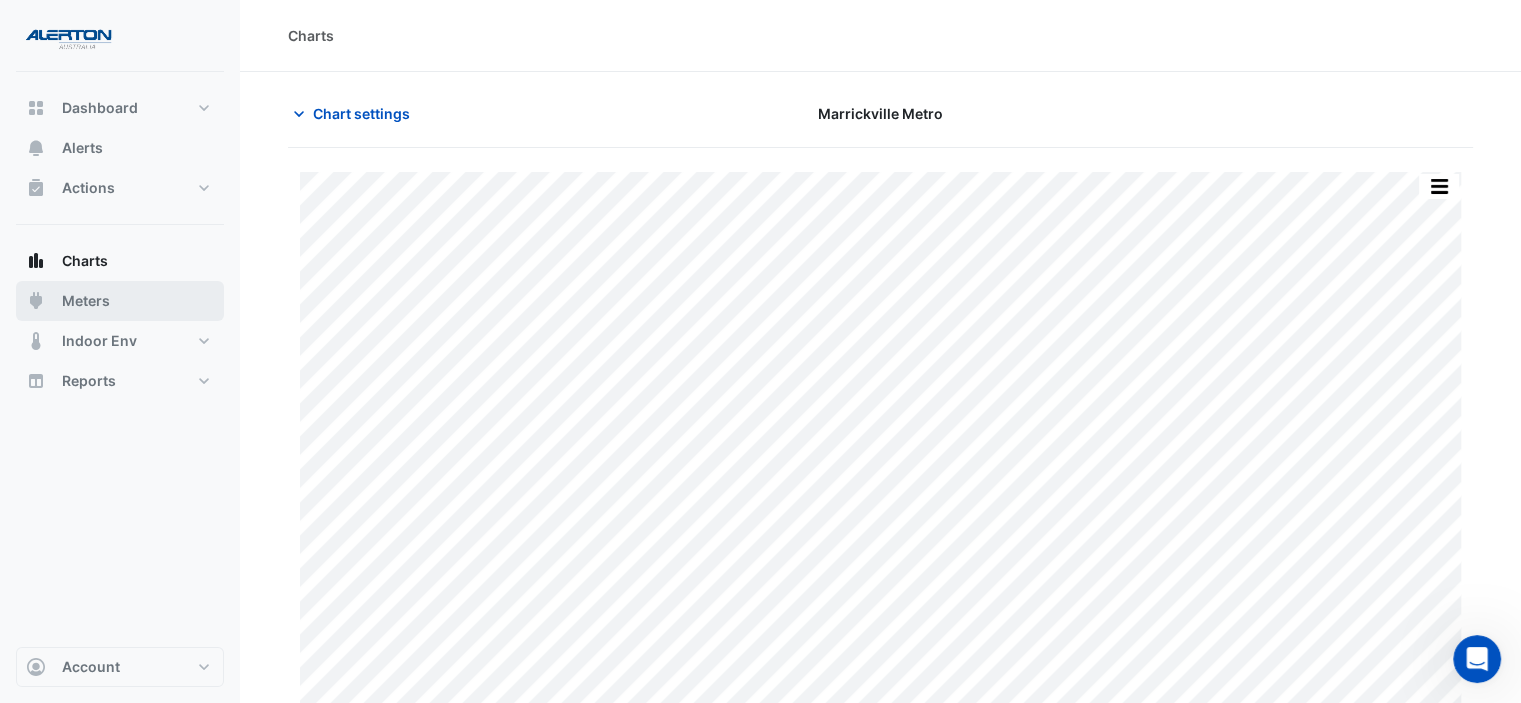 click on "Meters" at bounding box center (120, 301) 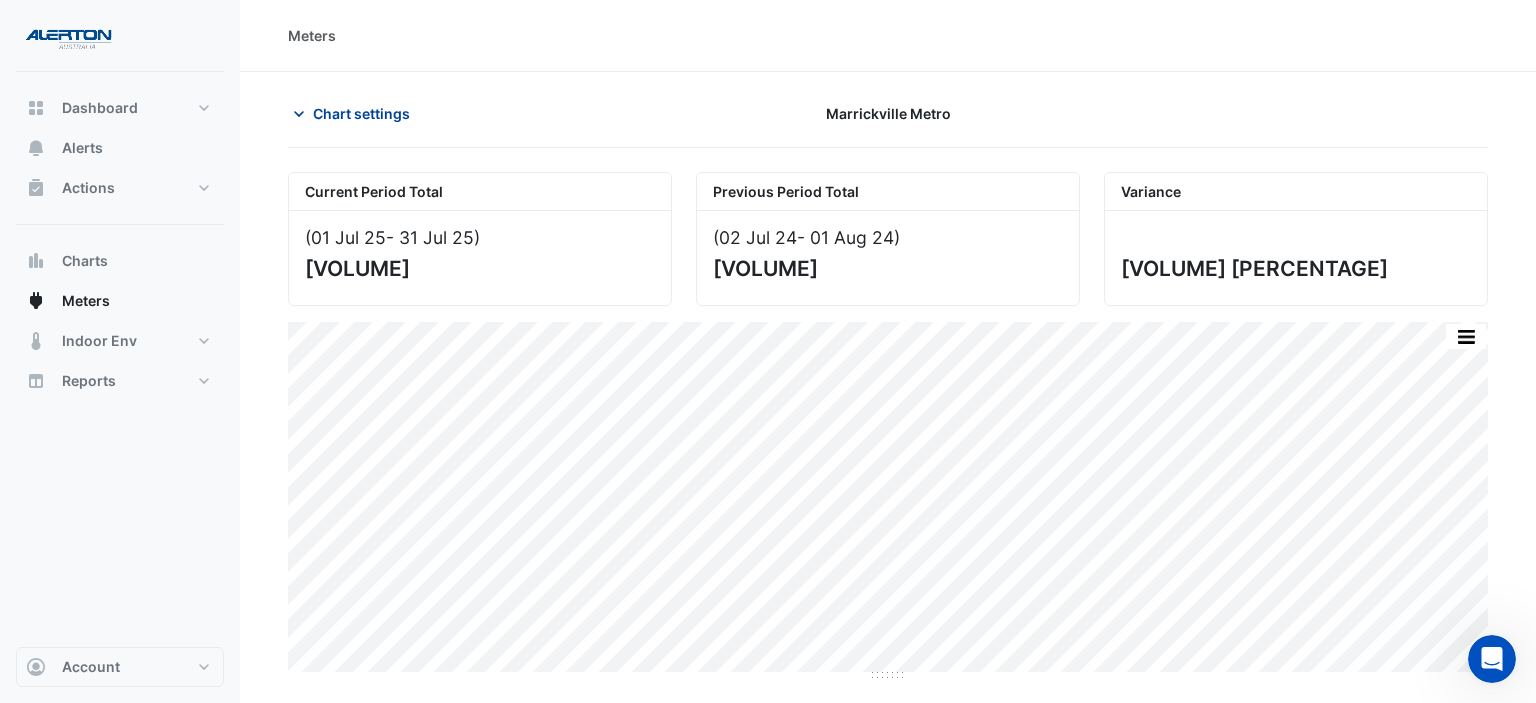 click 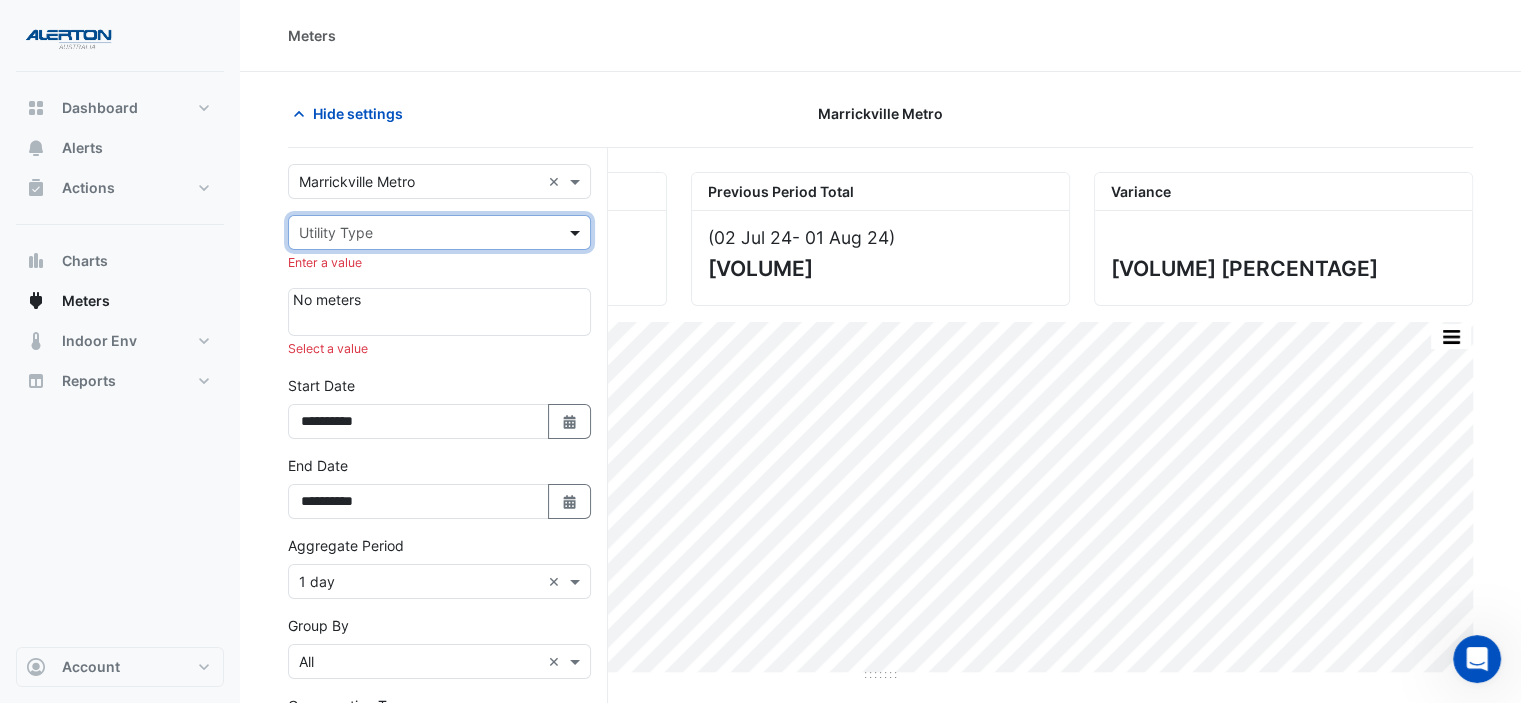 click at bounding box center (577, 232) 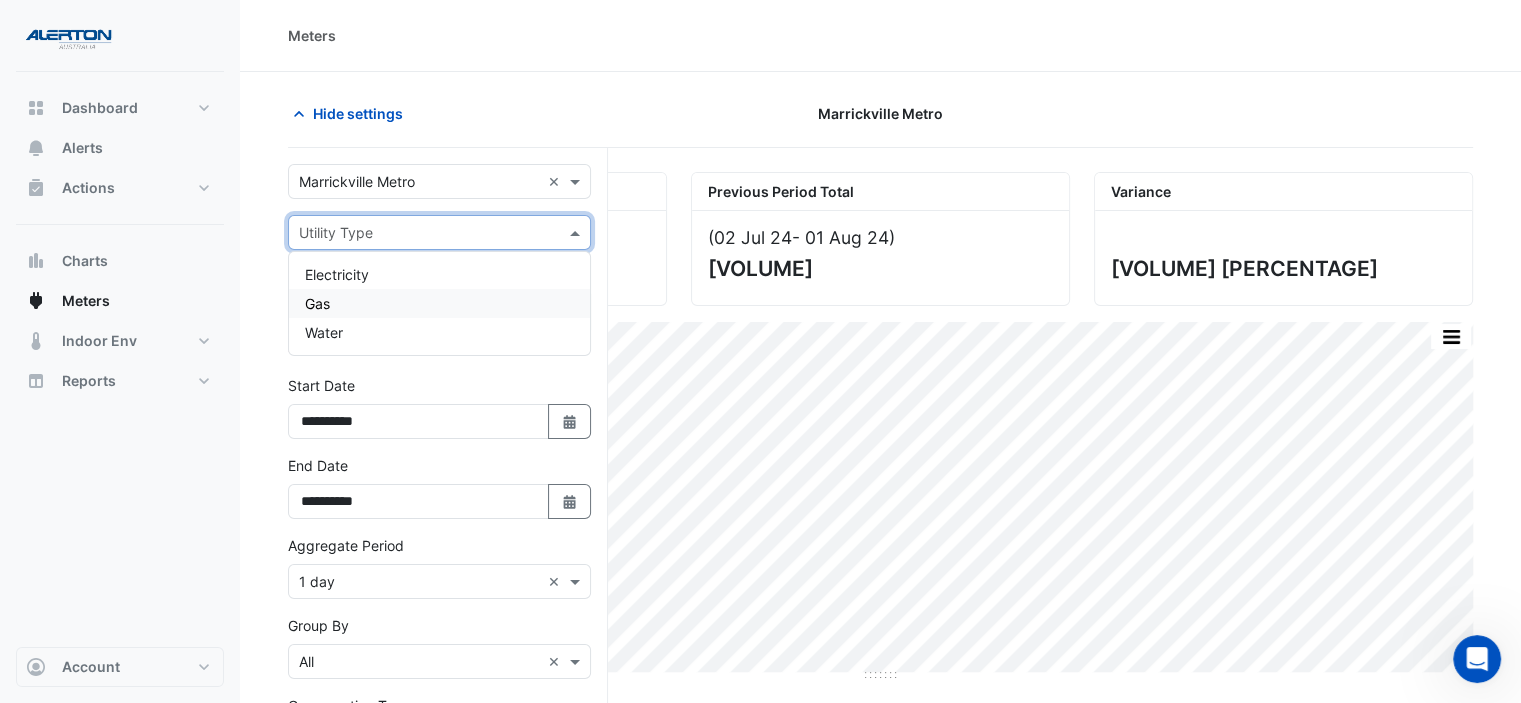 click on "Electricity" at bounding box center [439, 274] 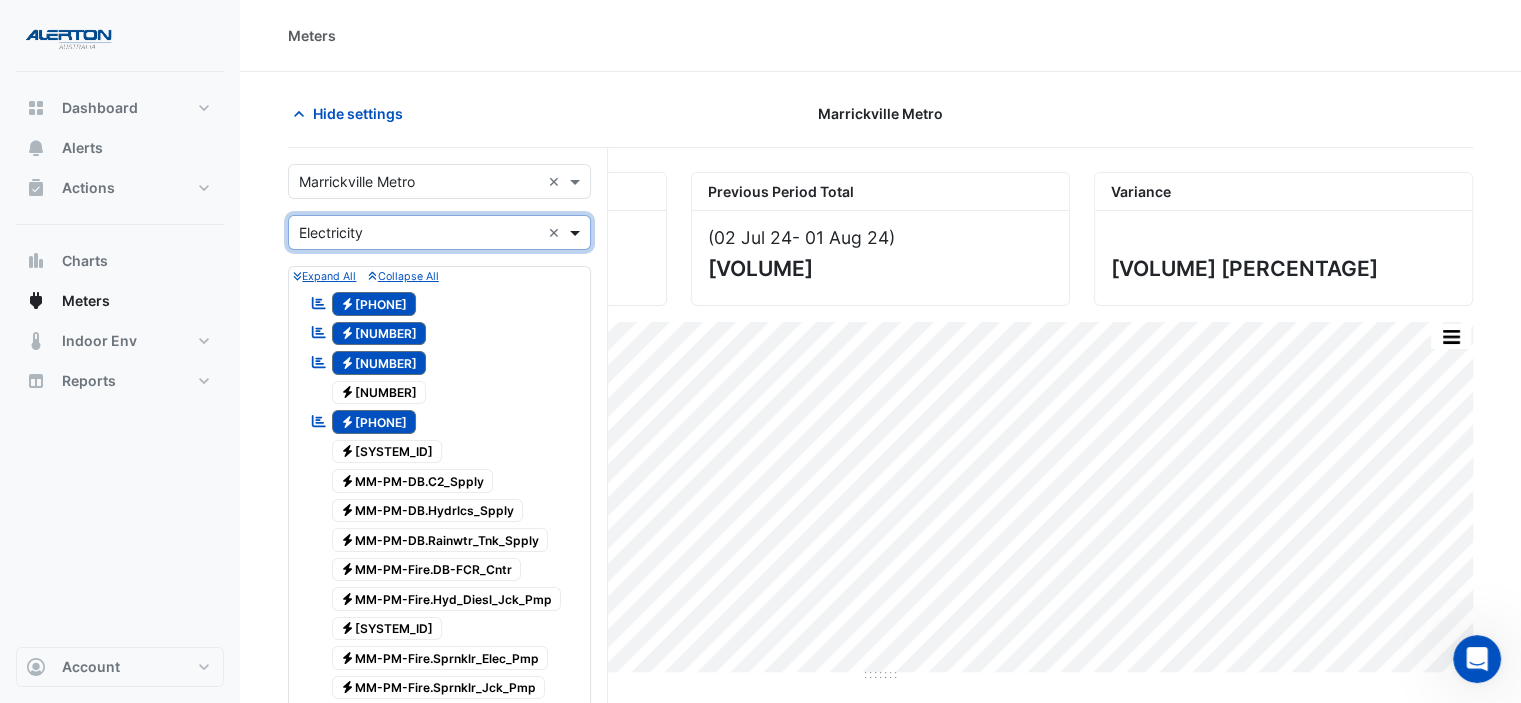 click at bounding box center (577, 232) 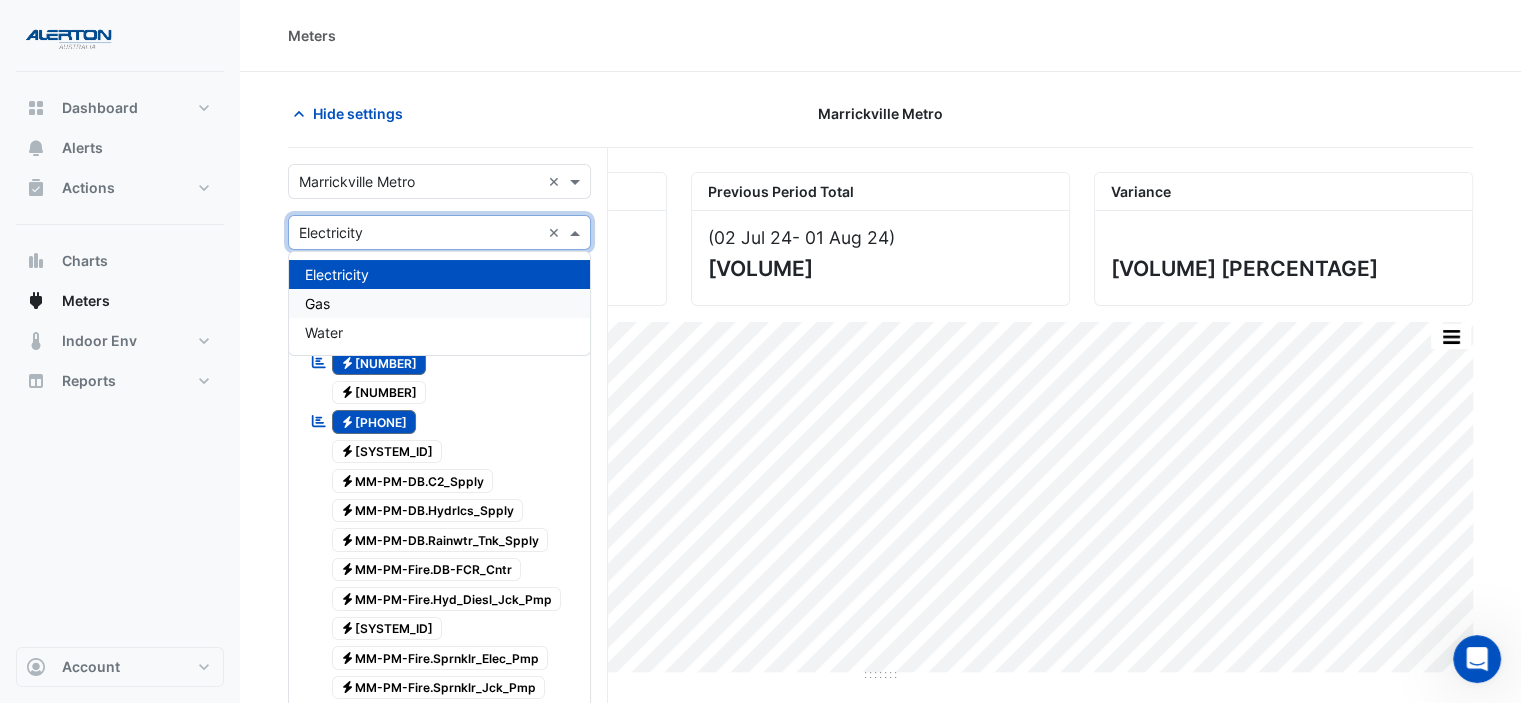click on "Gas" at bounding box center [439, 303] 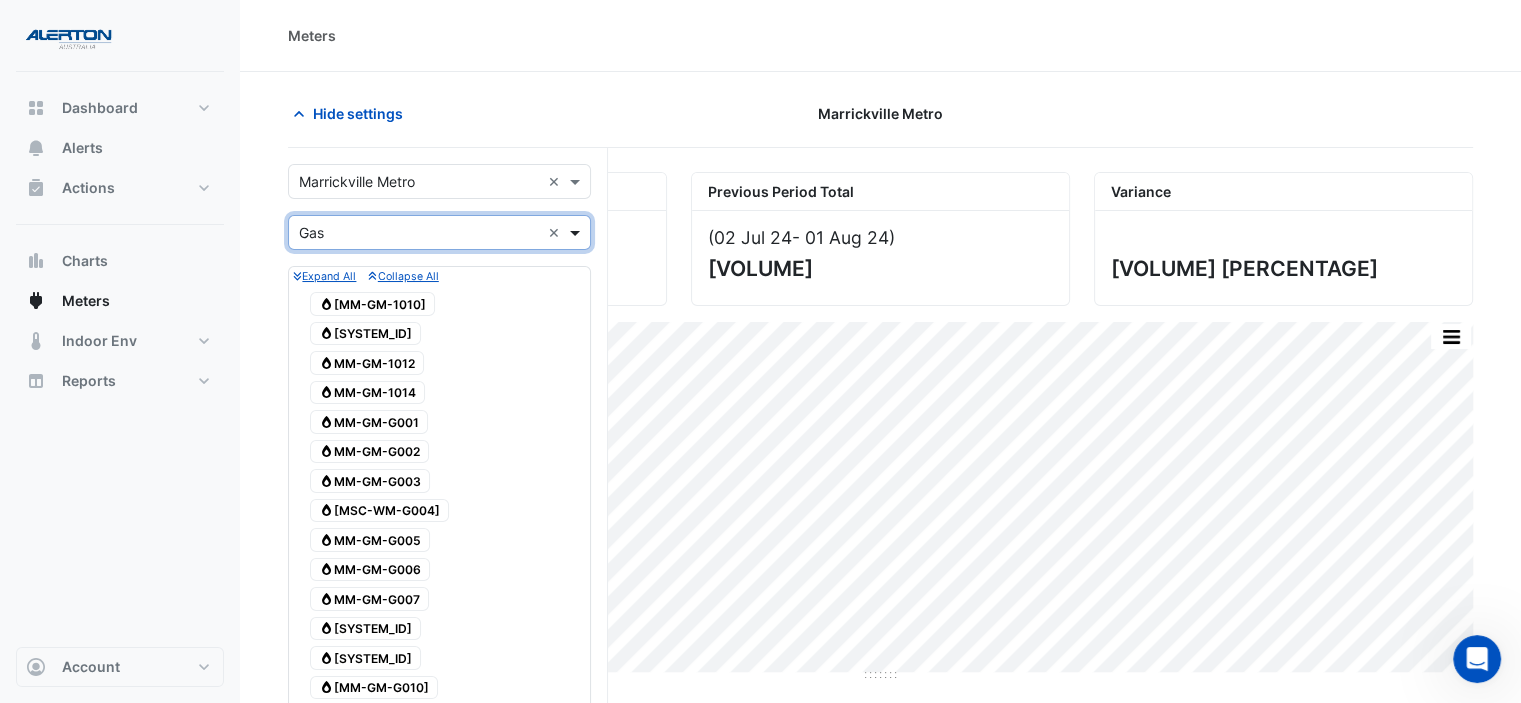 click at bounding box center (577, 232) 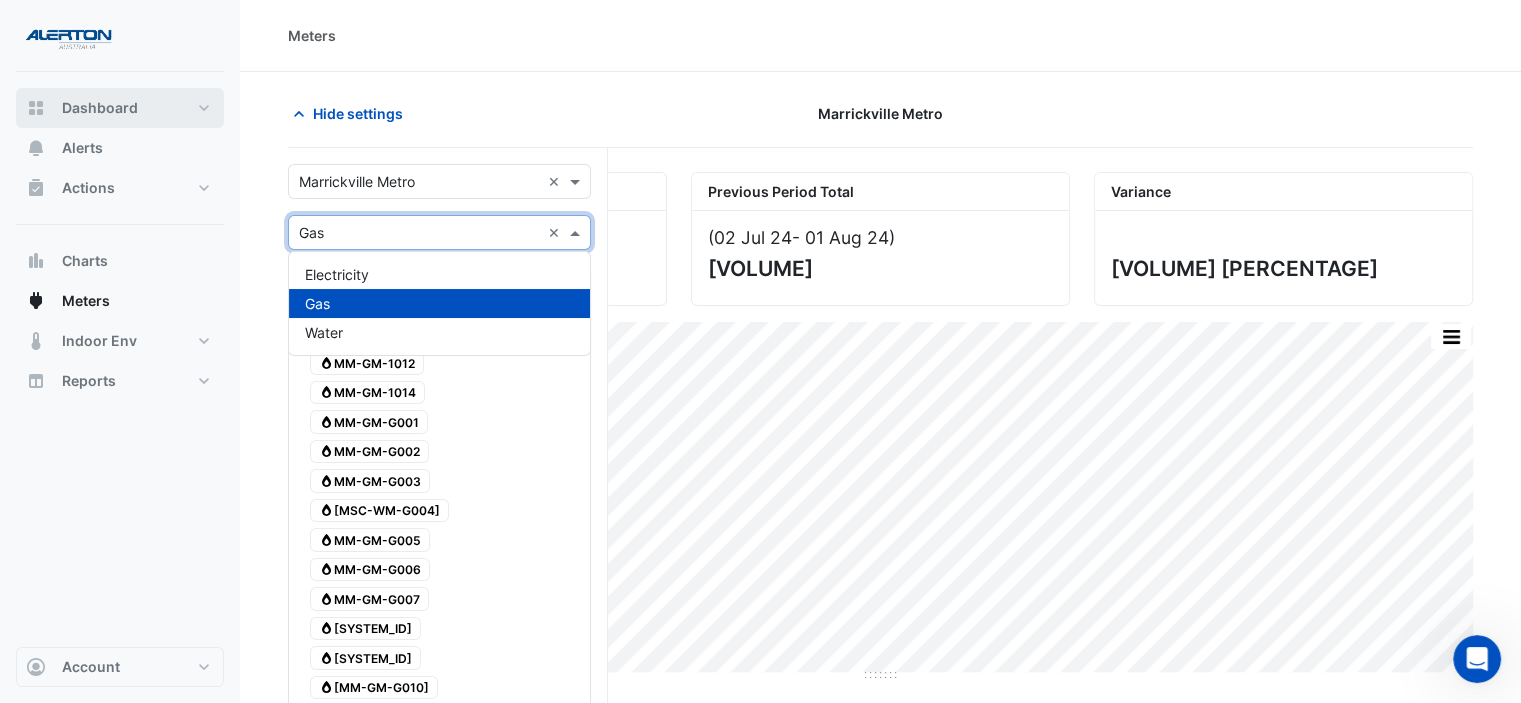 click on "Dashboard" at bounding box center [120, 108] 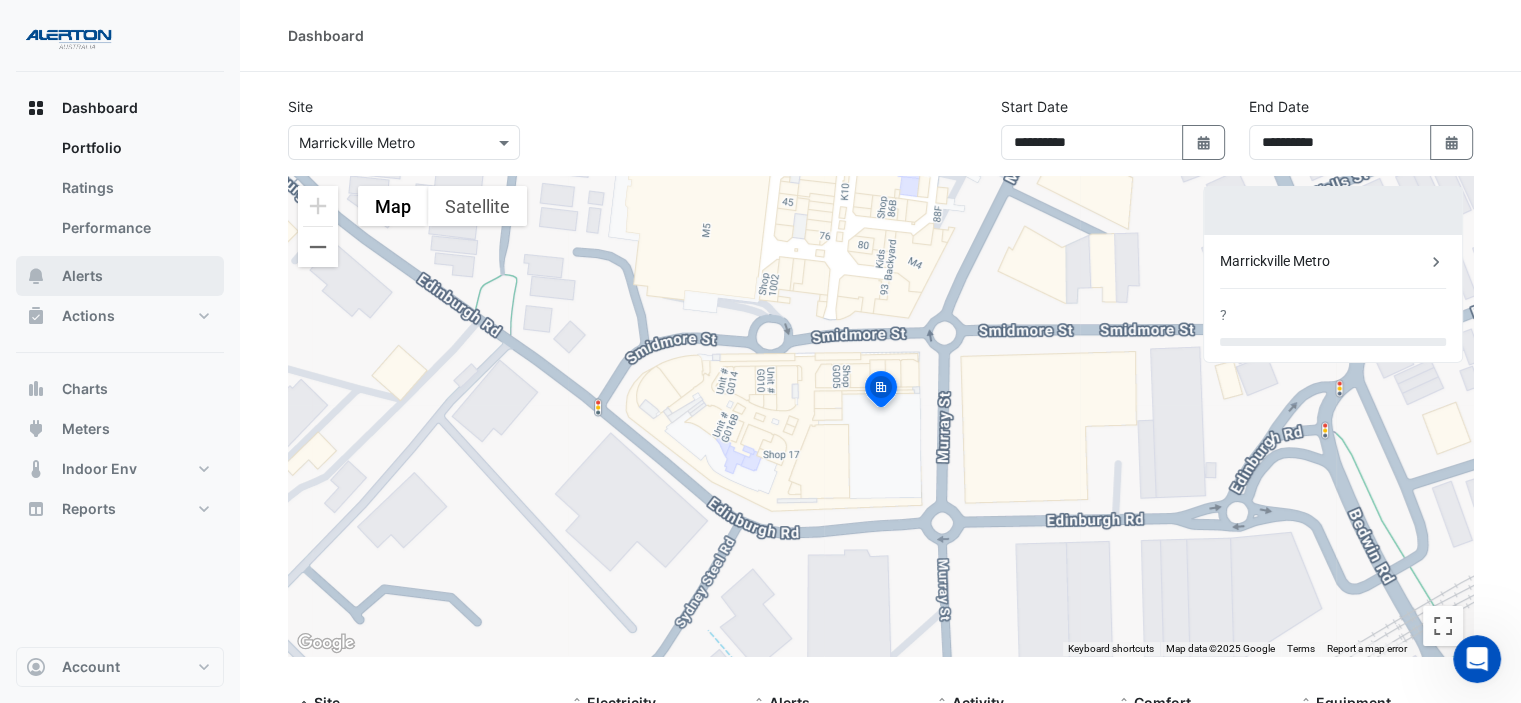 click on "Alerts" at bounding box center (120, 276) 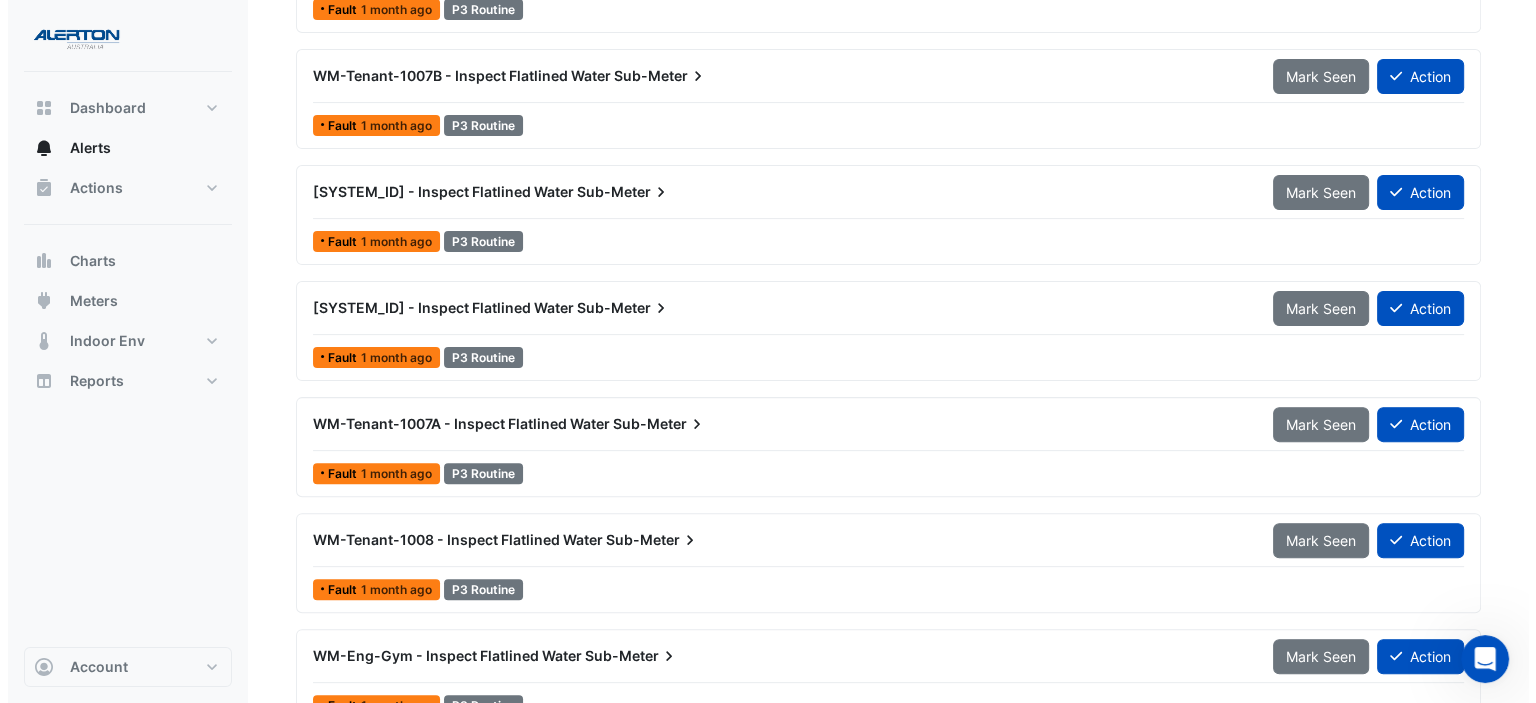scroll, scrollTop: 600, scrollLeft: 0, axis: vertical 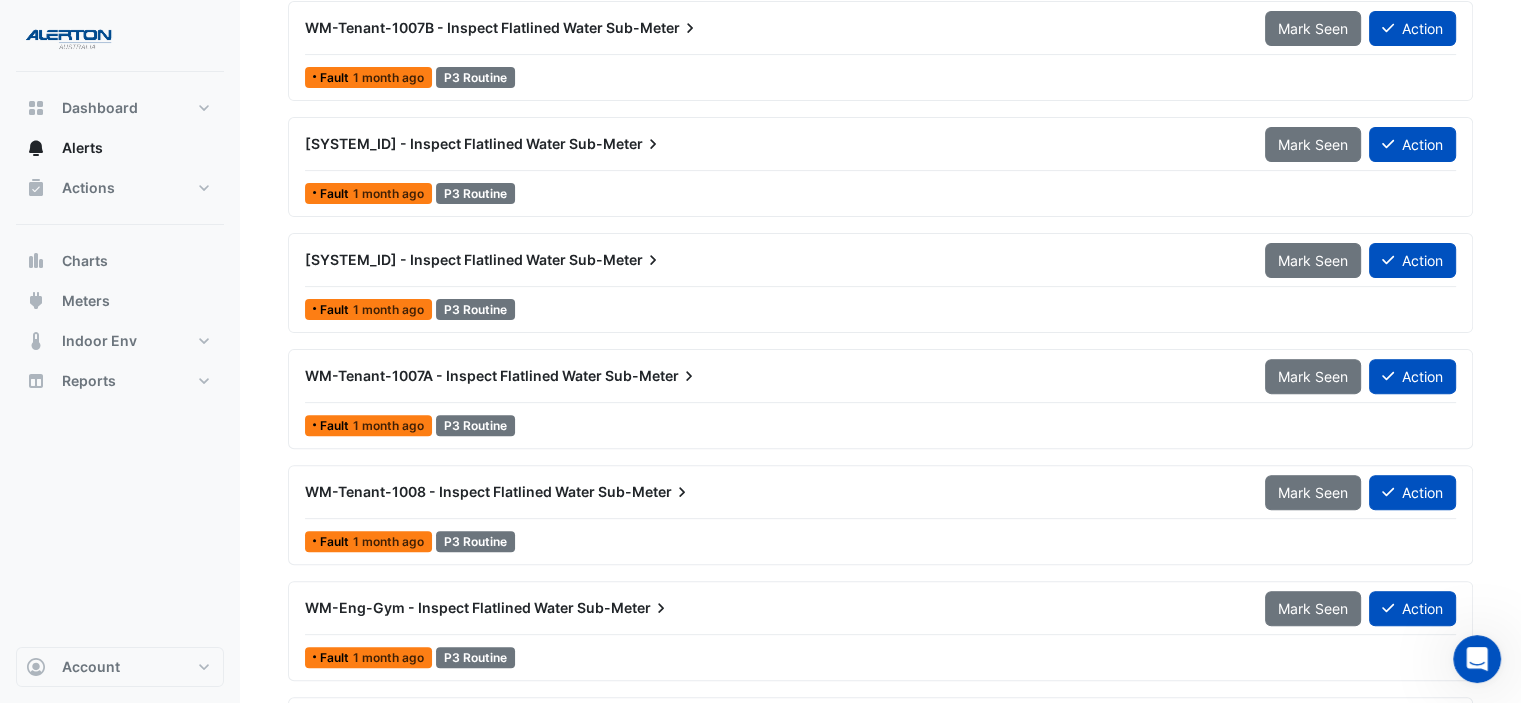 click on "[SYSTEM_ID] - Inspect Flatlined Water" at bounding box center [435, 259] 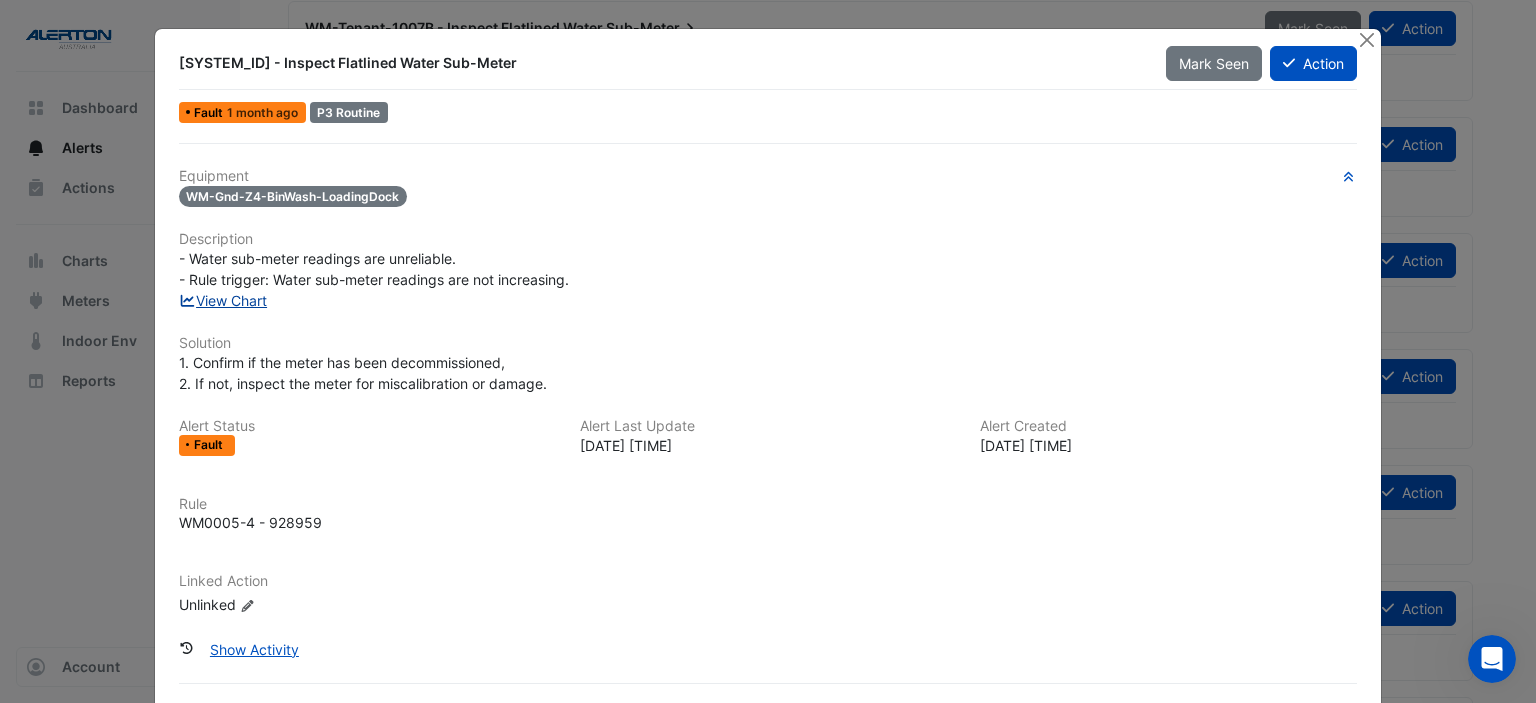 click on "View Chart" 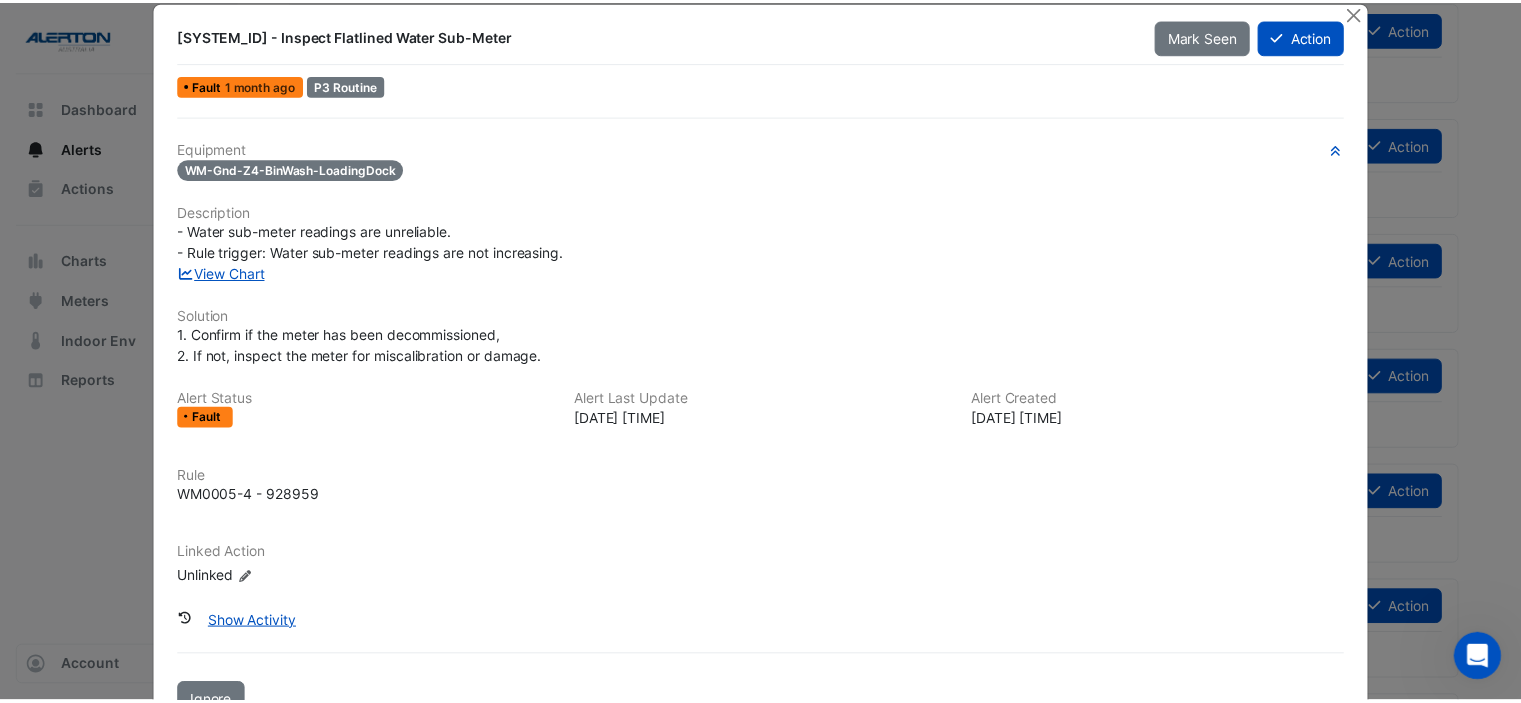 scroll, scrollTop: 0, scrollLeft: 0, axis: both 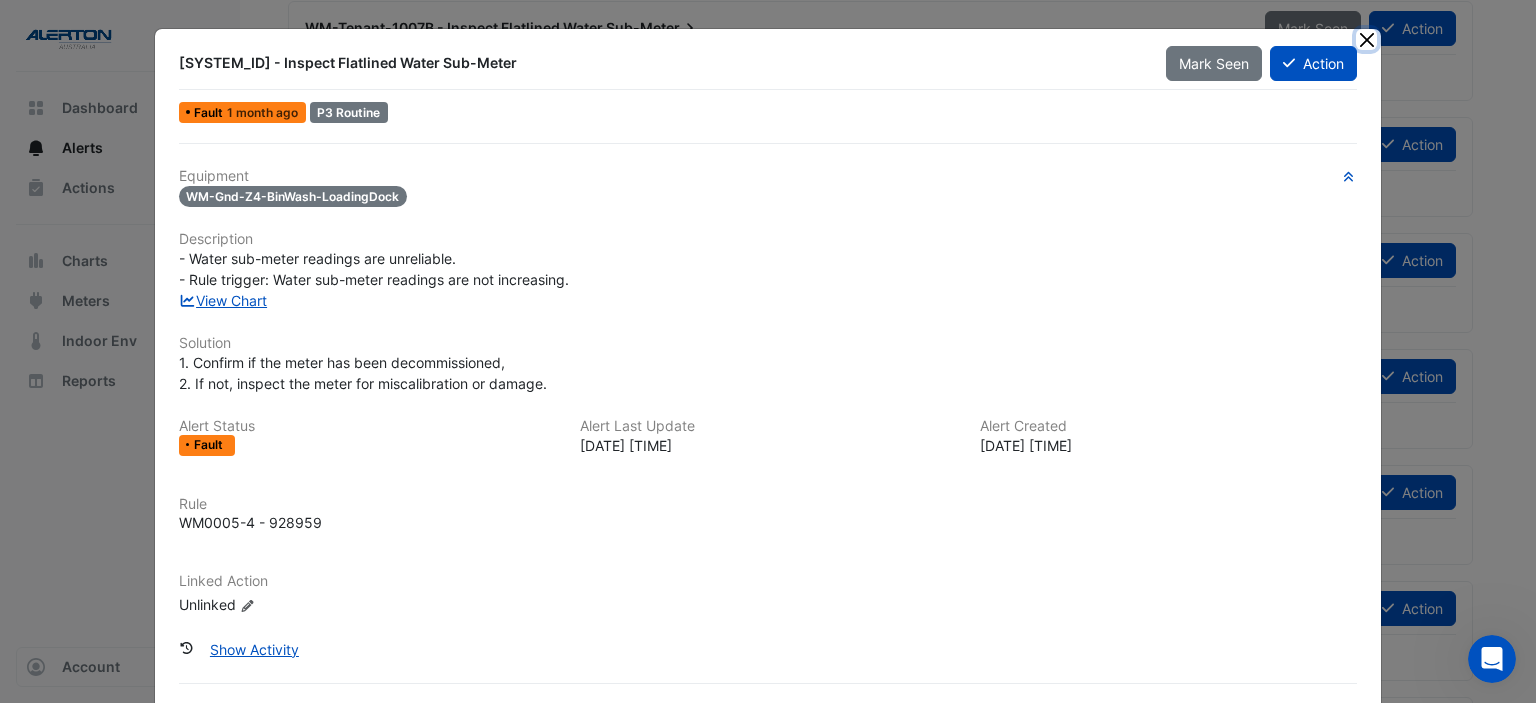 click 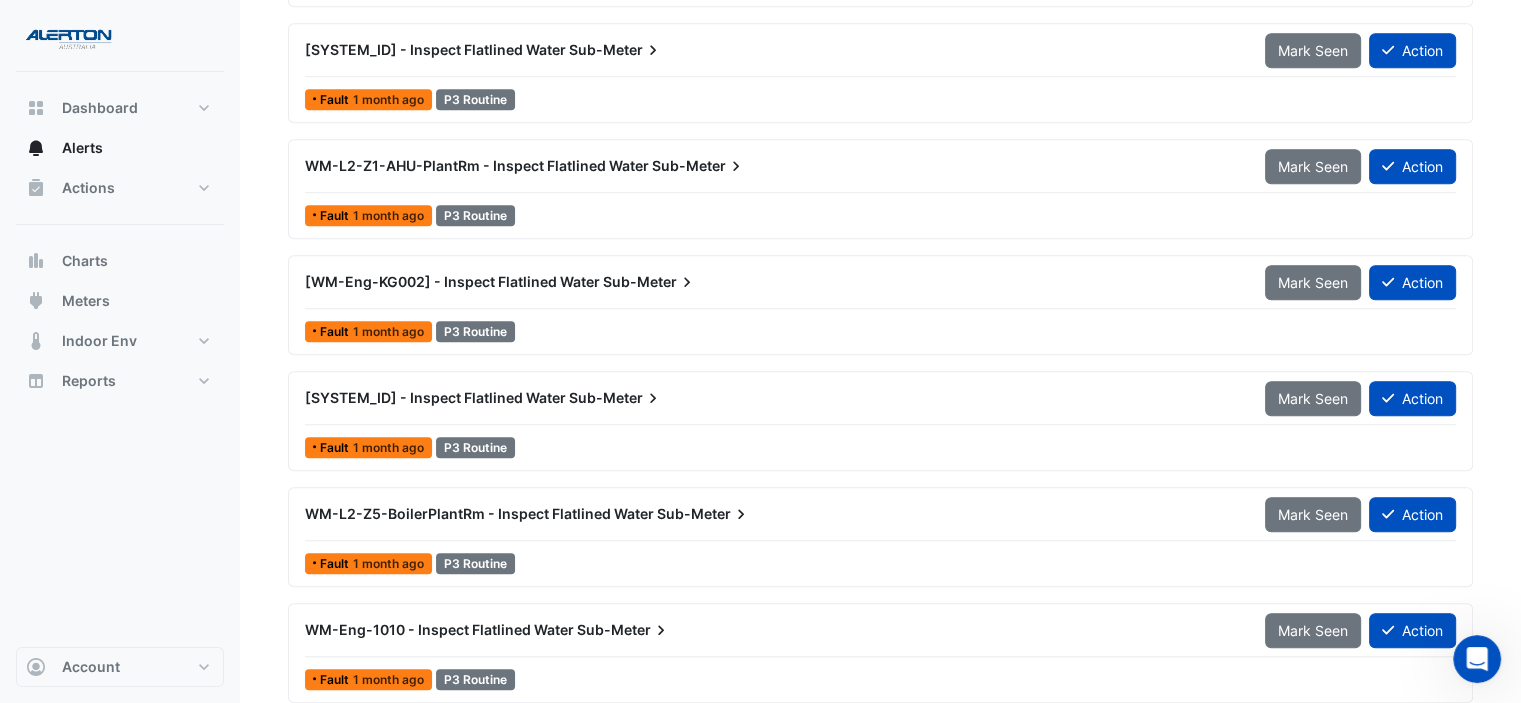 scroll, scrollTop: 1514, scrollLeft: 0, axis: vertical 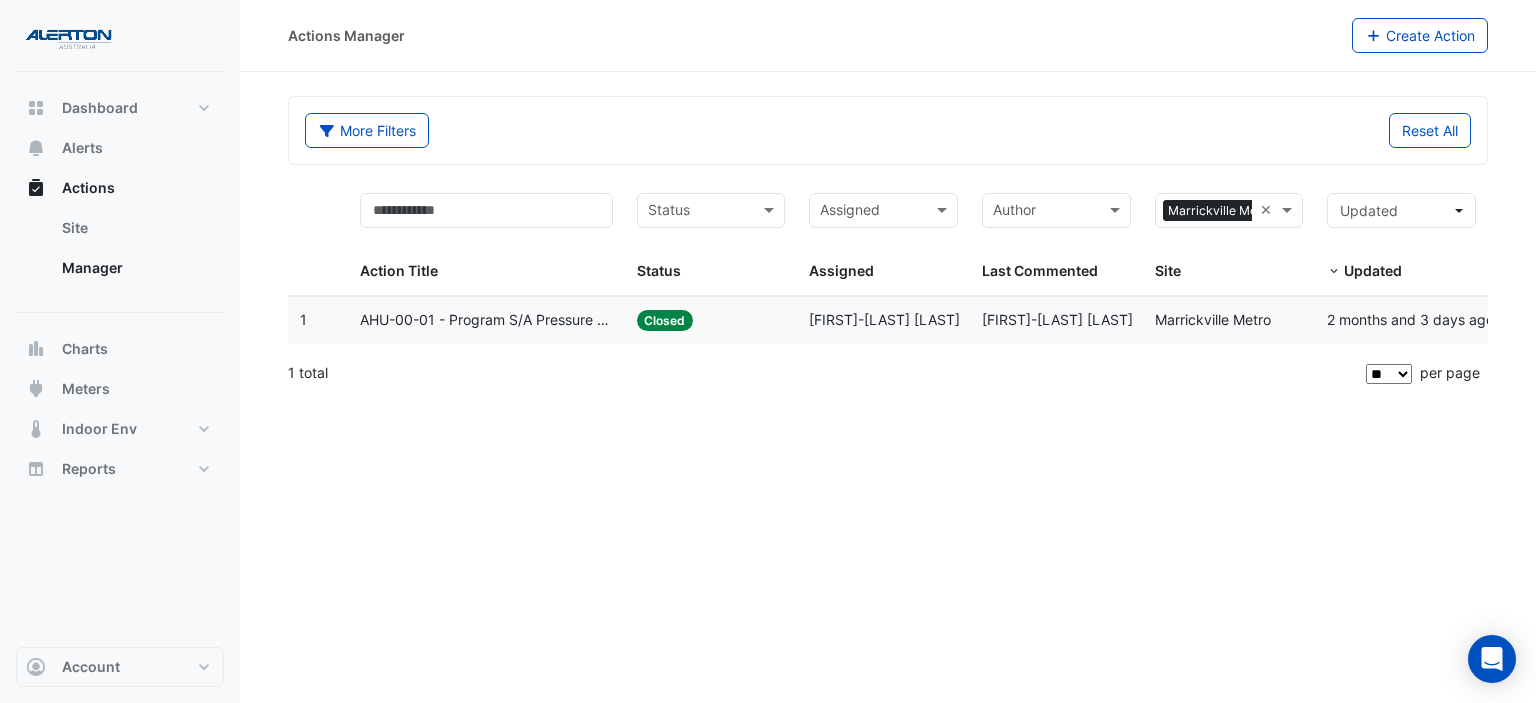 click on "AHU-00-01 - Program S/A Pressure SP Reset Missing Strategy (Energy Saving)" 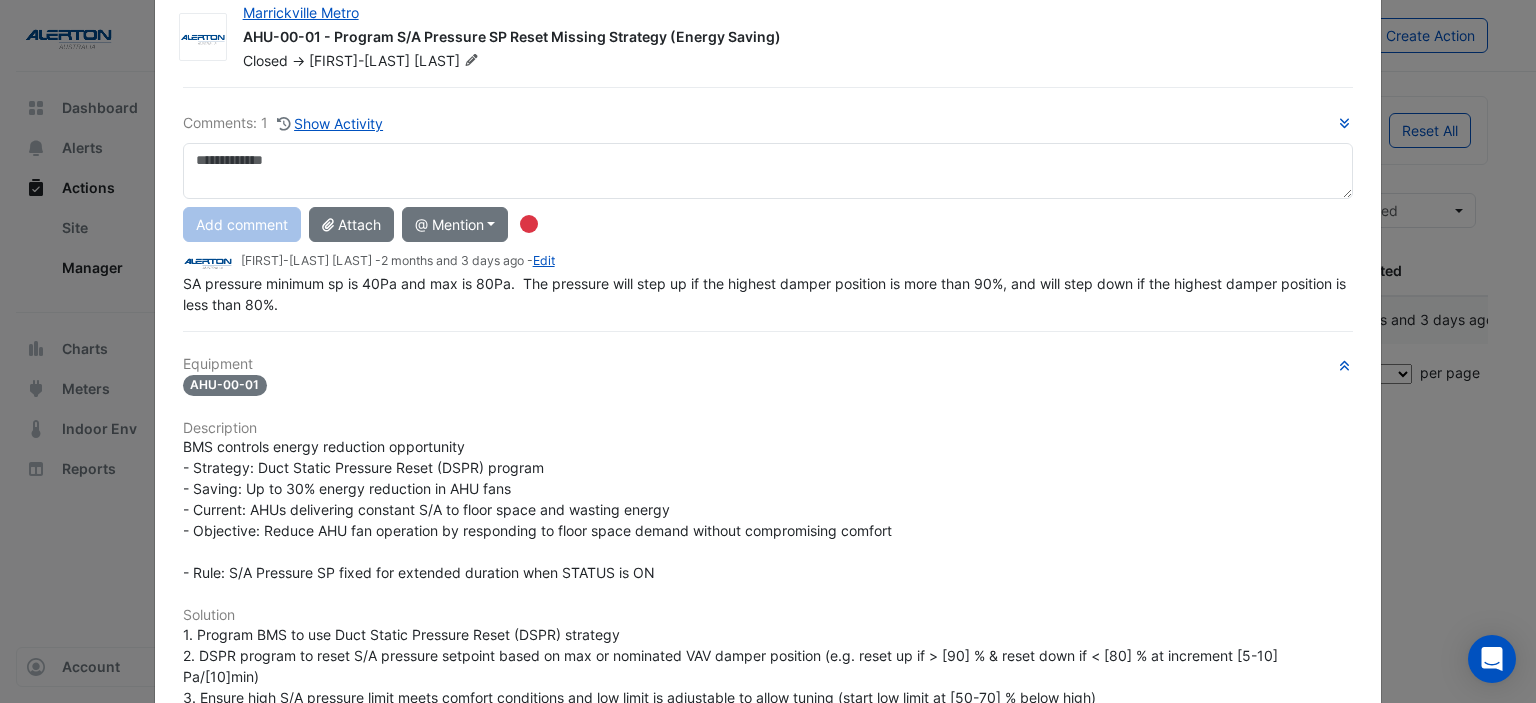 scroll, scrollTop: 0, scrollLeft: 0, axis: both 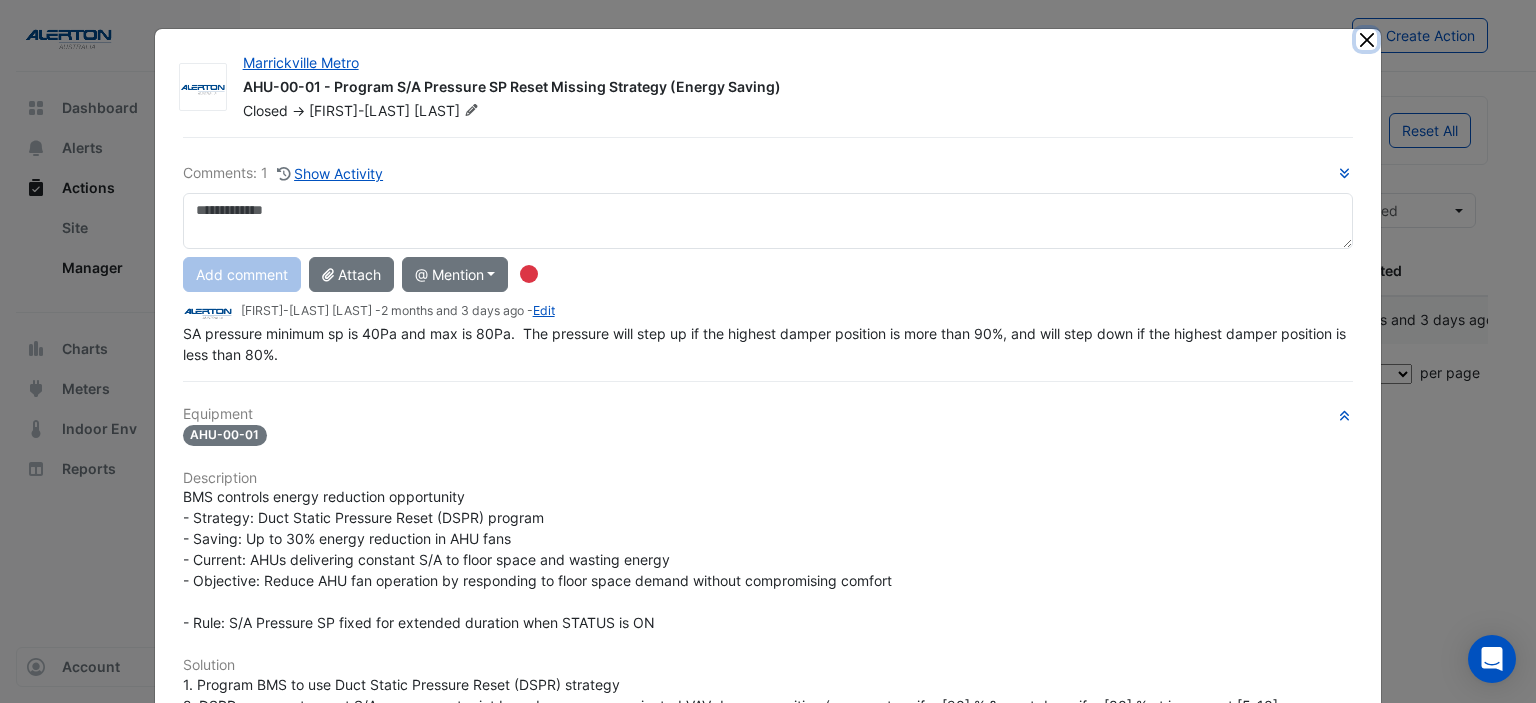 click 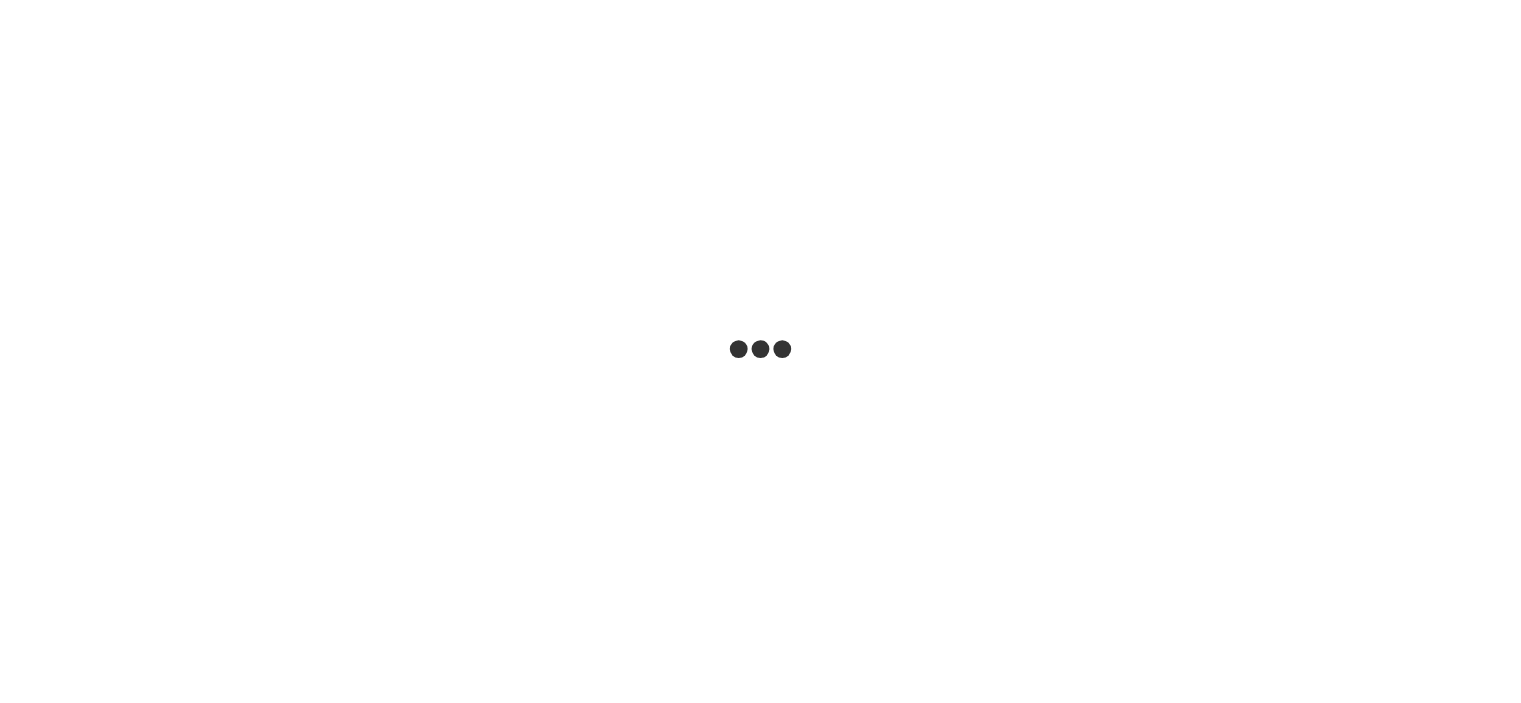 scroll, scrollTop: 0, scrollLeft: 0, axis: both 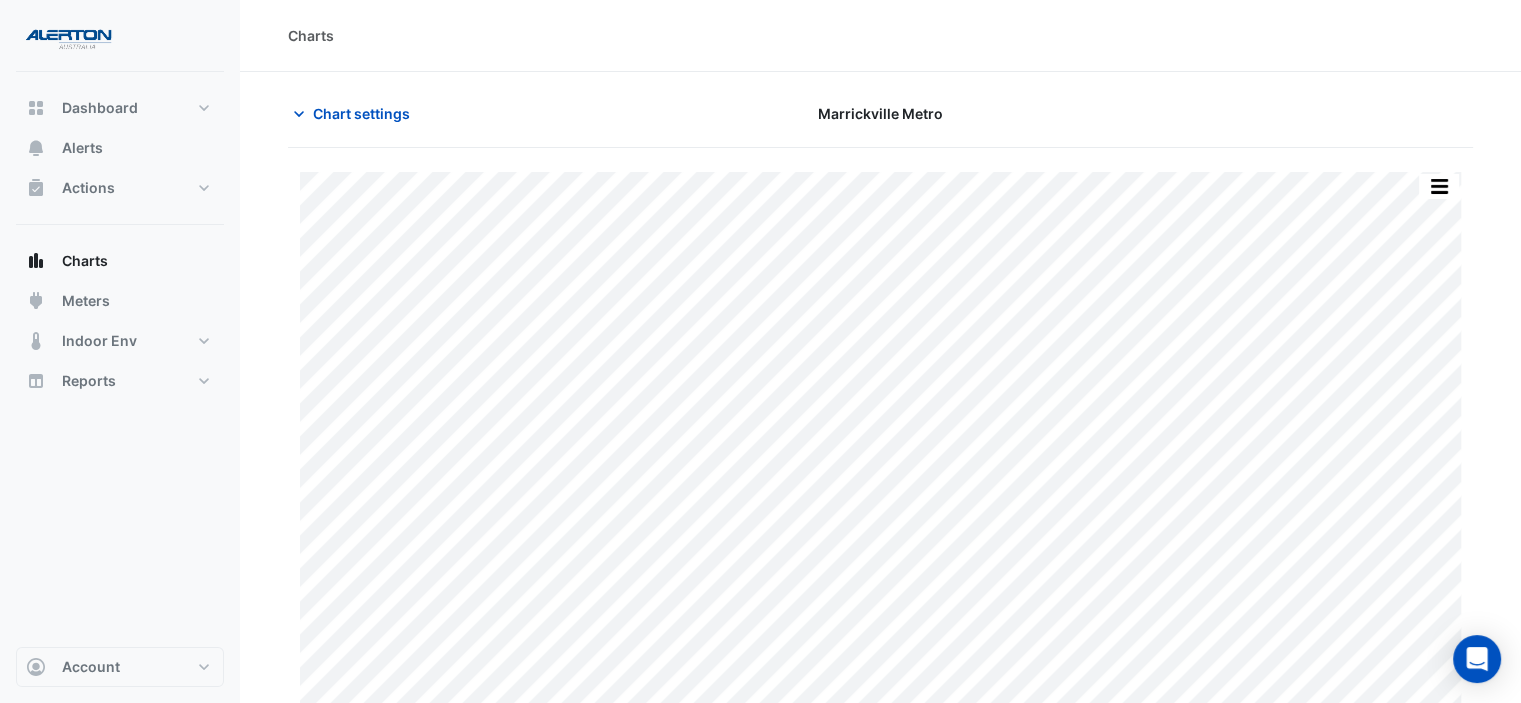 type on "**********" 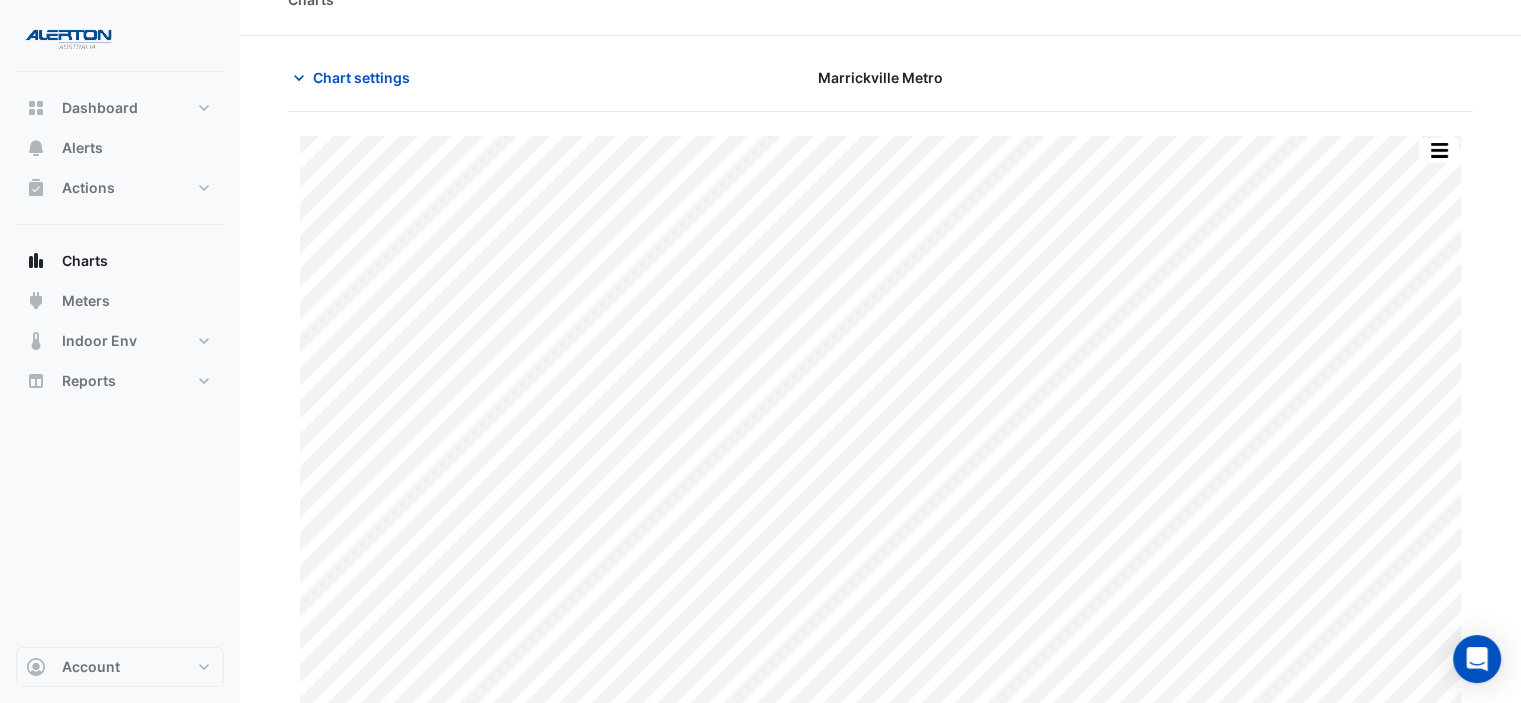 scroll, scrollTop: 48, scrollLeft: 0, axis: vertical 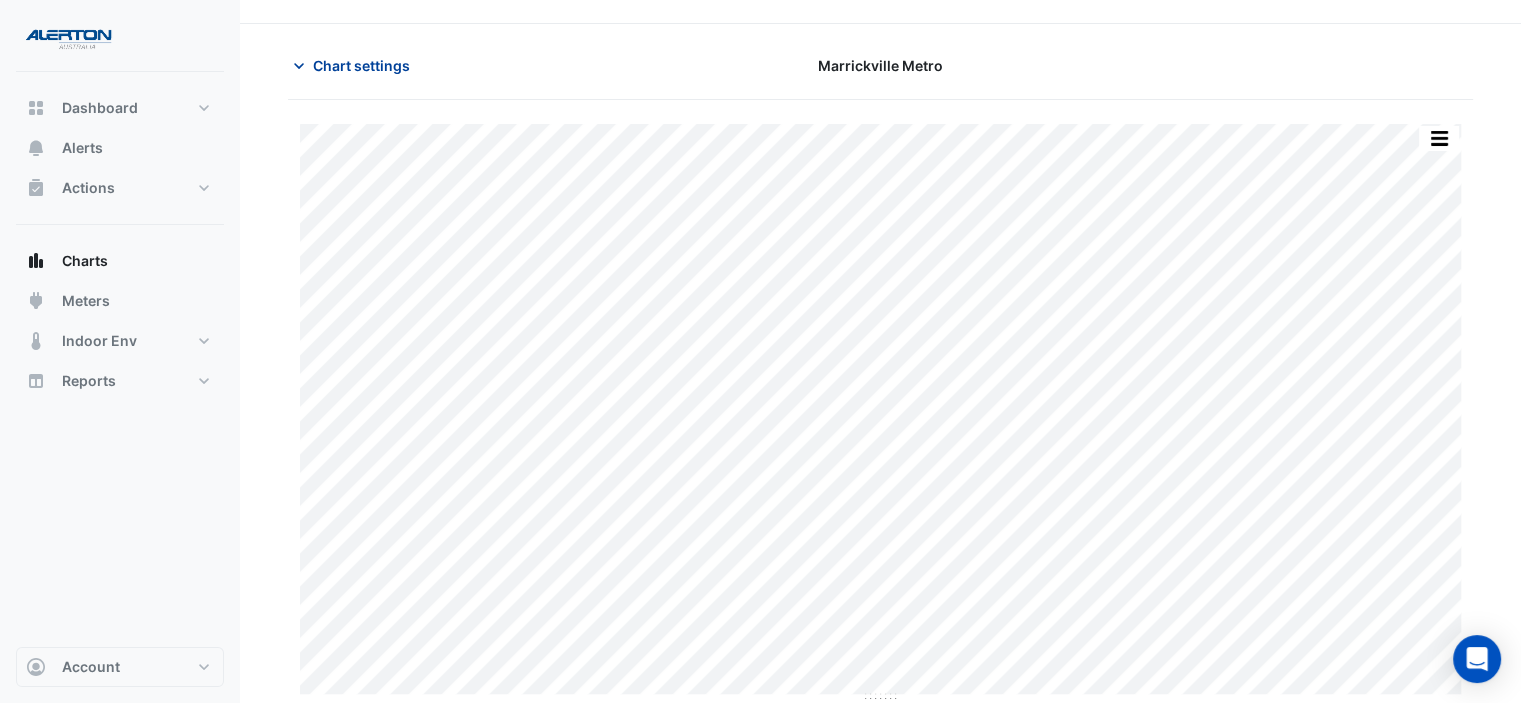 click on "Chart settings" 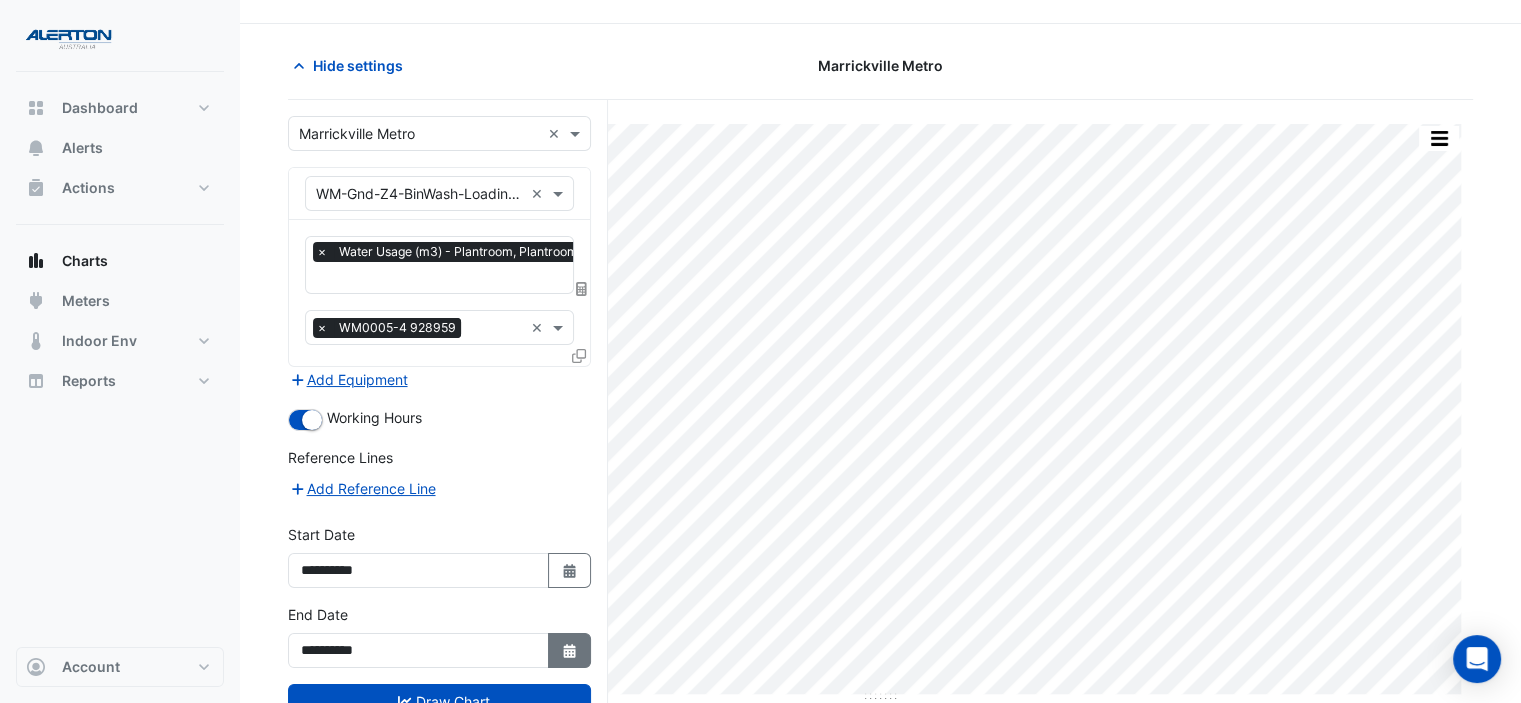 click on "Select Date" at bounding box center (570, 650) 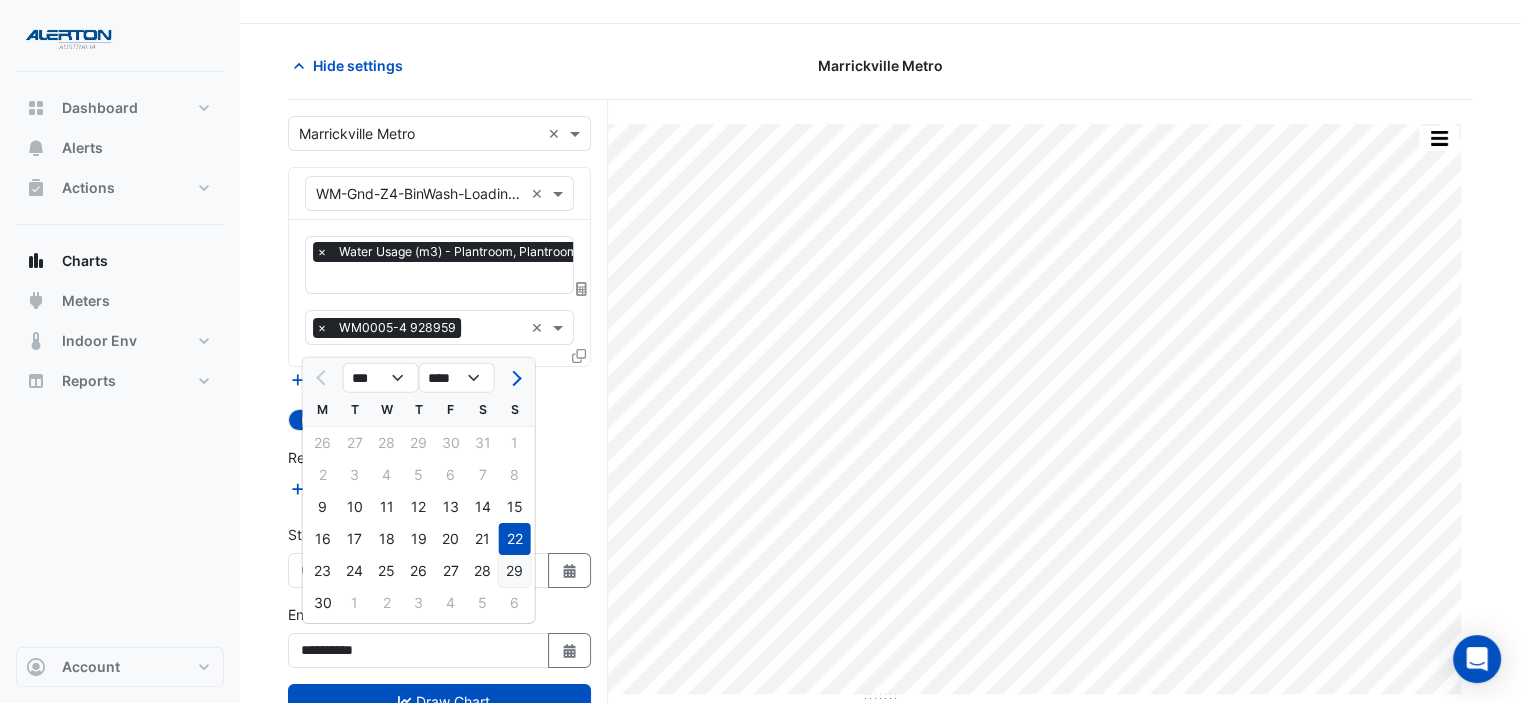 click on "29" 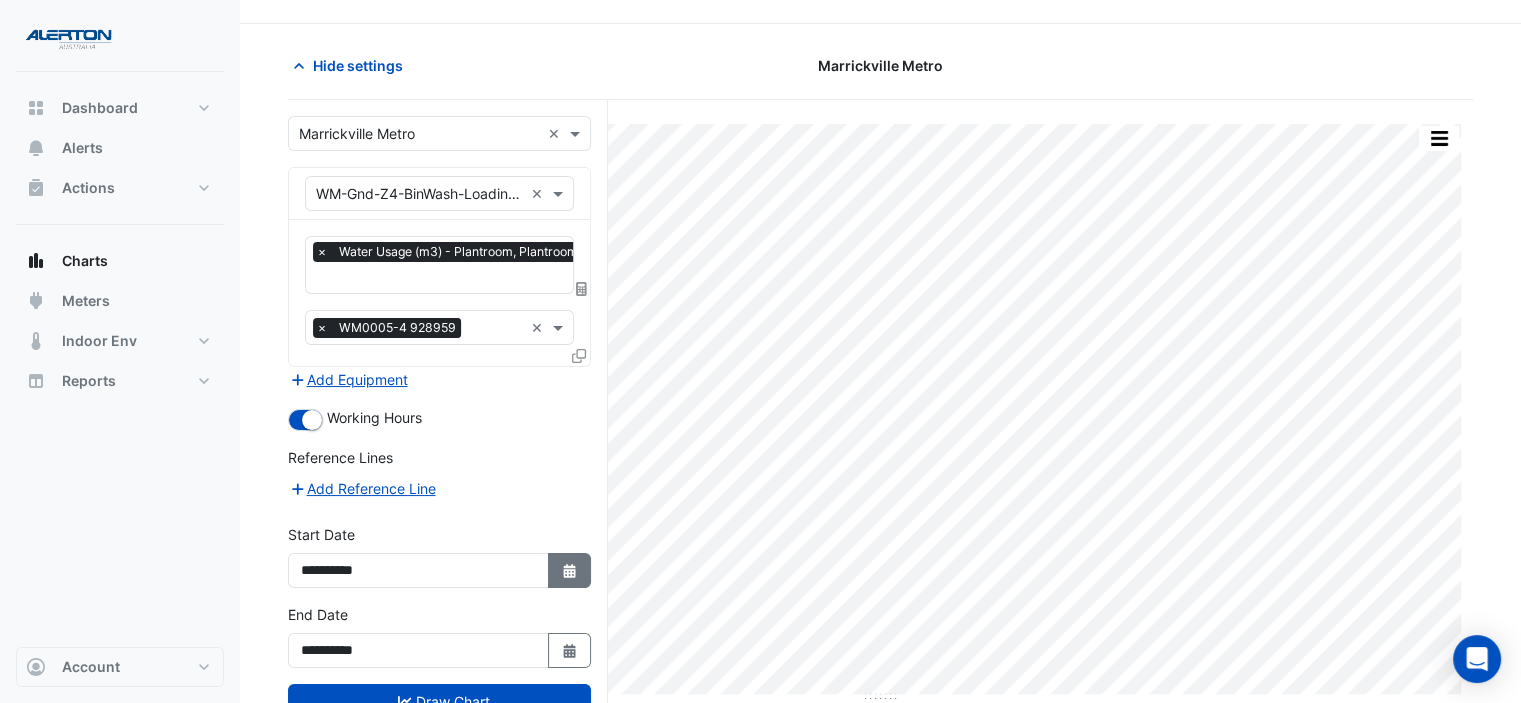 click on "Select Date" at bounding box center [570, 570] 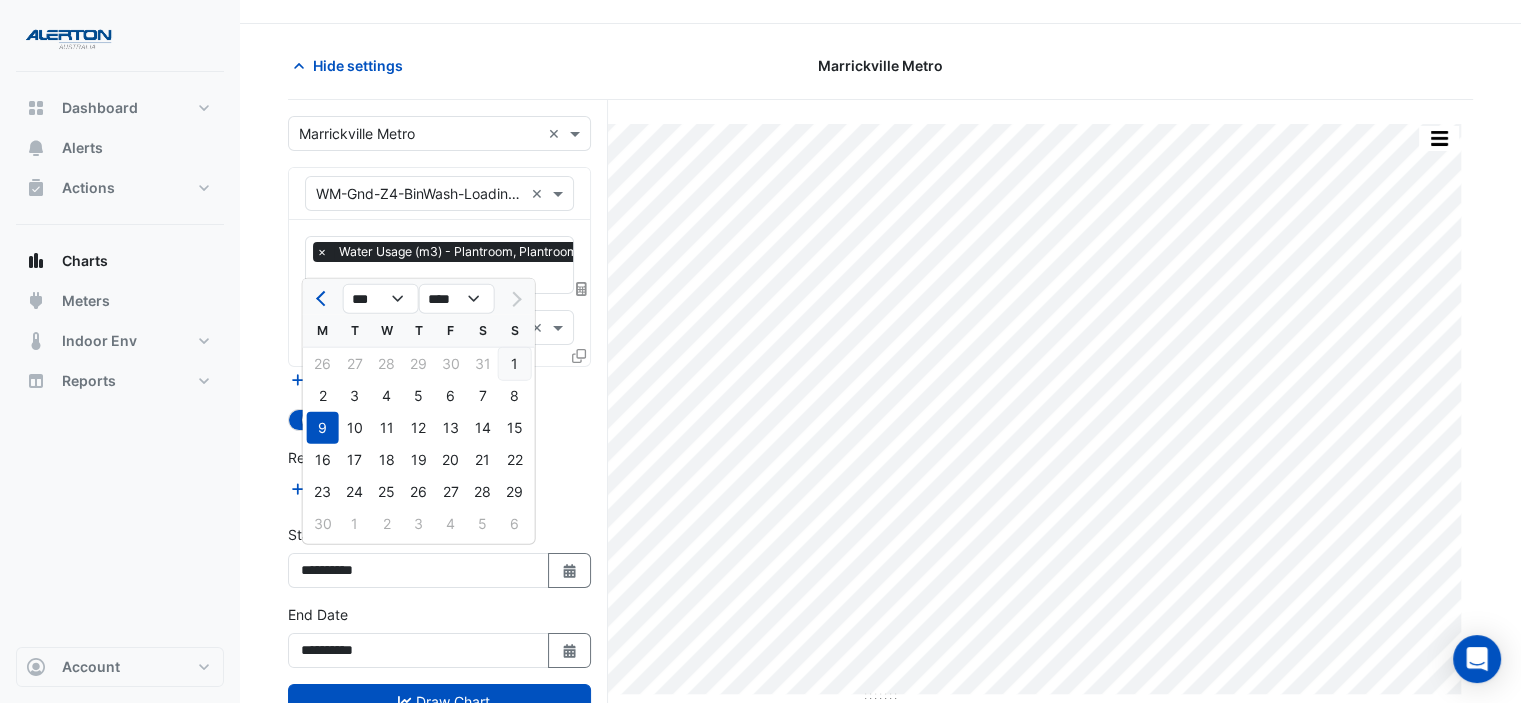 click on "1" 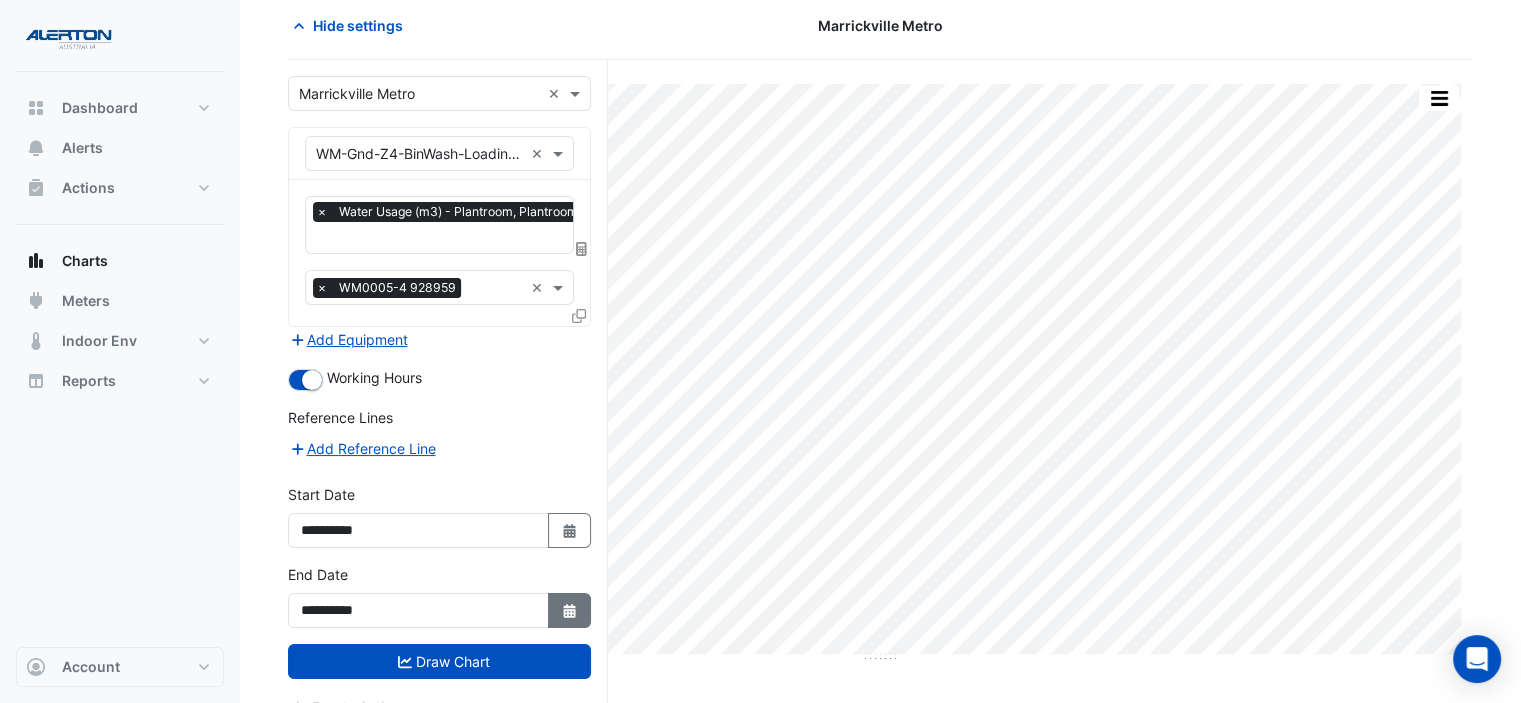 scroll, scrollTop: 110, scrollLeft: 0, axis: vertical 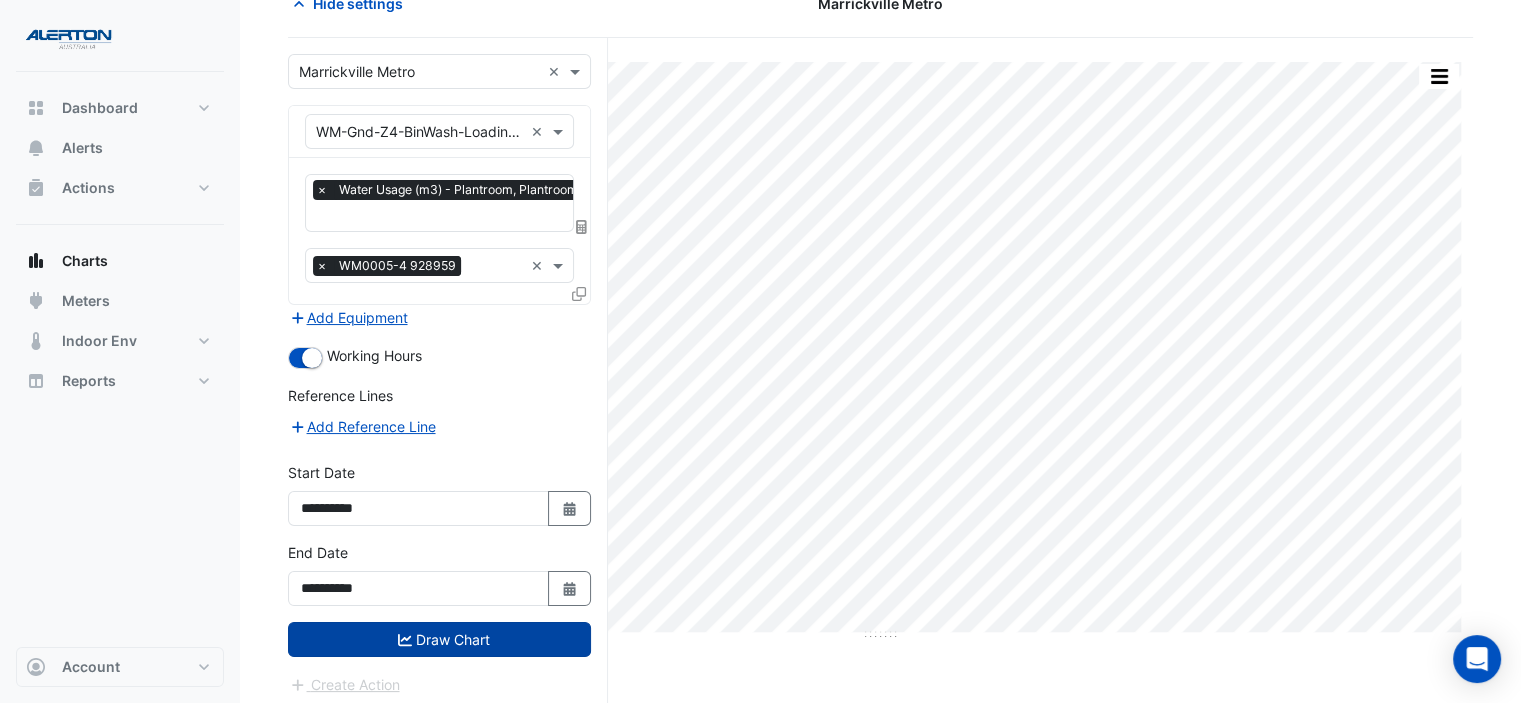 click on "Draw Chart" at bounding box center [439, 639] 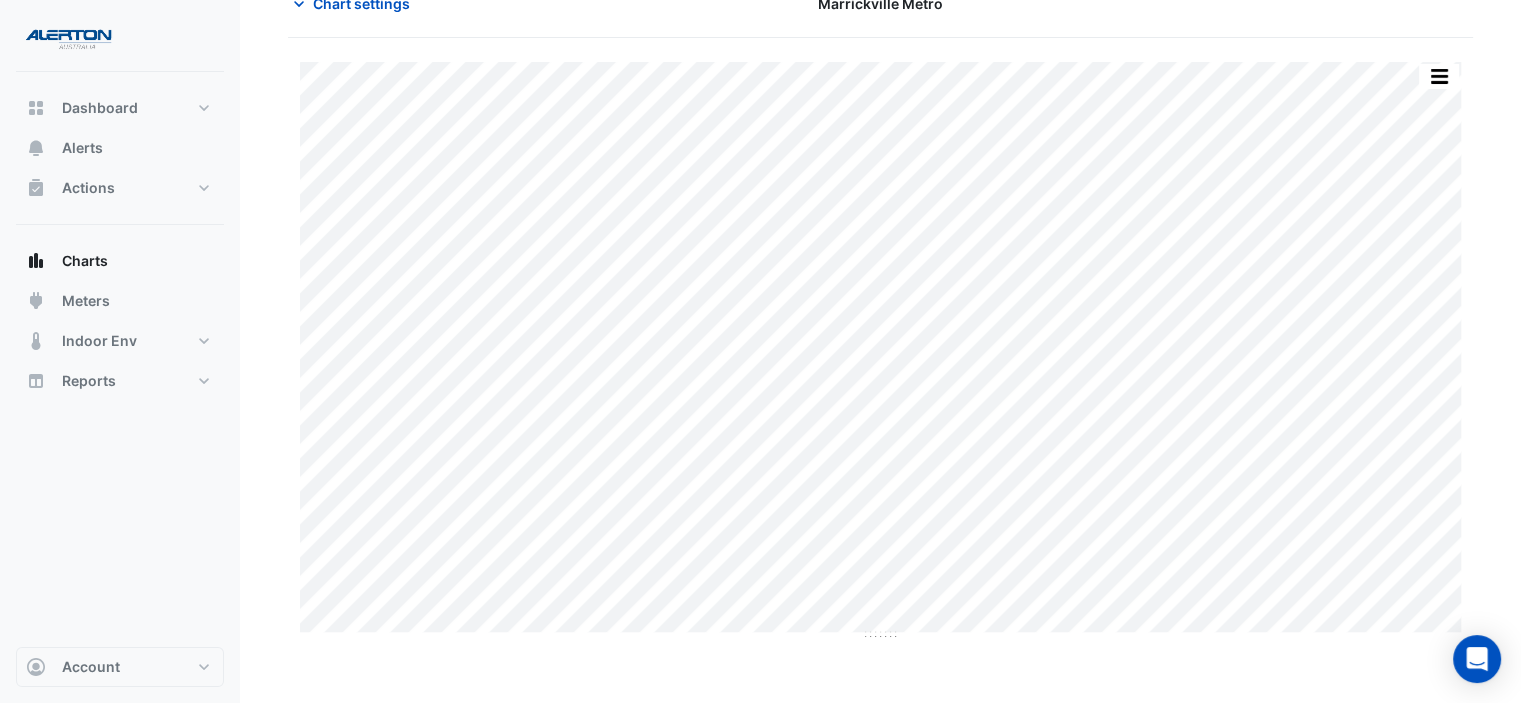 scroll, scrollTop: 0, scrollLeft: 0, axis: both 